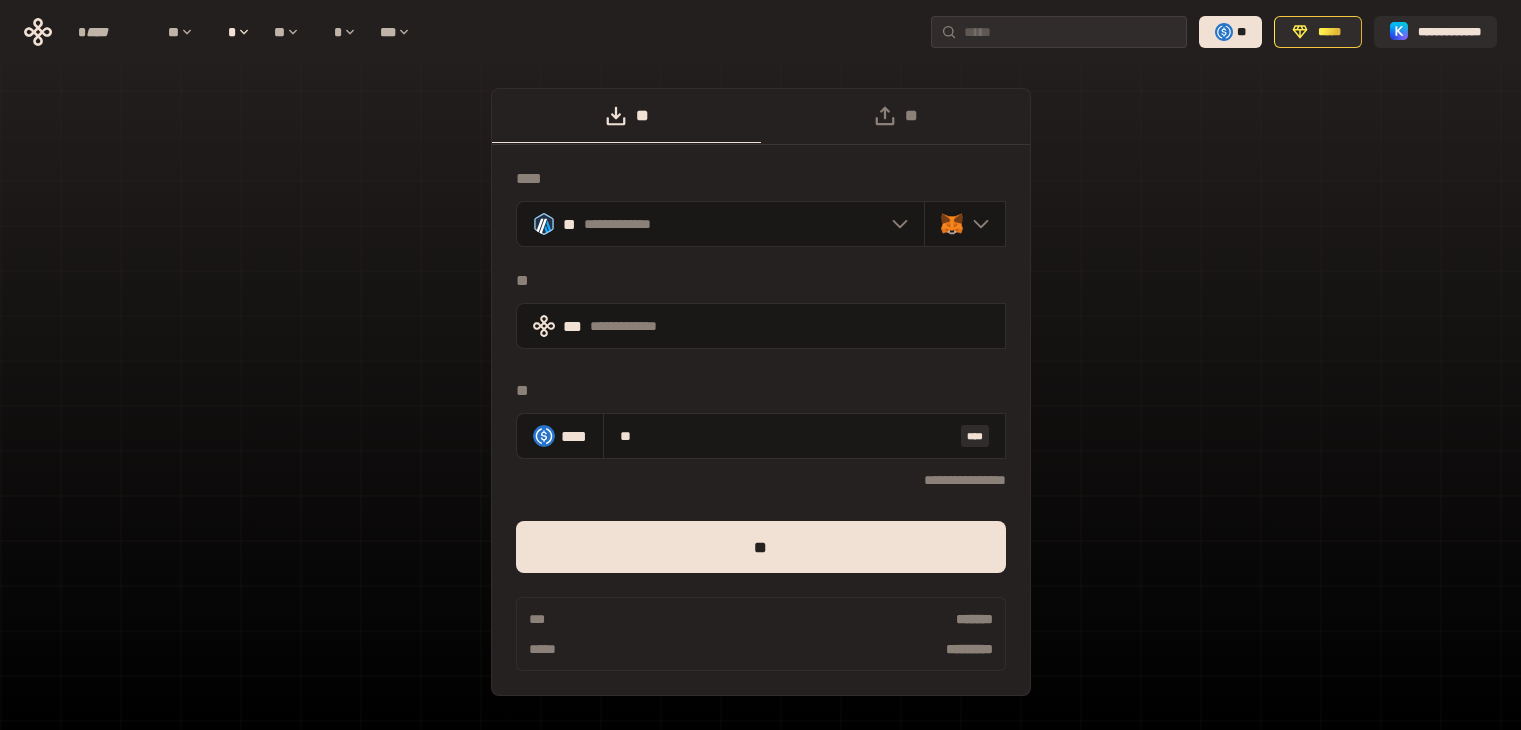 scroll, scrollTop: 0, scrollLeft: 0, axis: both 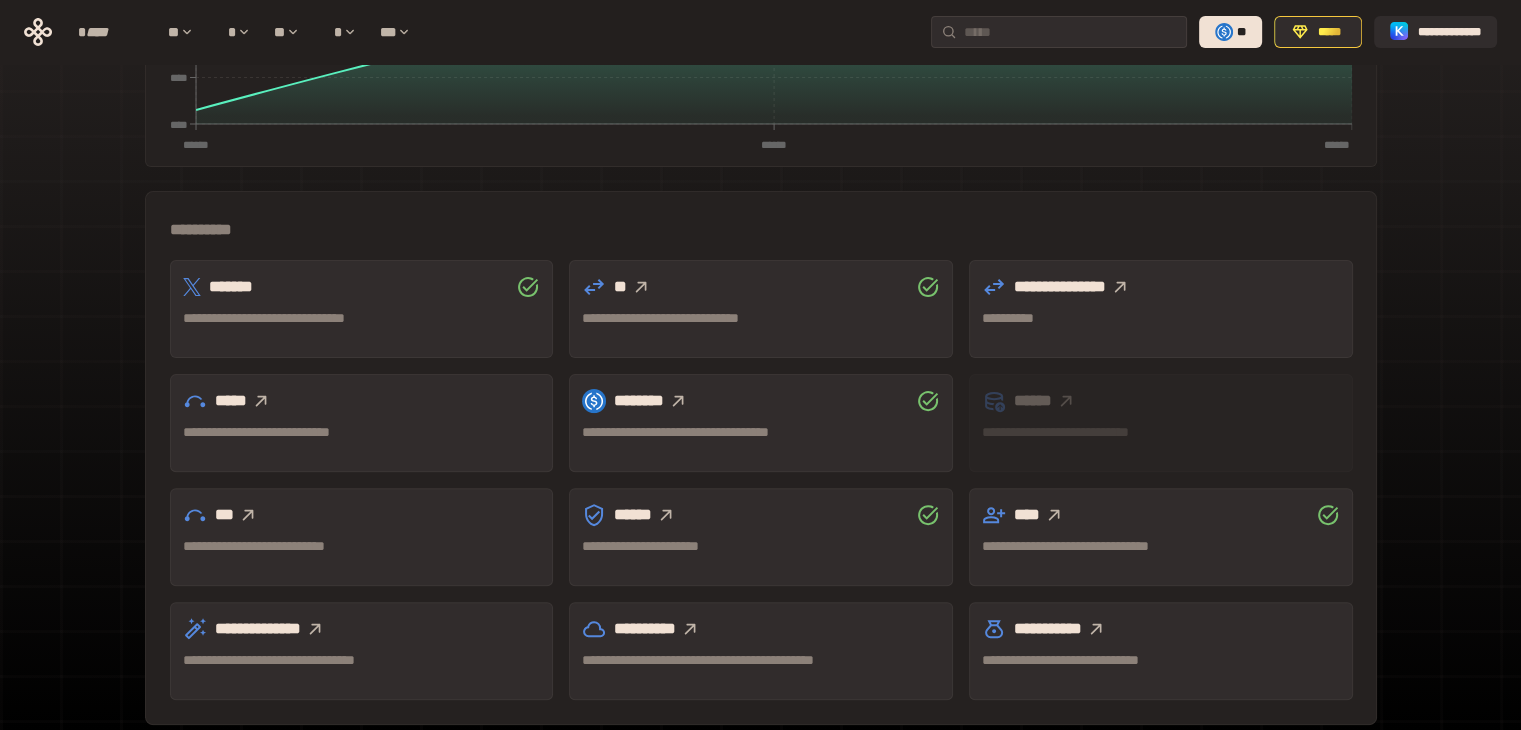 click on "**********" at bounding box center (660, 318) 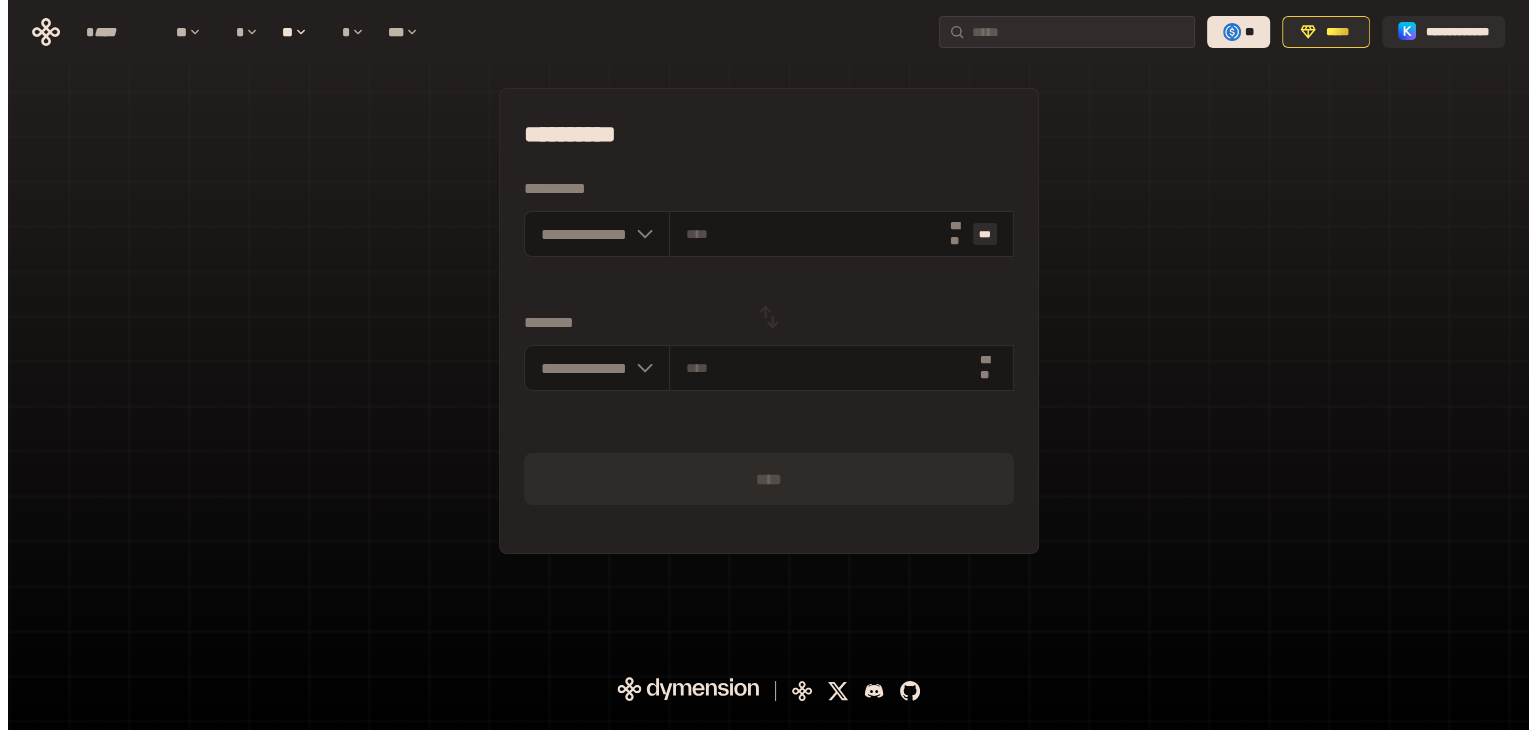 scroll, scrollTop: 0, scrollLeft: 0, axis: both 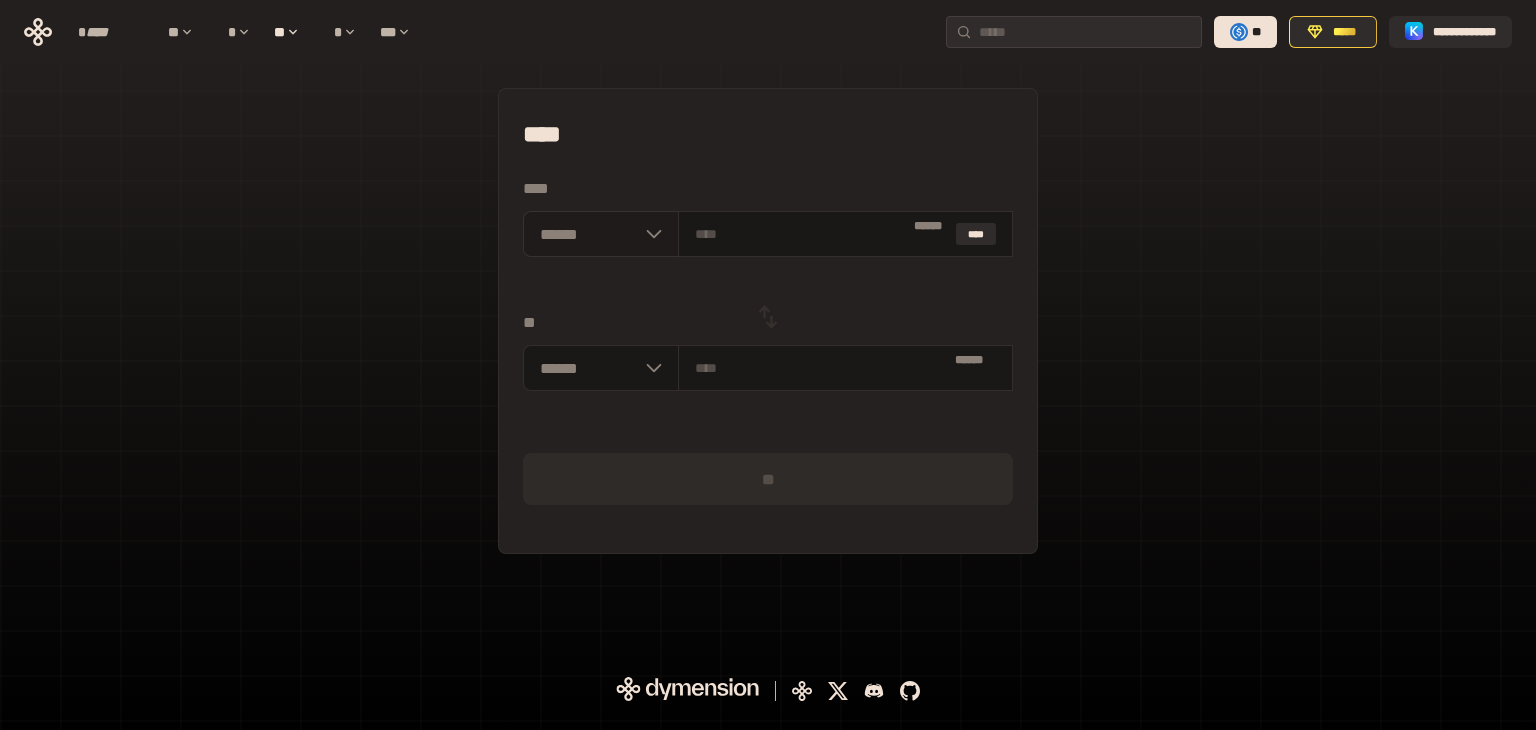 click 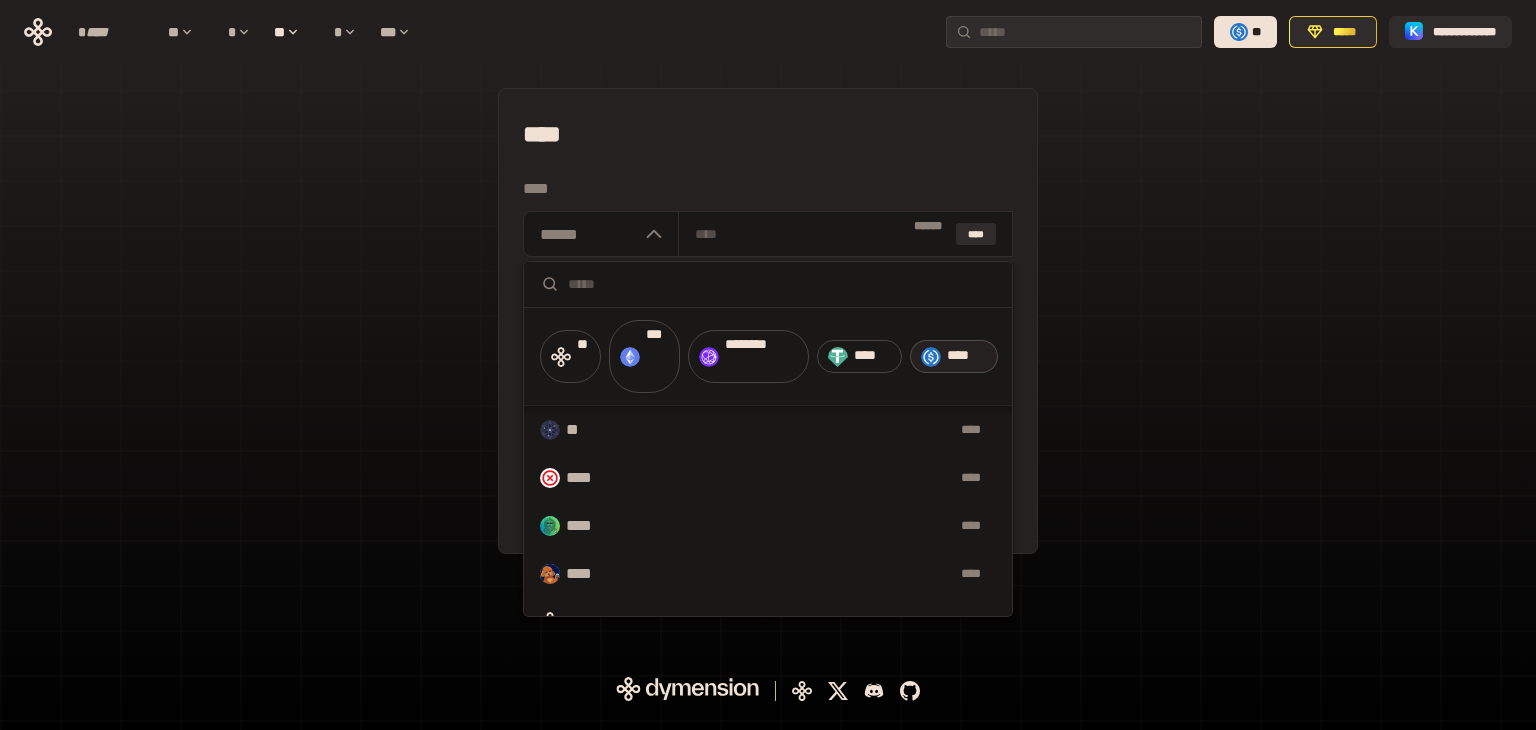 click on "****" at bounding box center (958, 355) 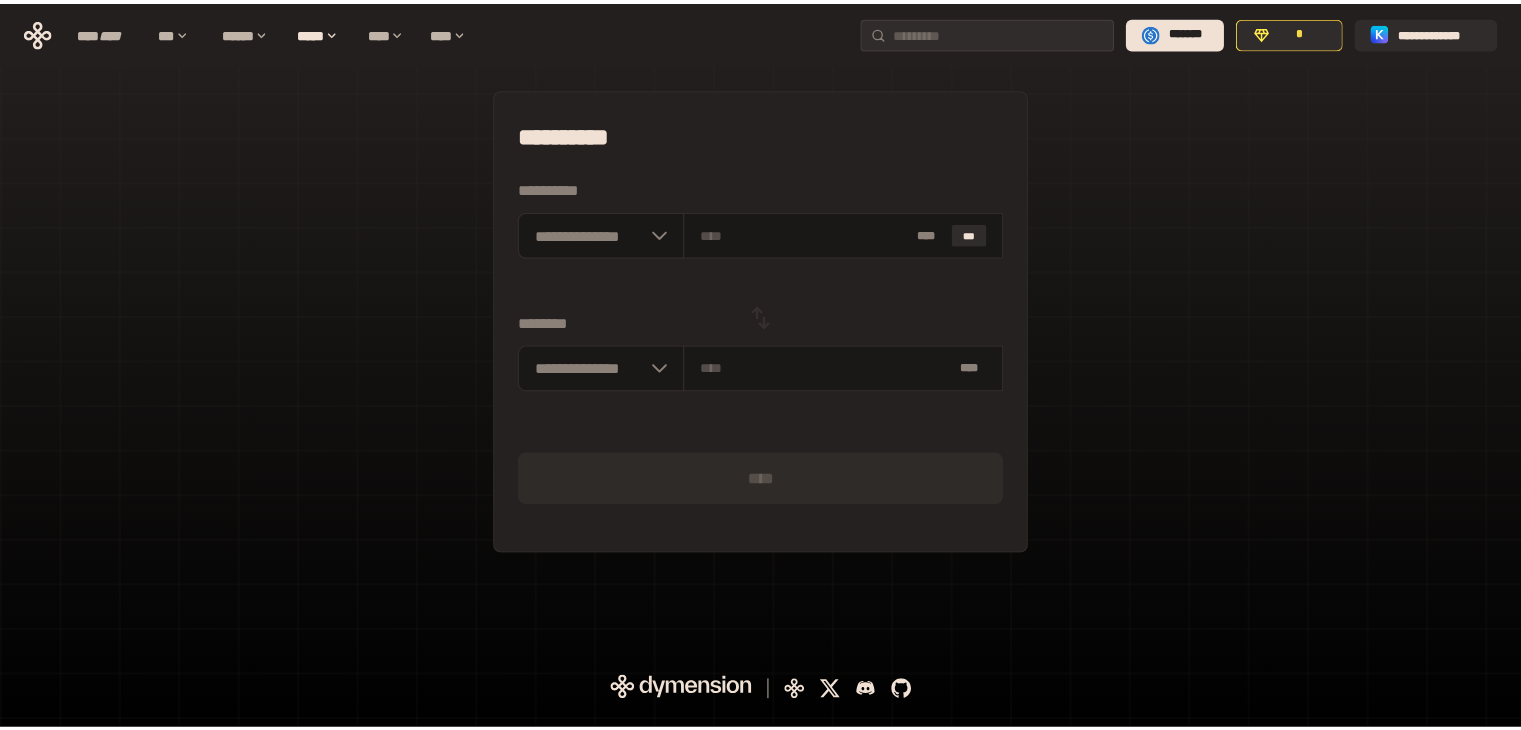 scroll, scrollTop: 0, scrollLeft: 0, axis: both 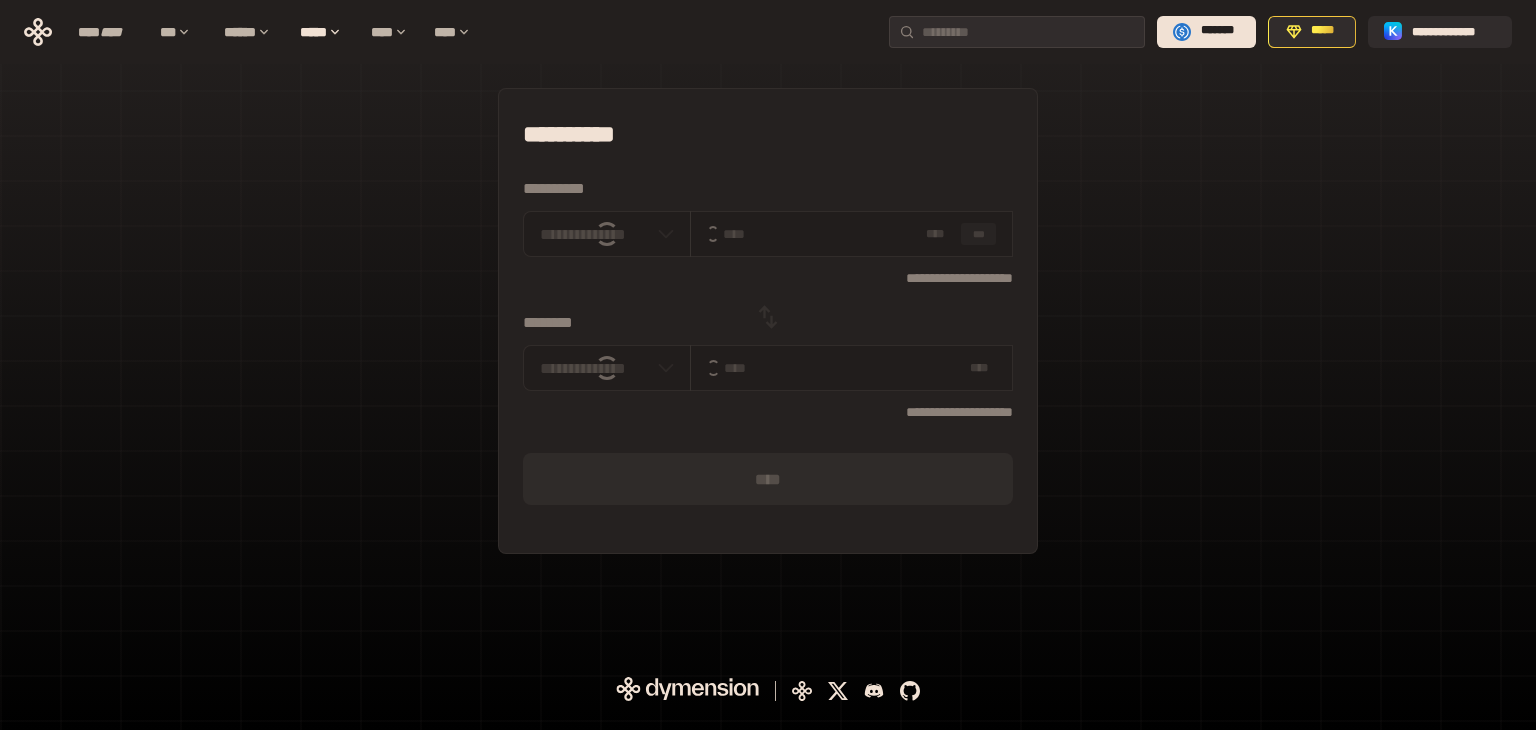drag, startPoint x: 611, startPoint y: 244, endPoint x: 652, endPoint y: 241, distance: 41.109608 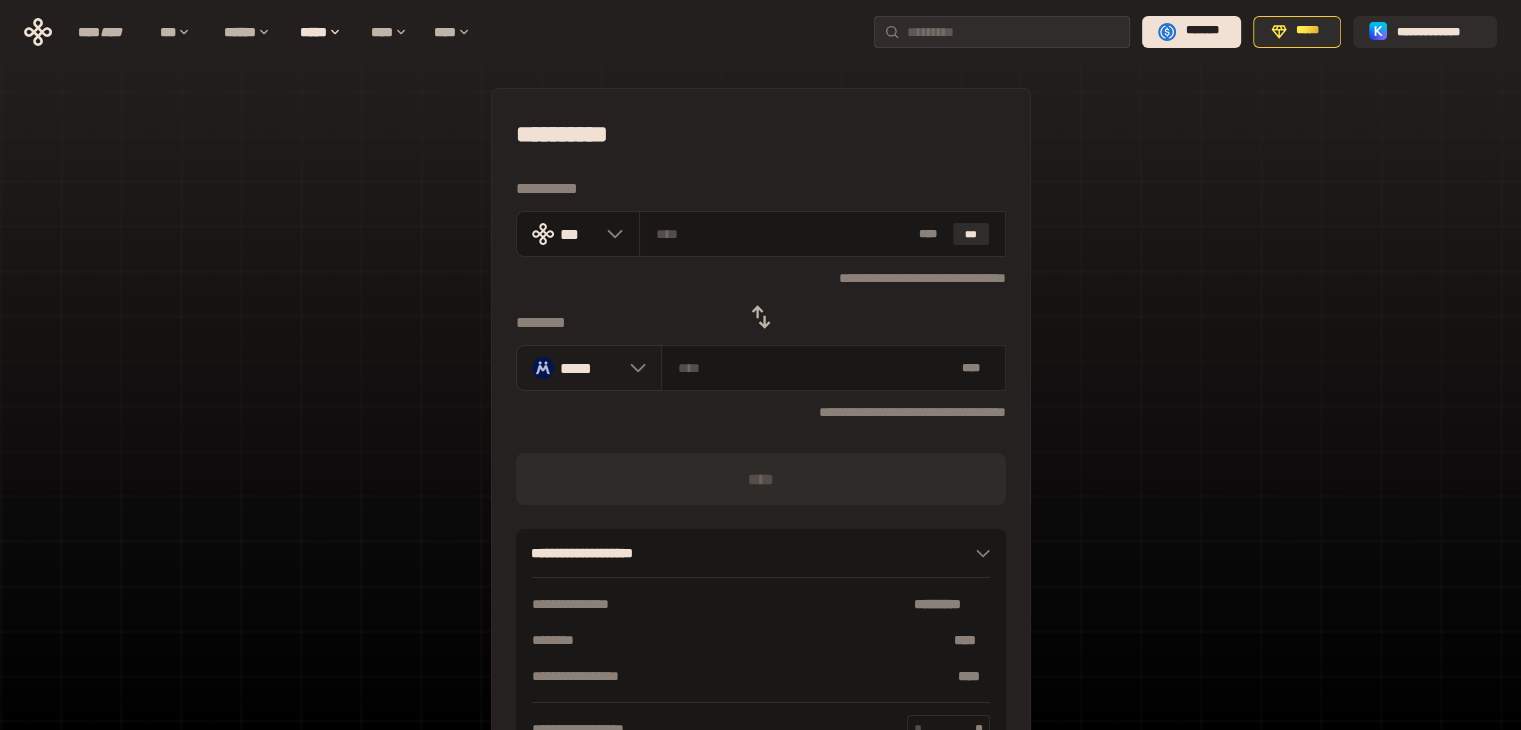 click on "*****" at bounding box center [589, 367] 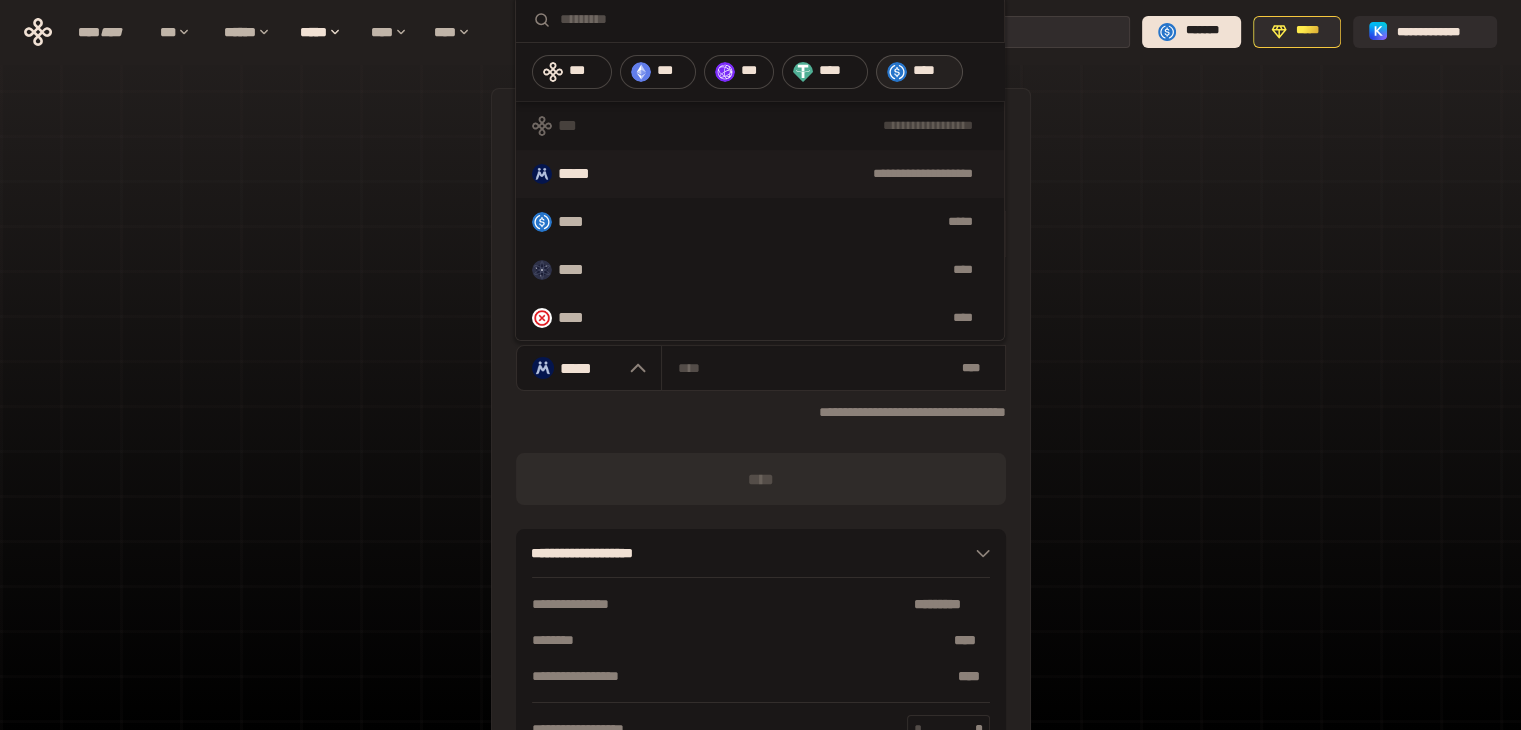 click on "****" at bounding box center [933, 71] 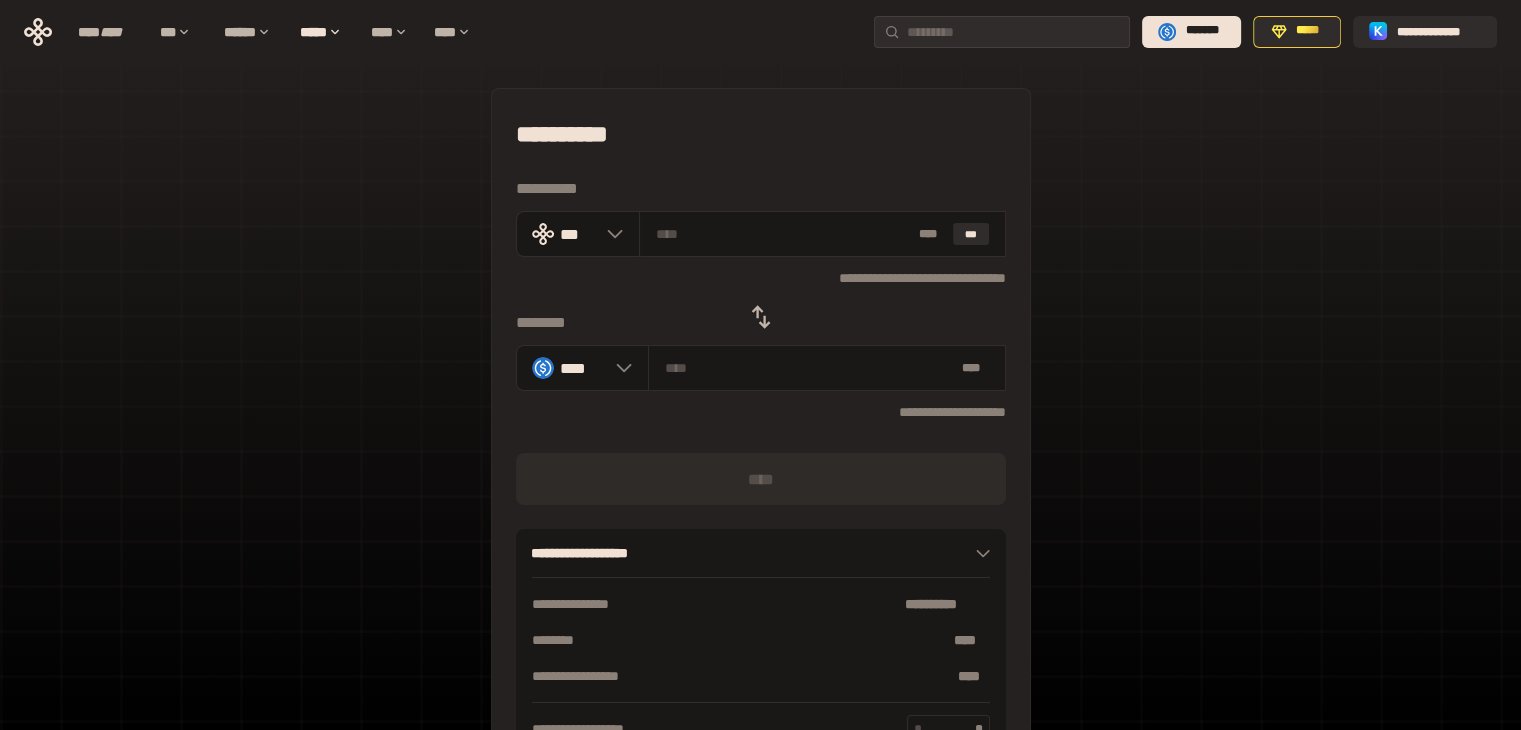 click 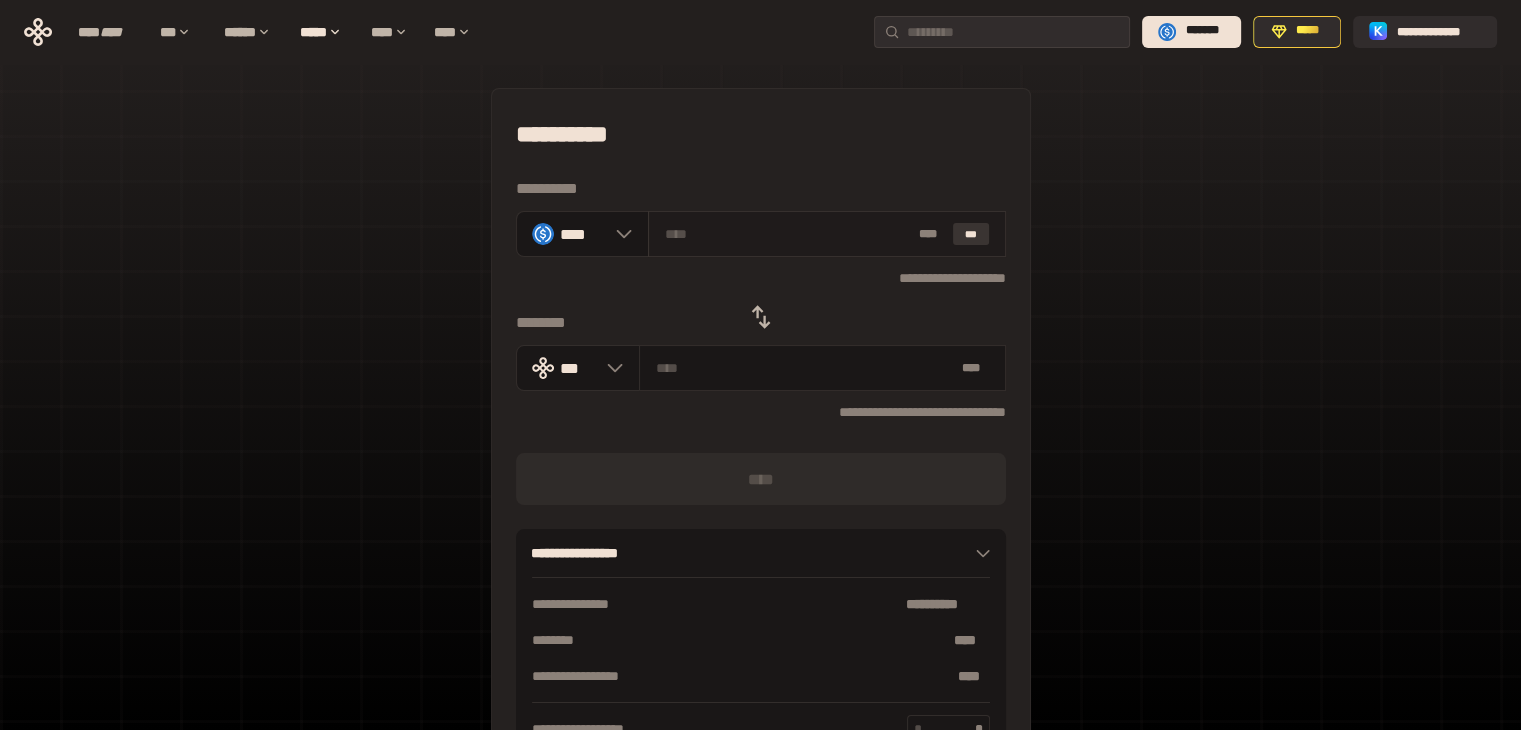 click on "***" at bounding box center [971, 234] 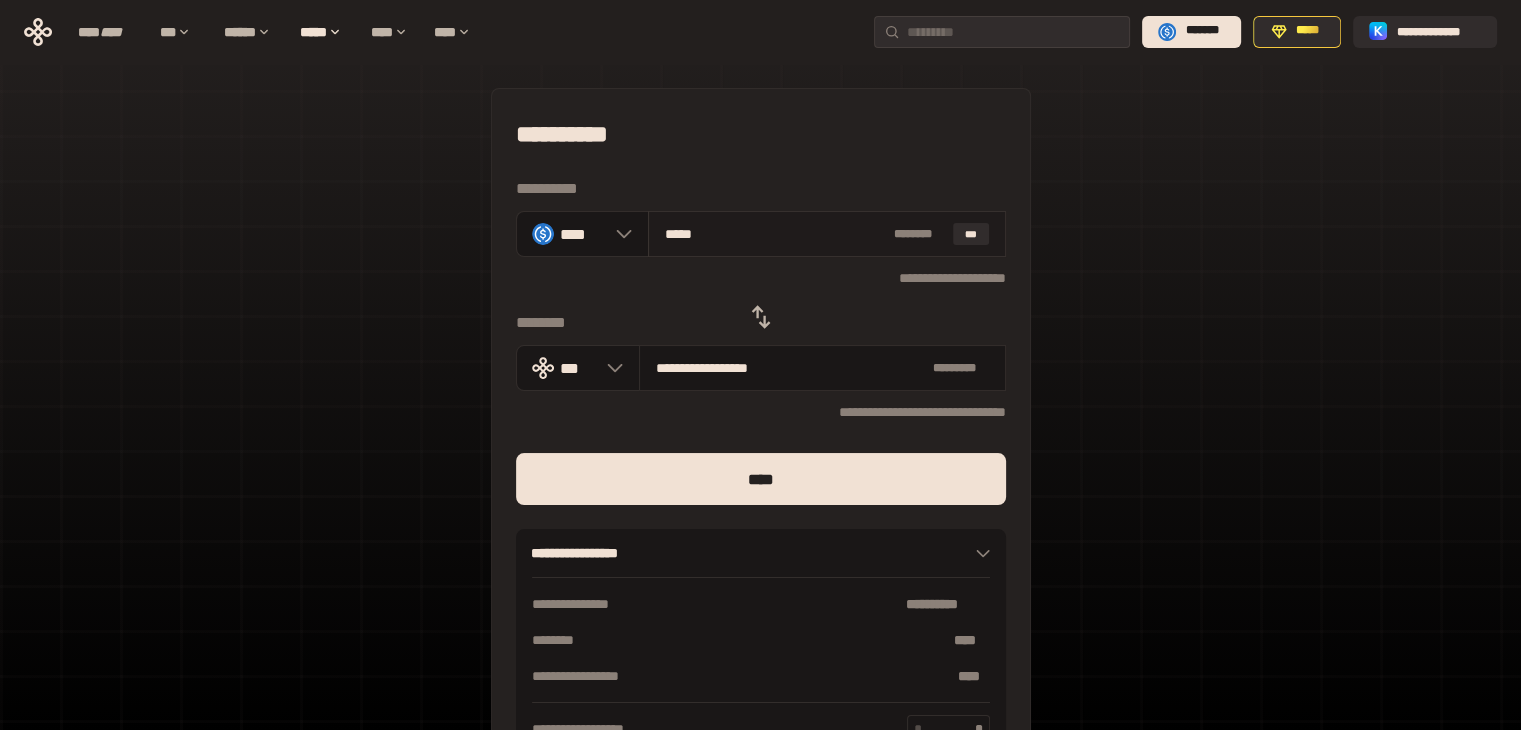 drag, startPoint x: 675, startPoint y: 230, endPoint x: 741, endPoint y: 242, distance: 67.08204 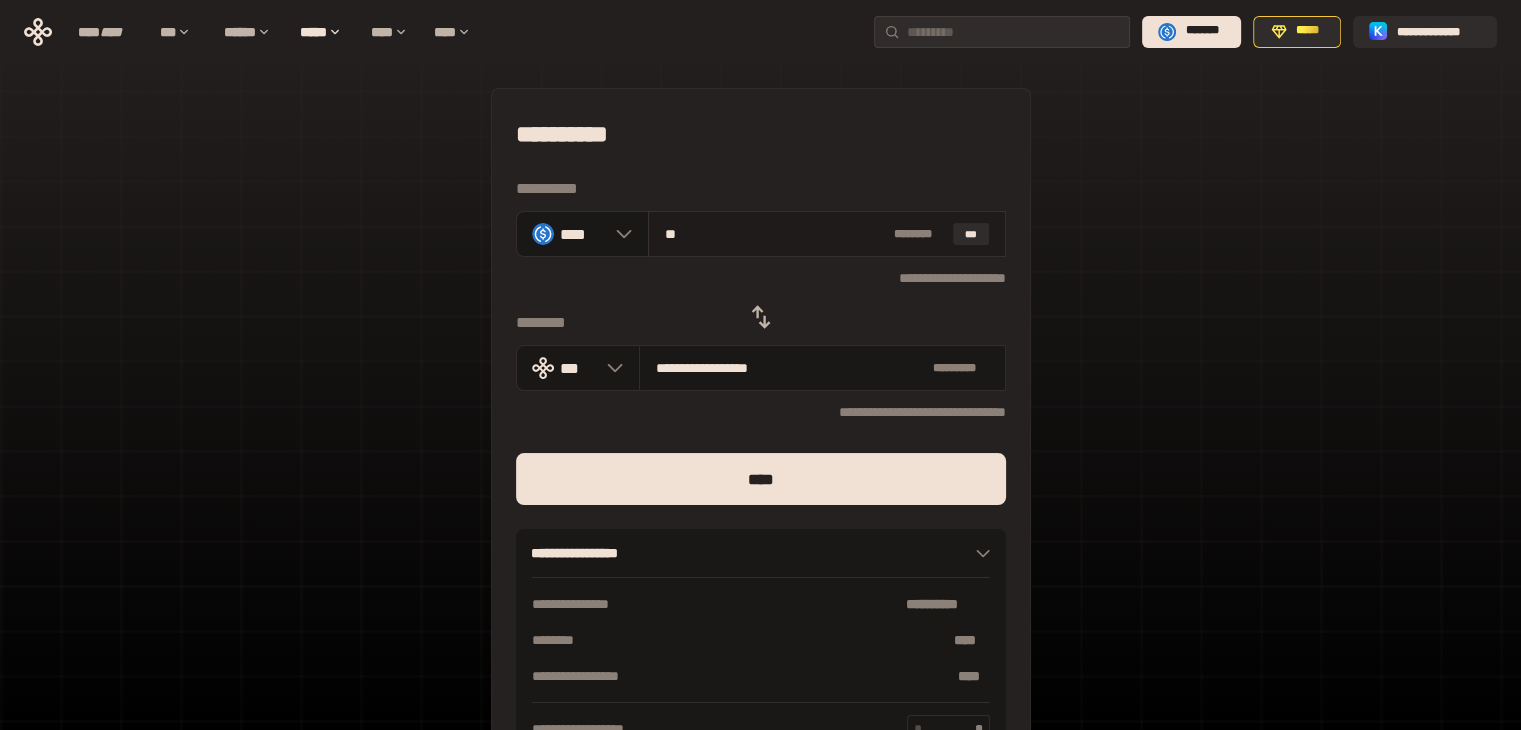 type on "**********" 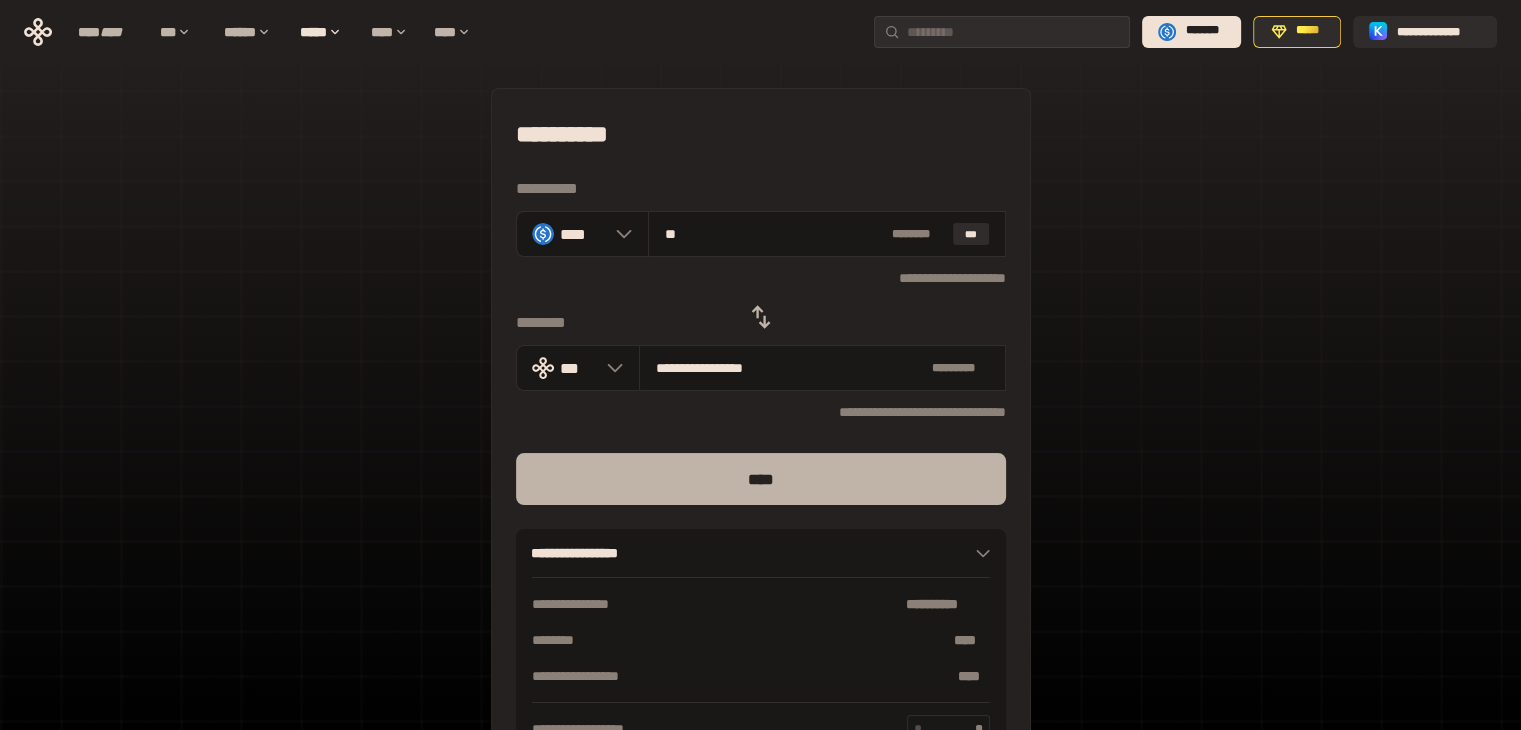 type on "**" 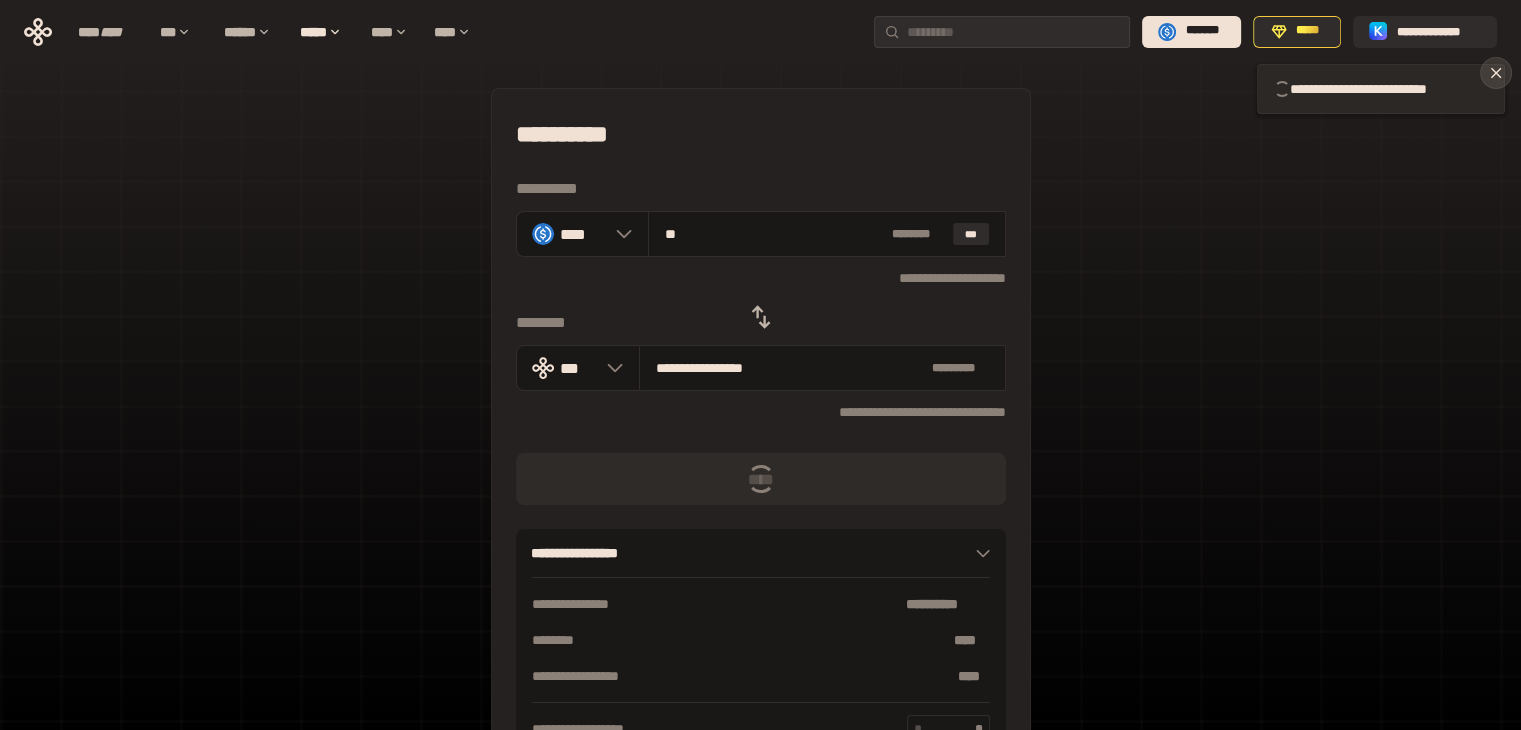 click 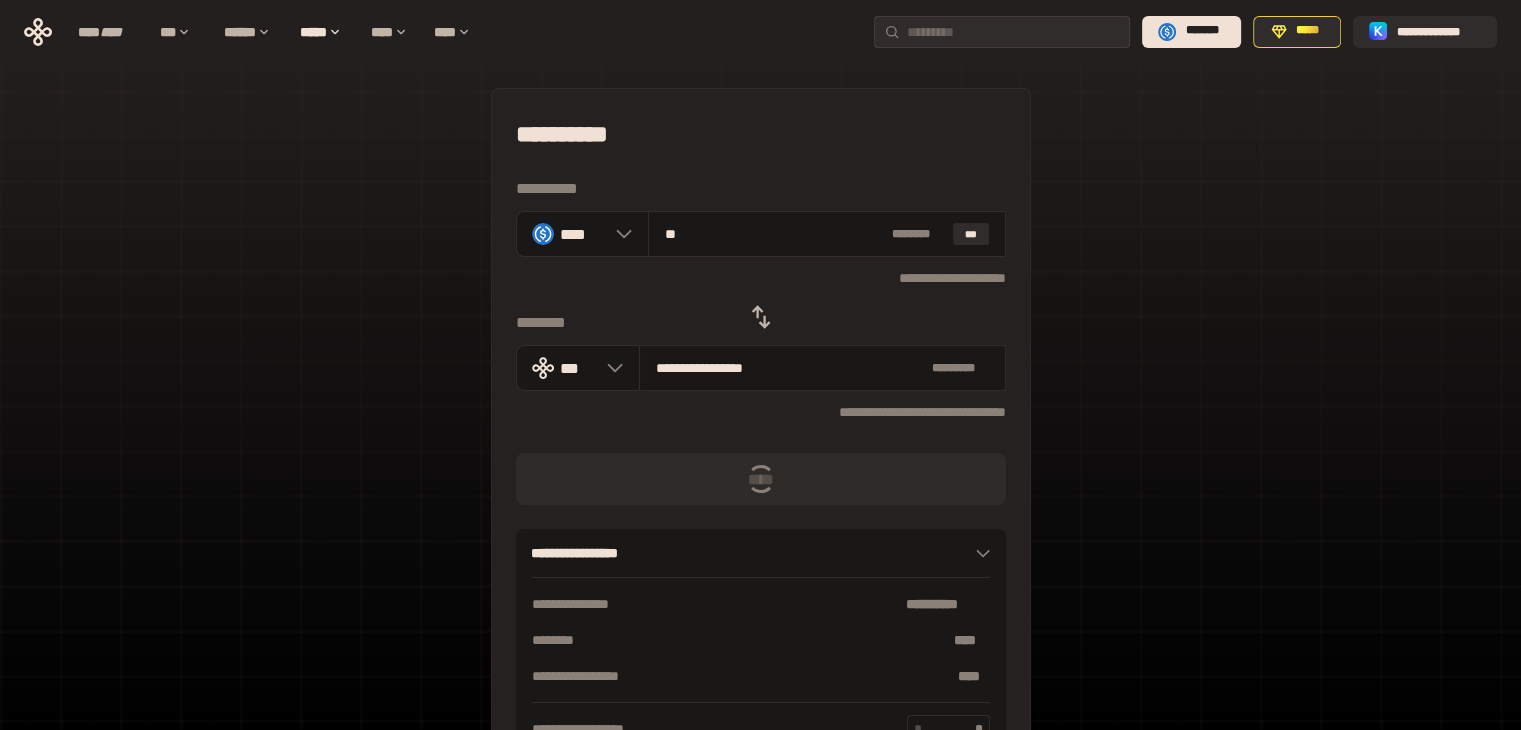 type 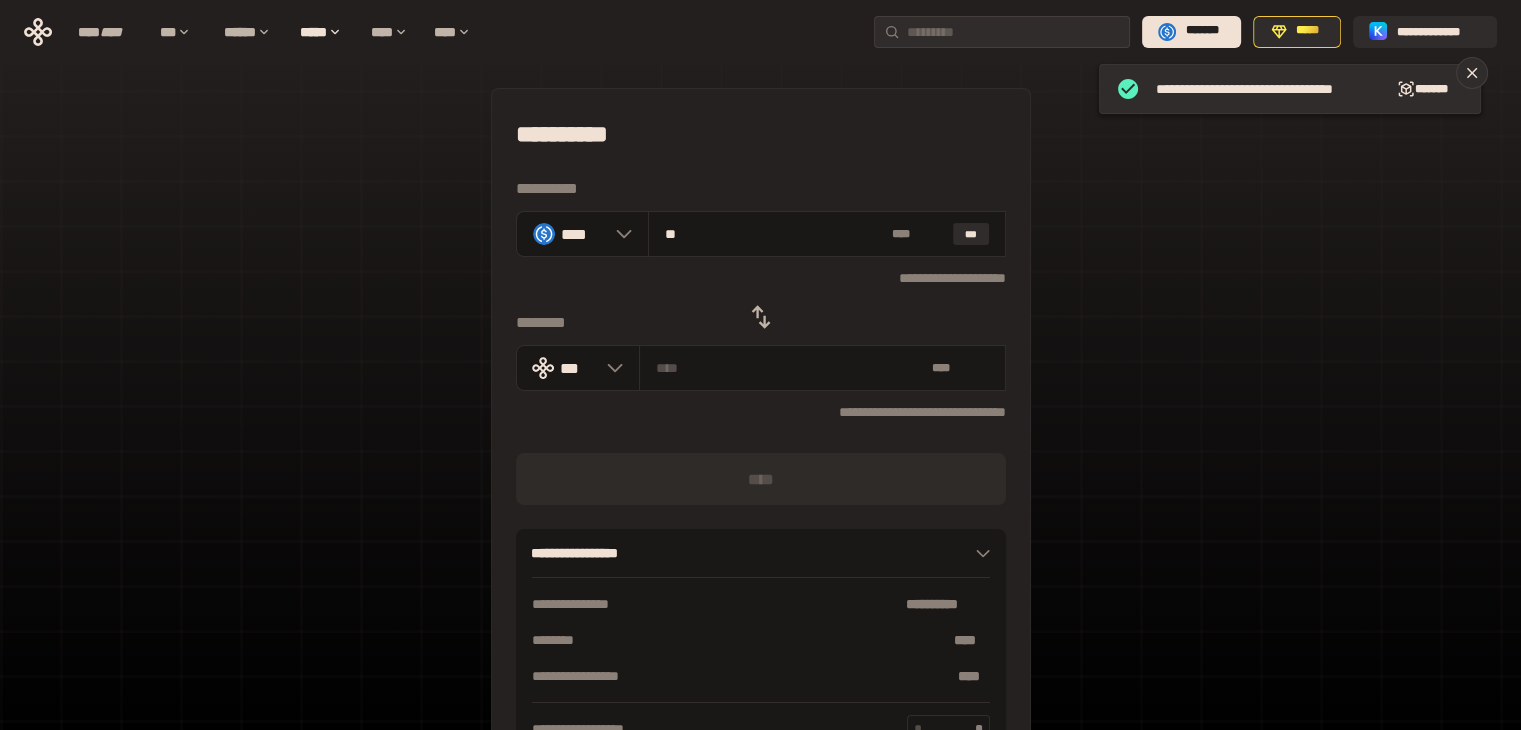 type 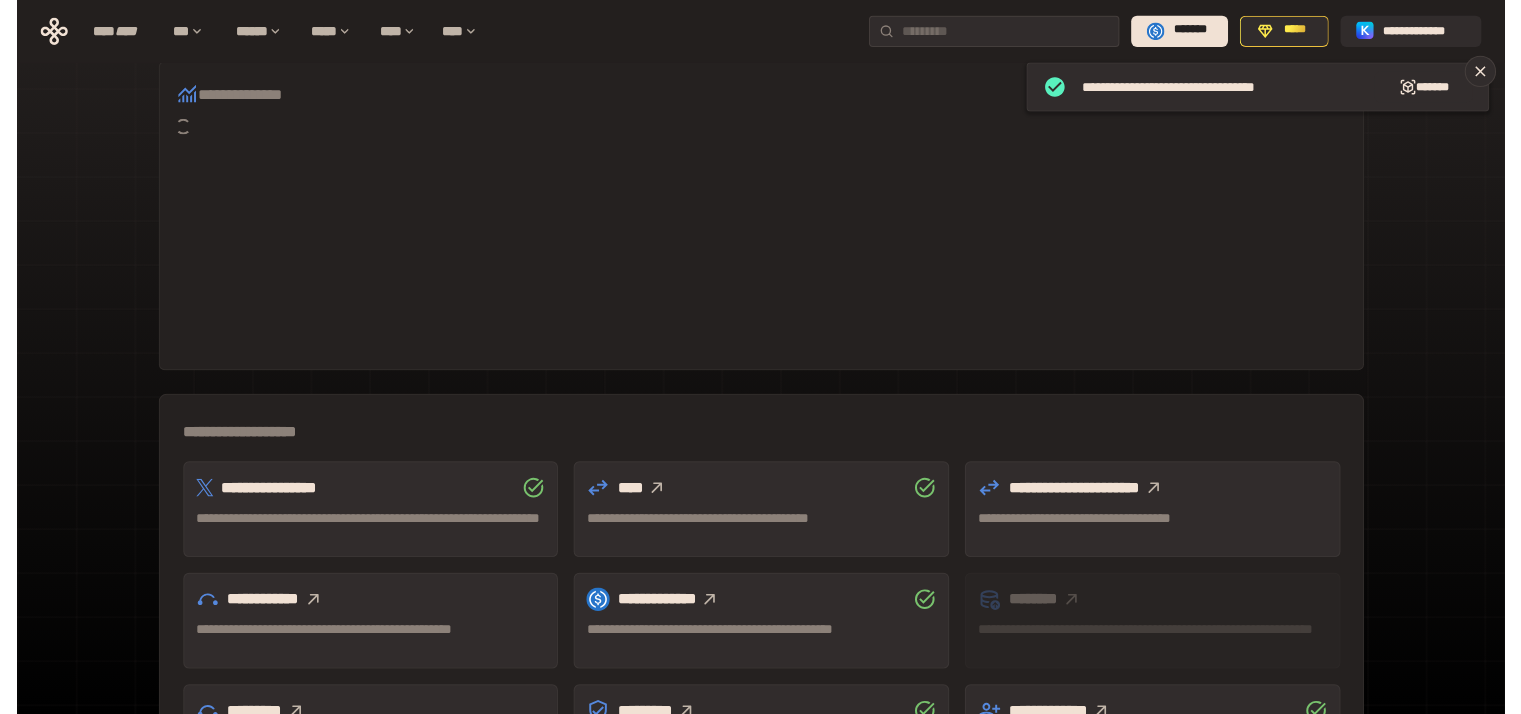 scroll, scrollTop: 555, scrollLeft: 0, axis: vertical 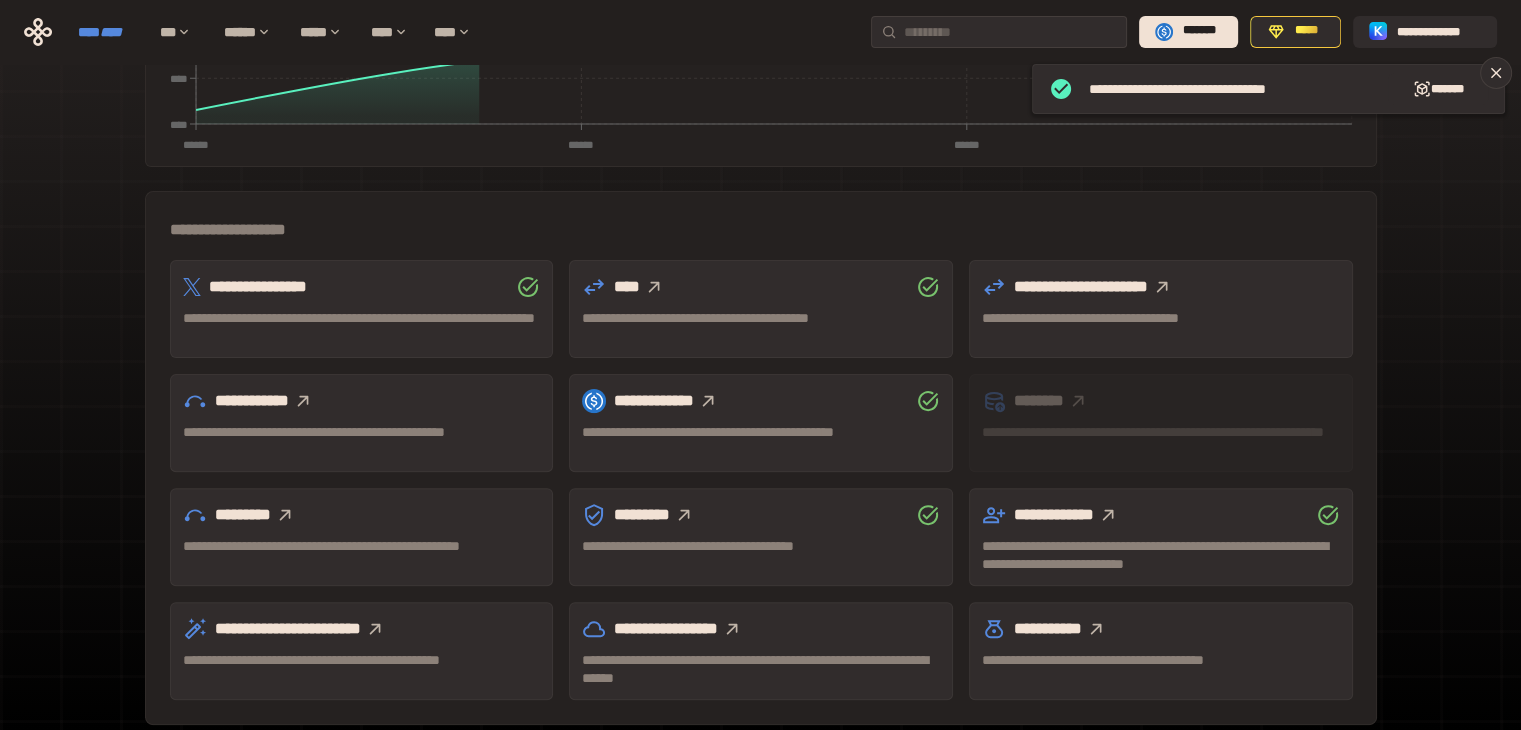 click on "****" at bounding box center (111, 32) 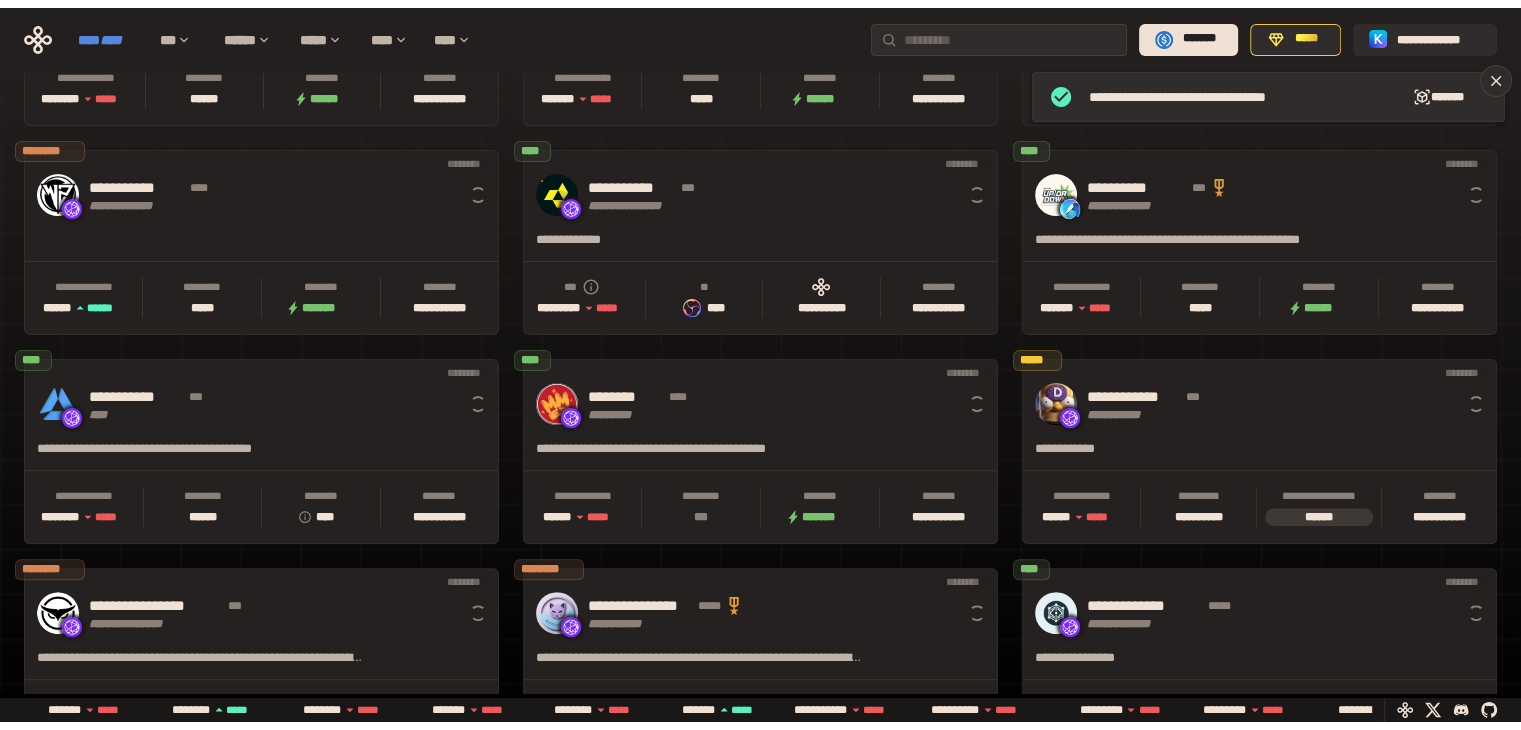 scroll, scrollTop: 0, scrollLeft: 16, axis: horizontal 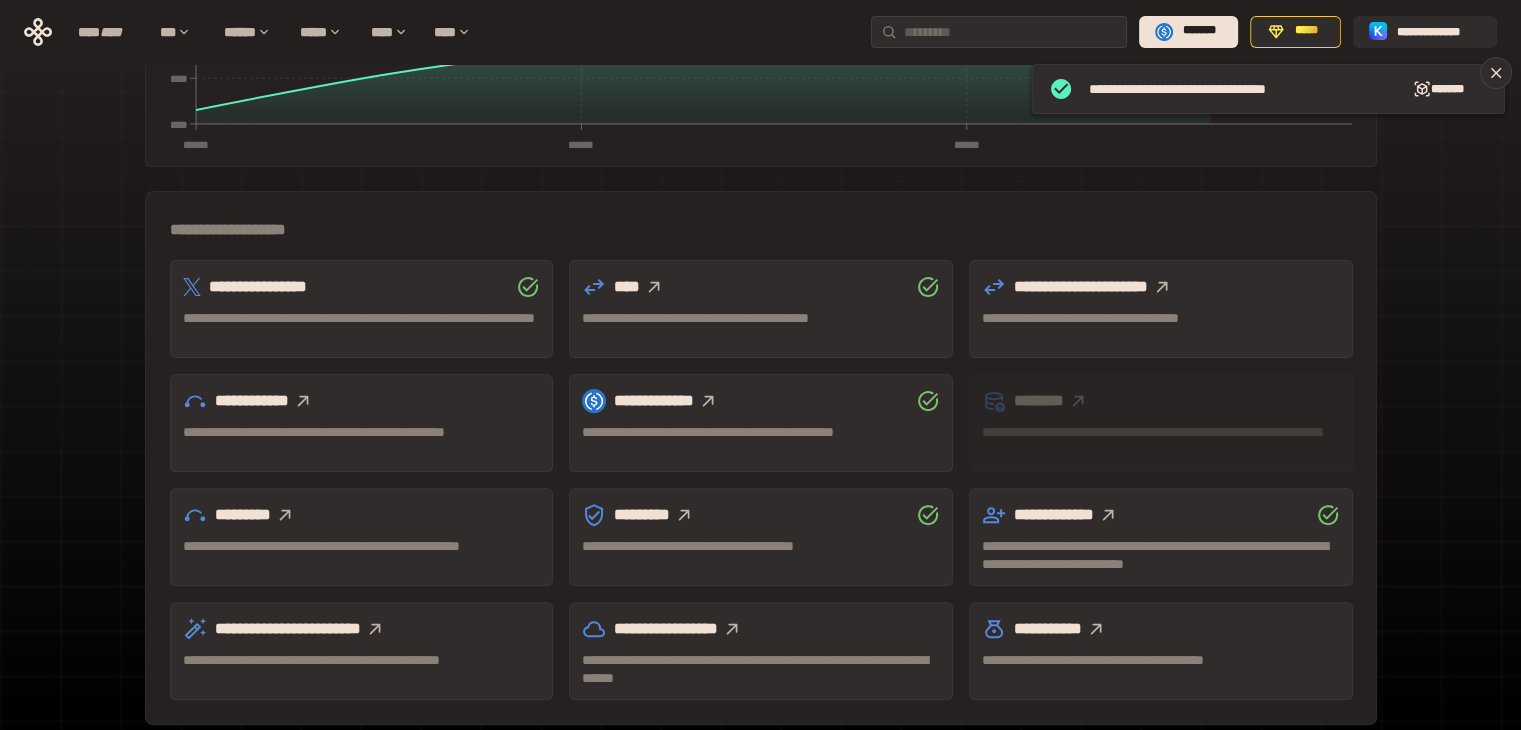 click 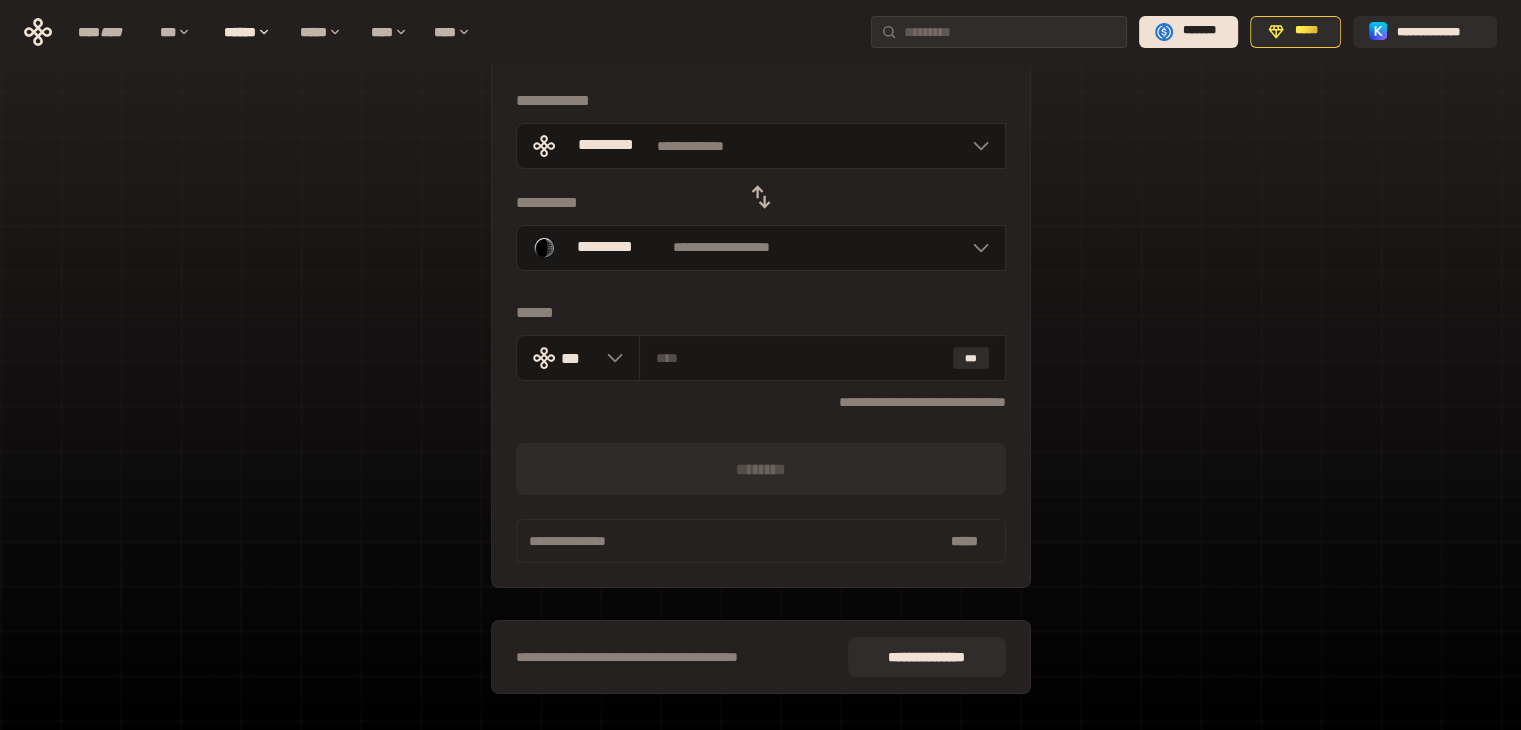 scroll, scrollTop: 43, scrollLeft: 0, axis: vertical 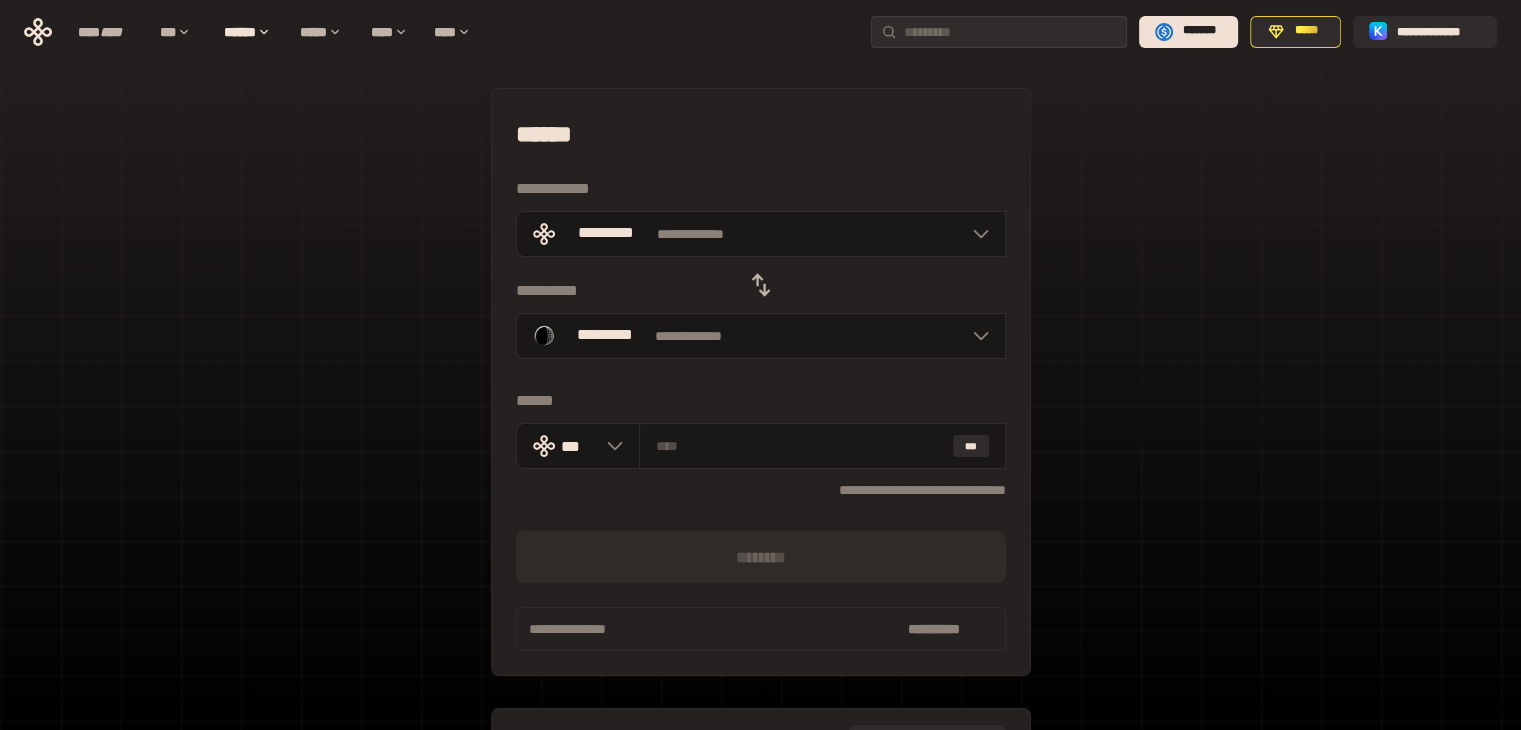 click on "**********" at bounding box center (761, 382) 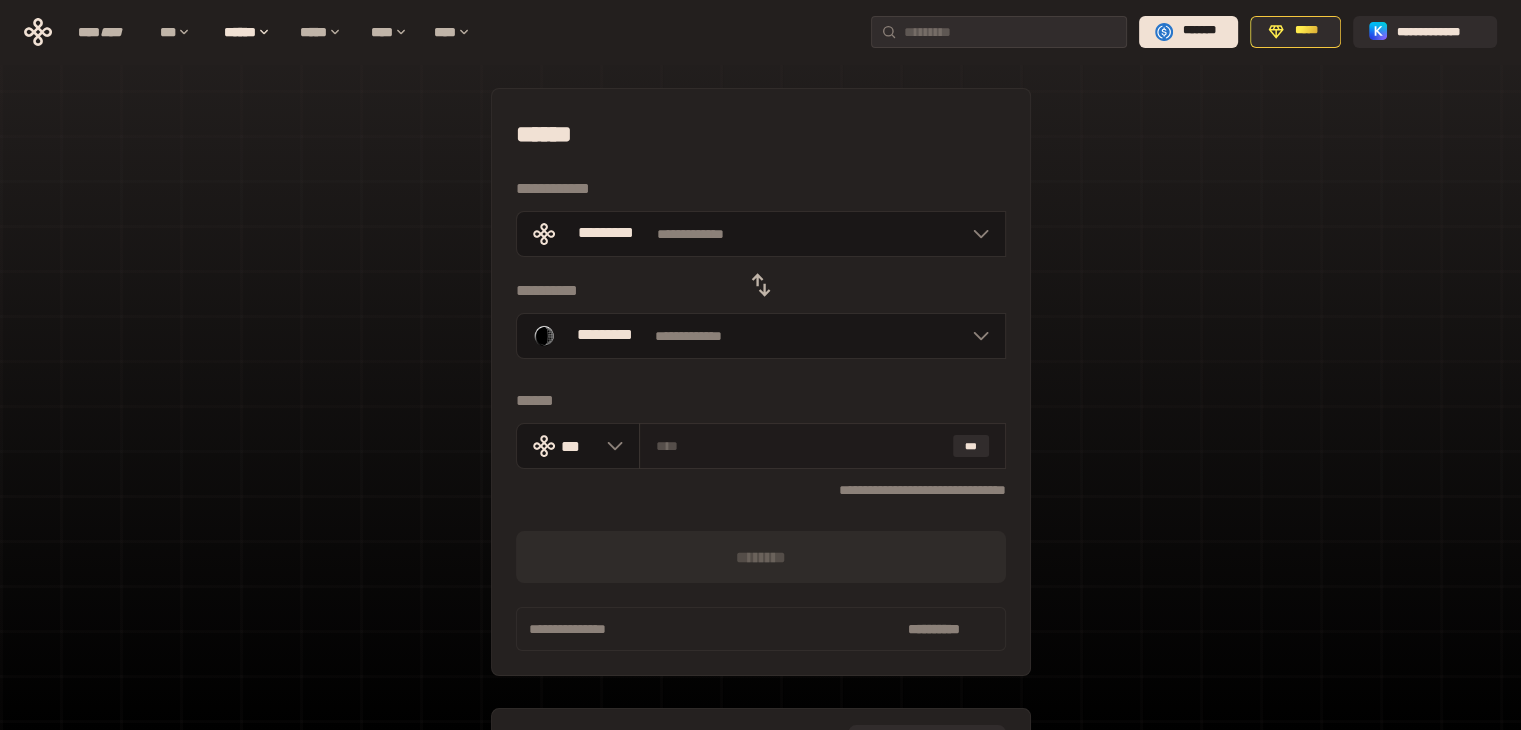 click on "***" at bounding box center (822, 446) 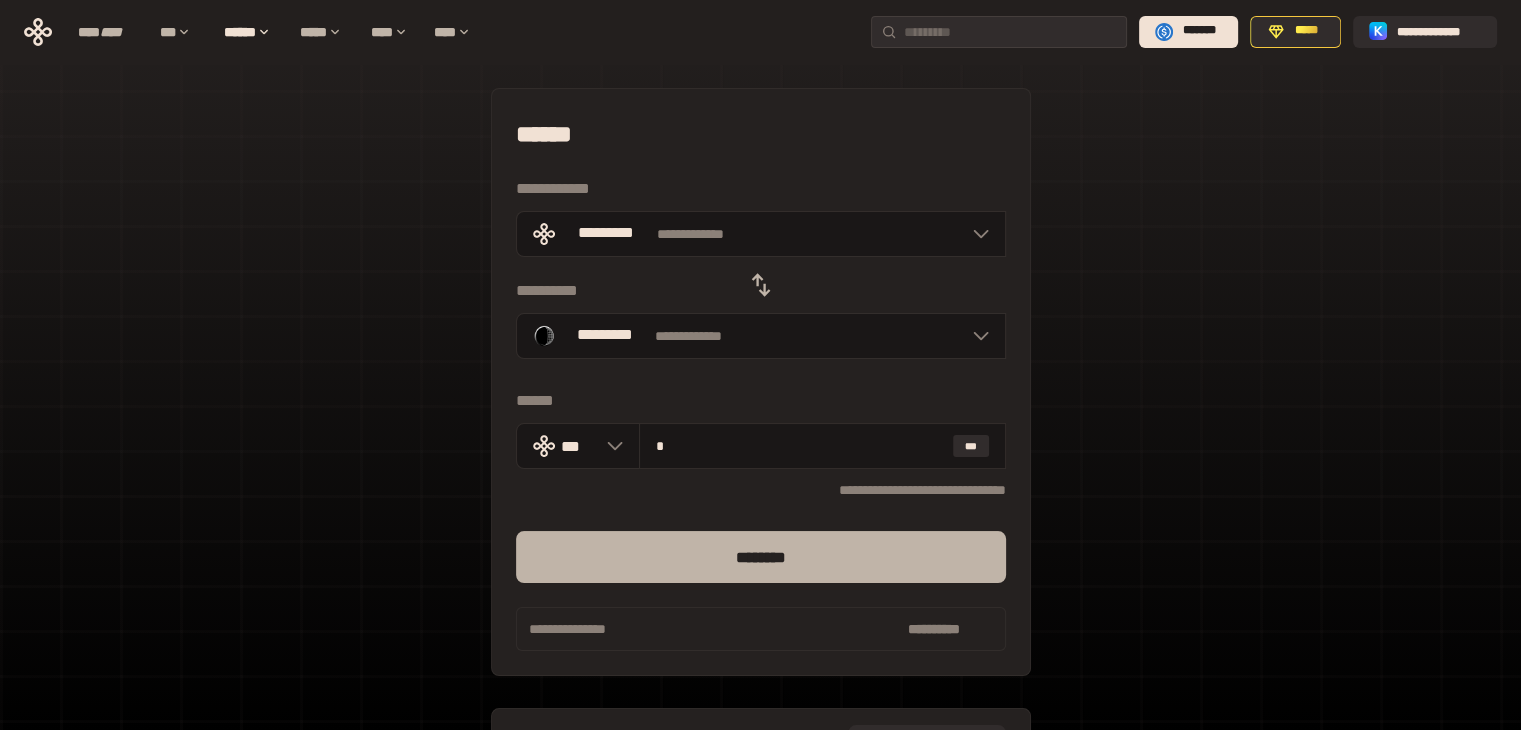 type on "*" 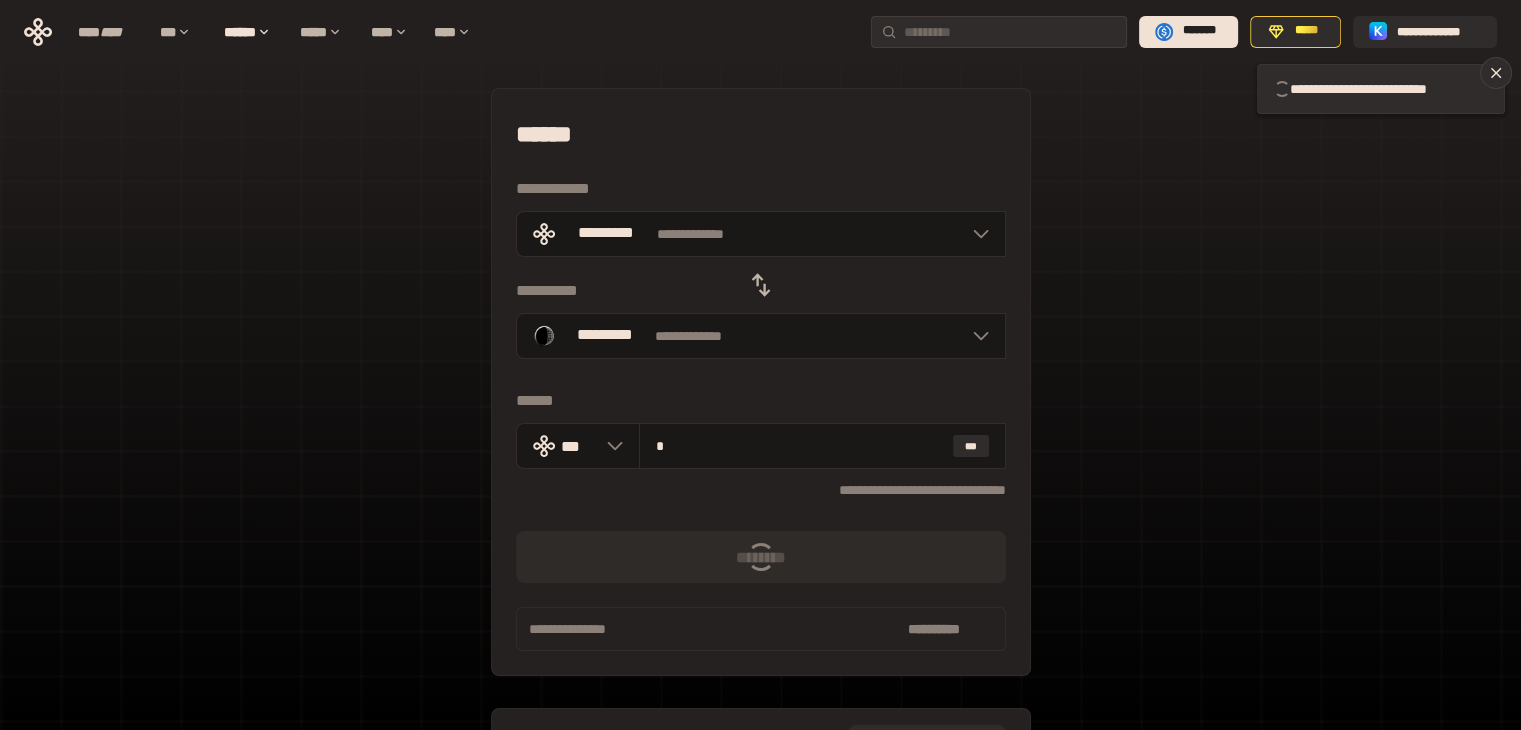 type 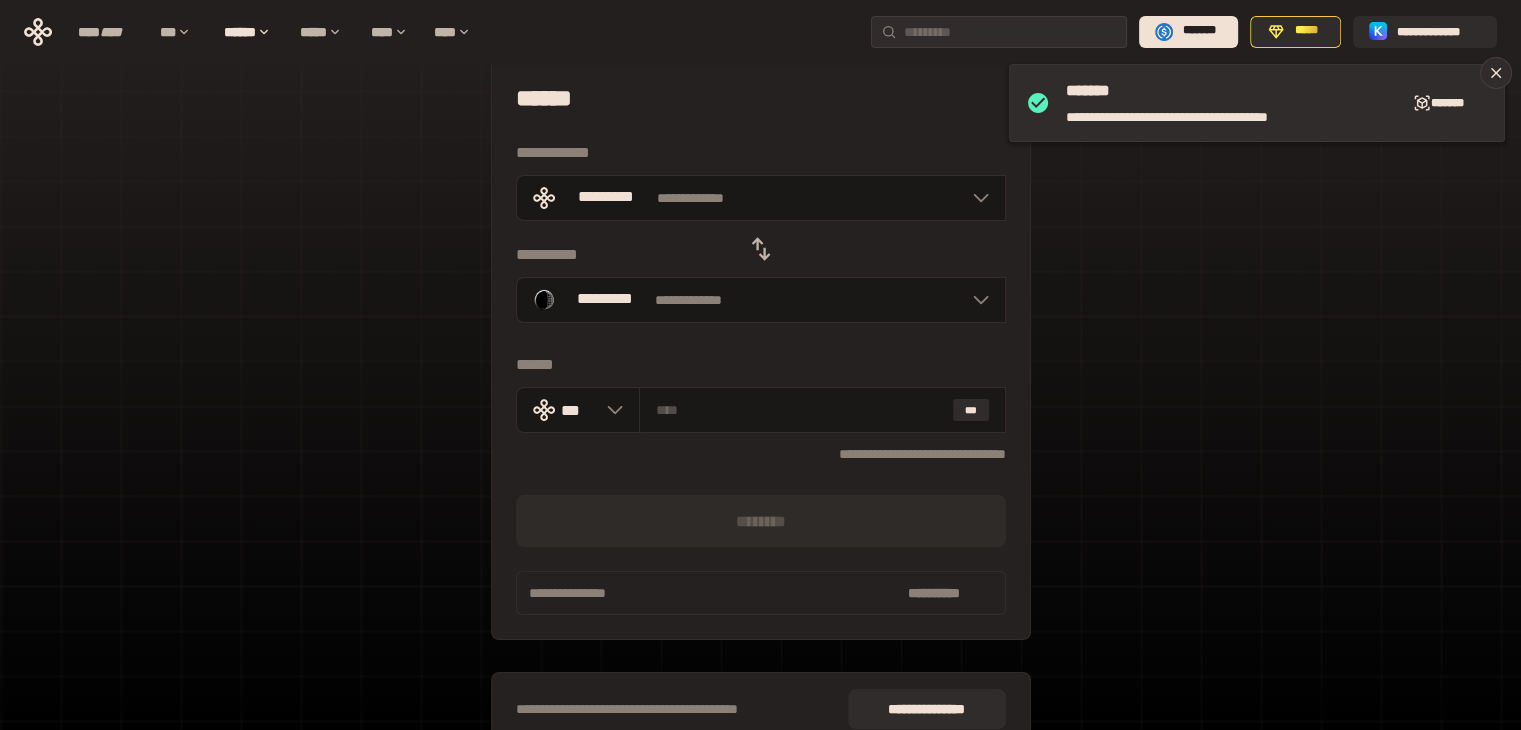 scroll, scrollTop: 37, scrollLeft: 0, axis: vertical 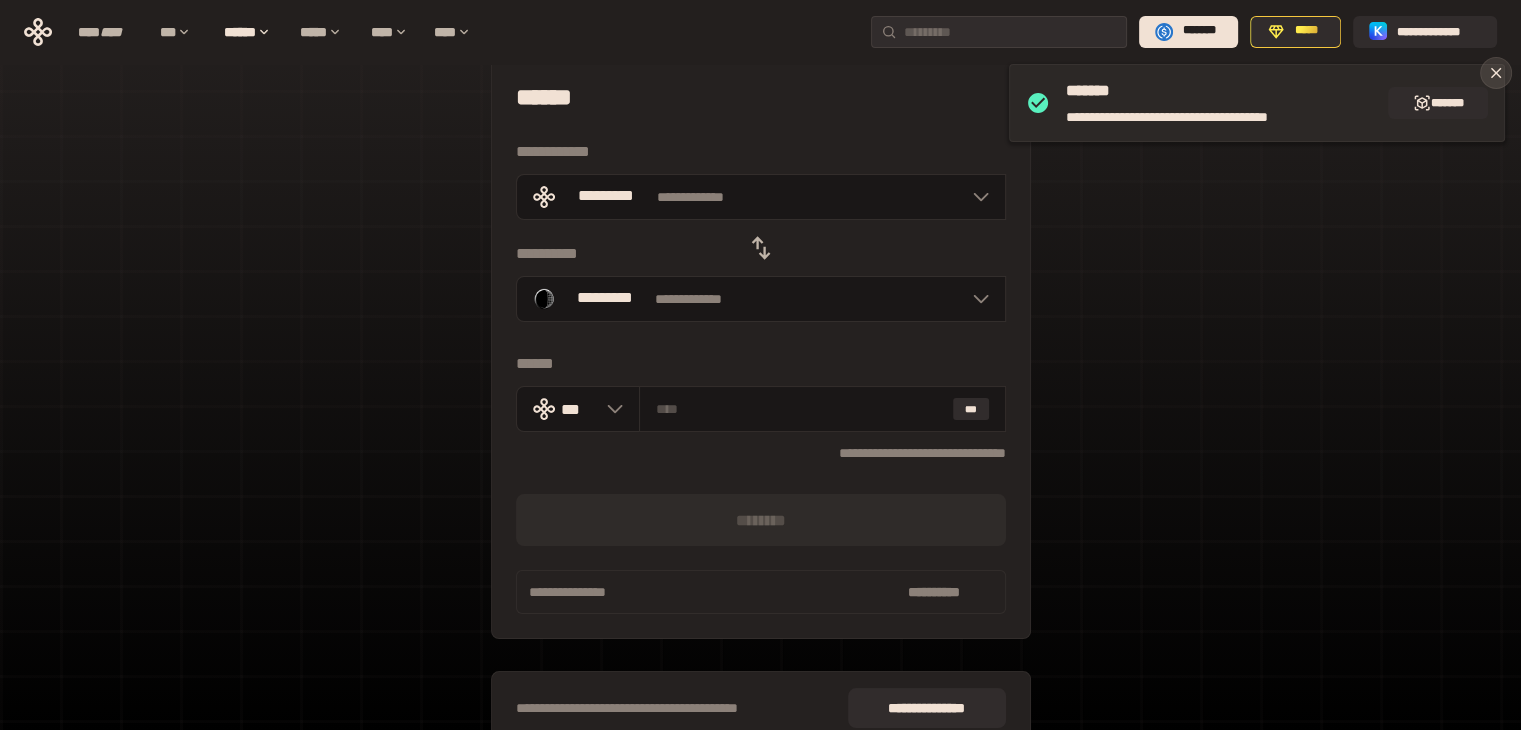 click 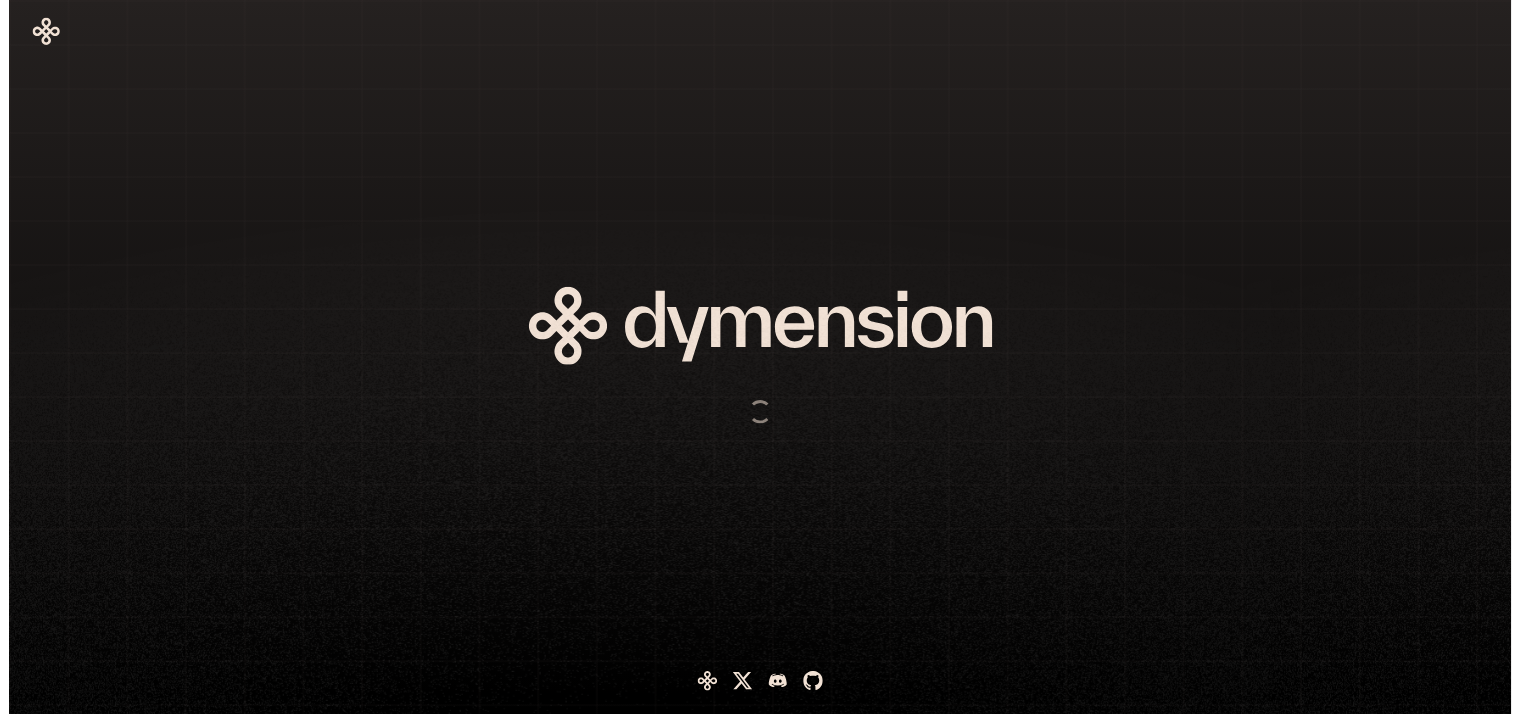 scroll, scrollTop: 0, scrollLeft: 0, axis: both 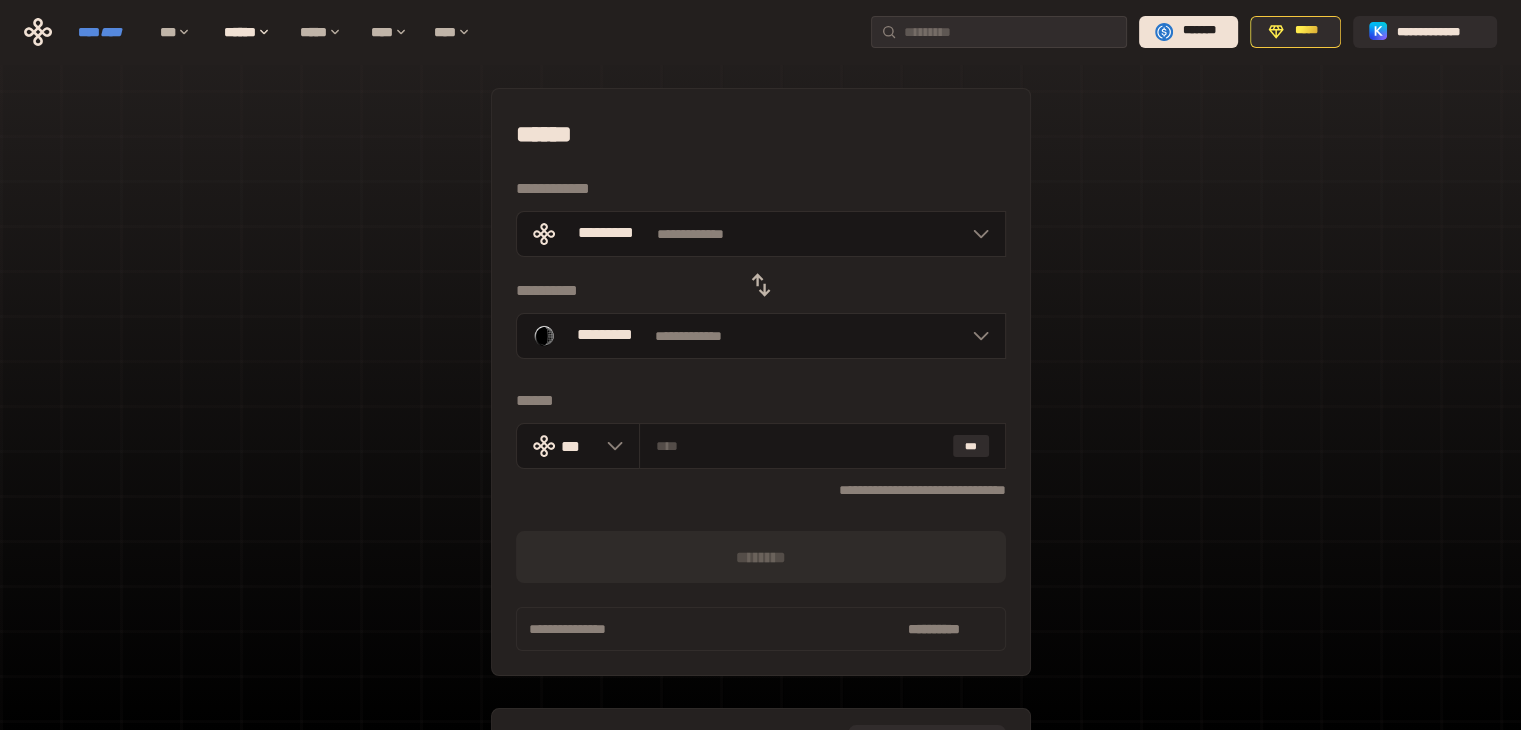 click on "**** ****" at bounding box center (109, 32) 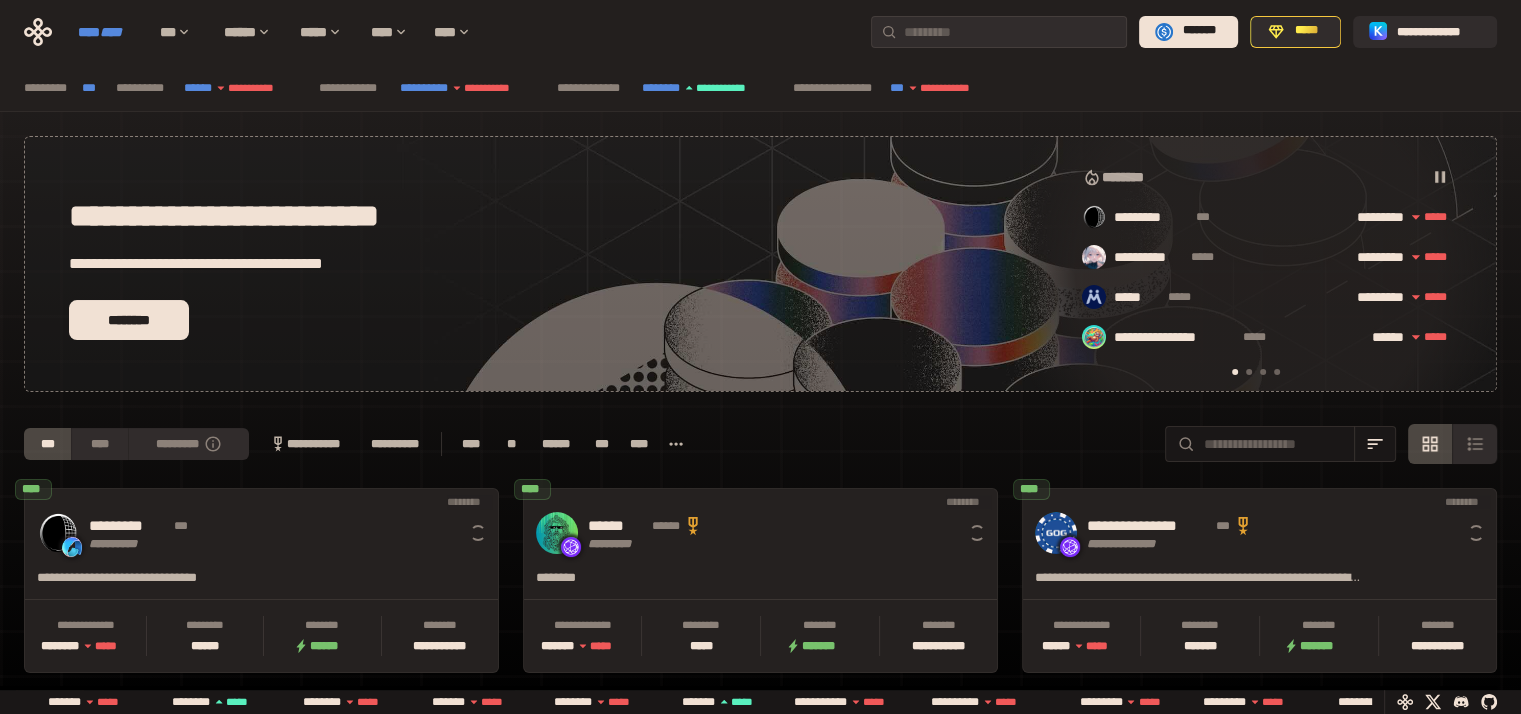 scroll, scrollTop: 0, scrollLeft: 16, axis: horizontal 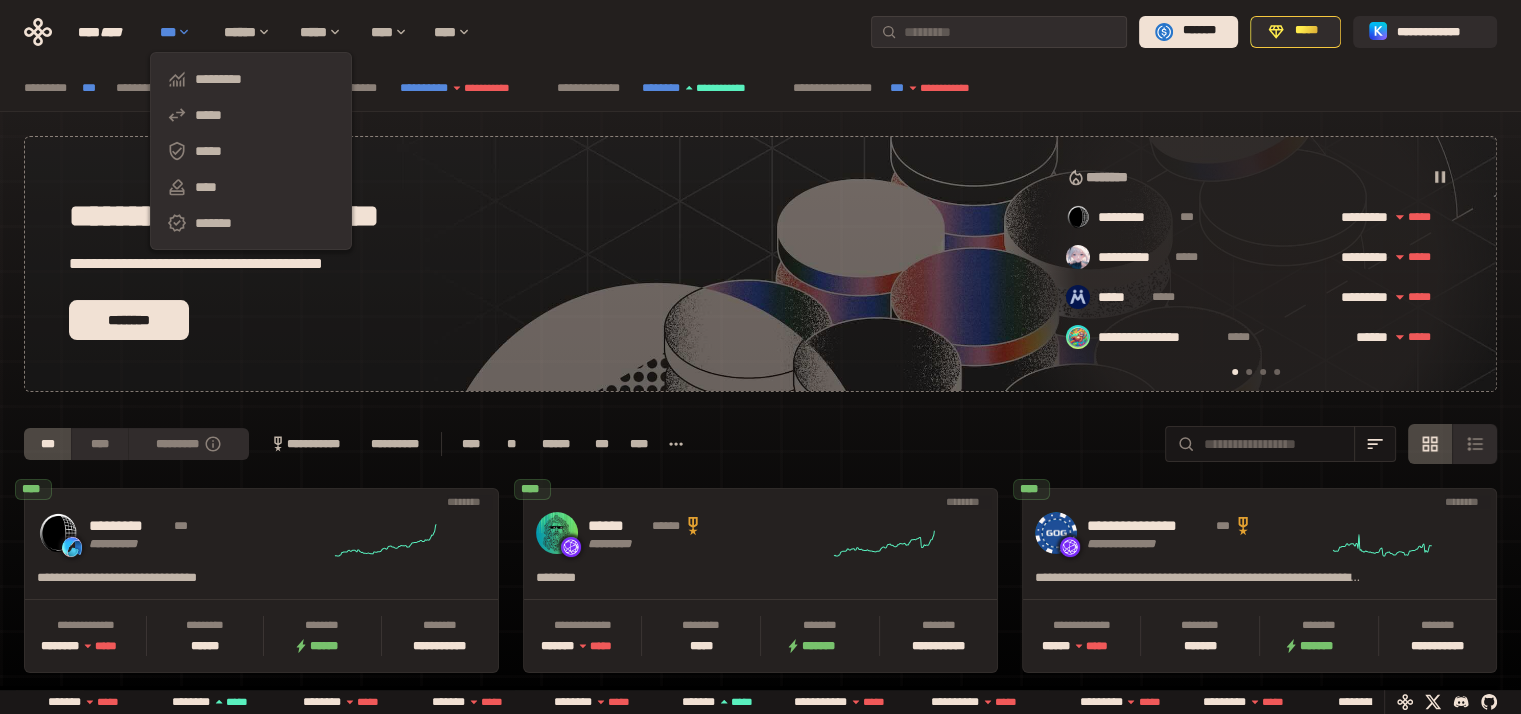 click on "***" at bounding box center [182, 32] 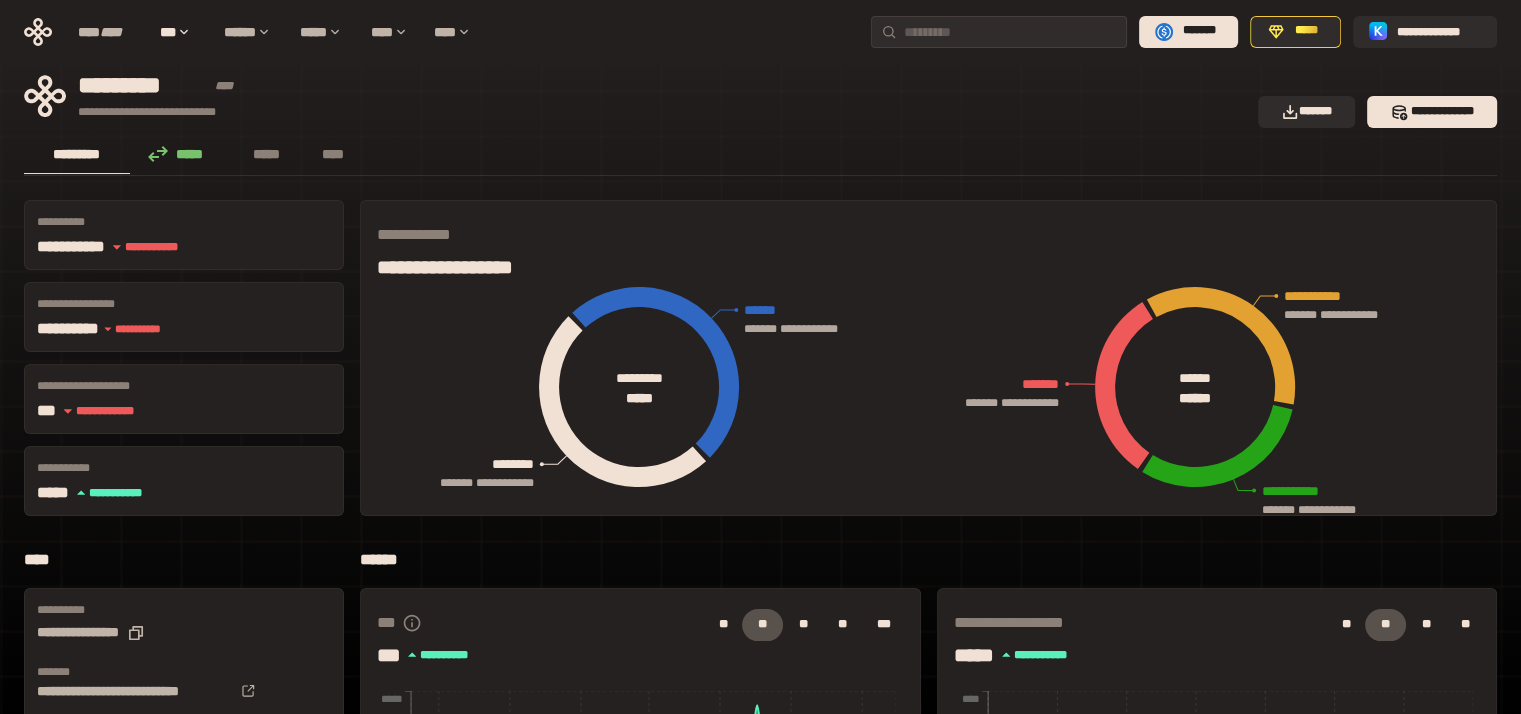 scroll, scrollTop: 37, scrollLeft: 0, axis: vertical 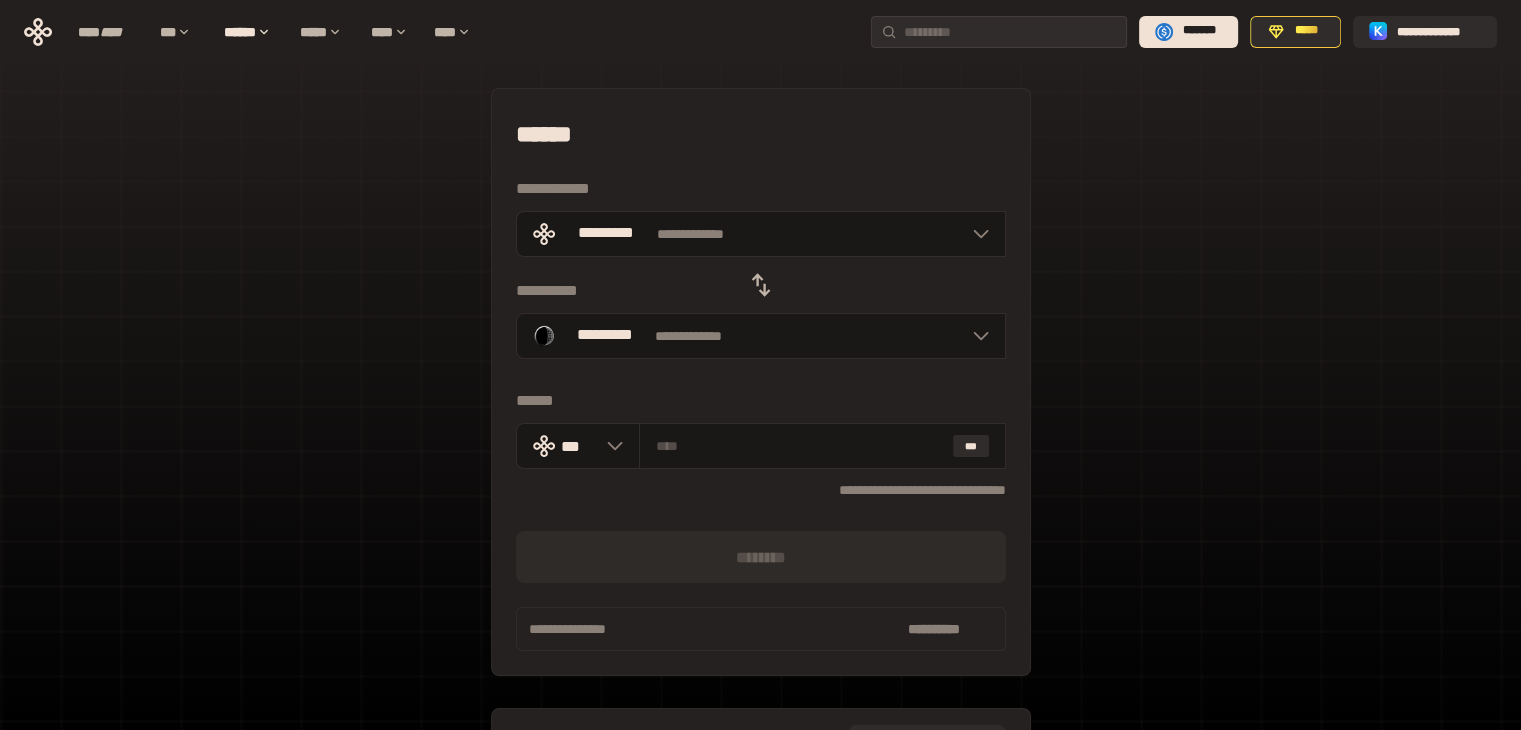 click 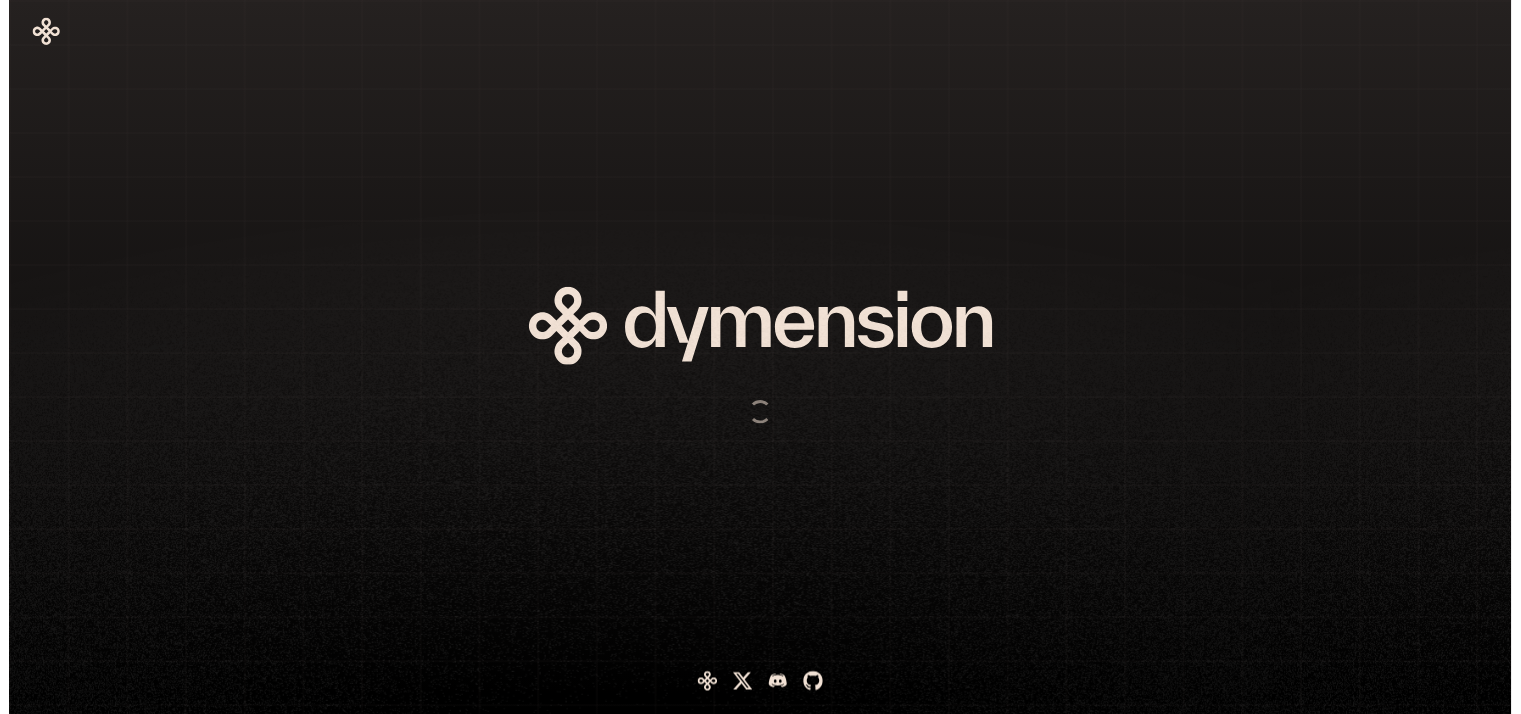 scroll, scrollTop: 0, scrollLeft: 0, axis: both 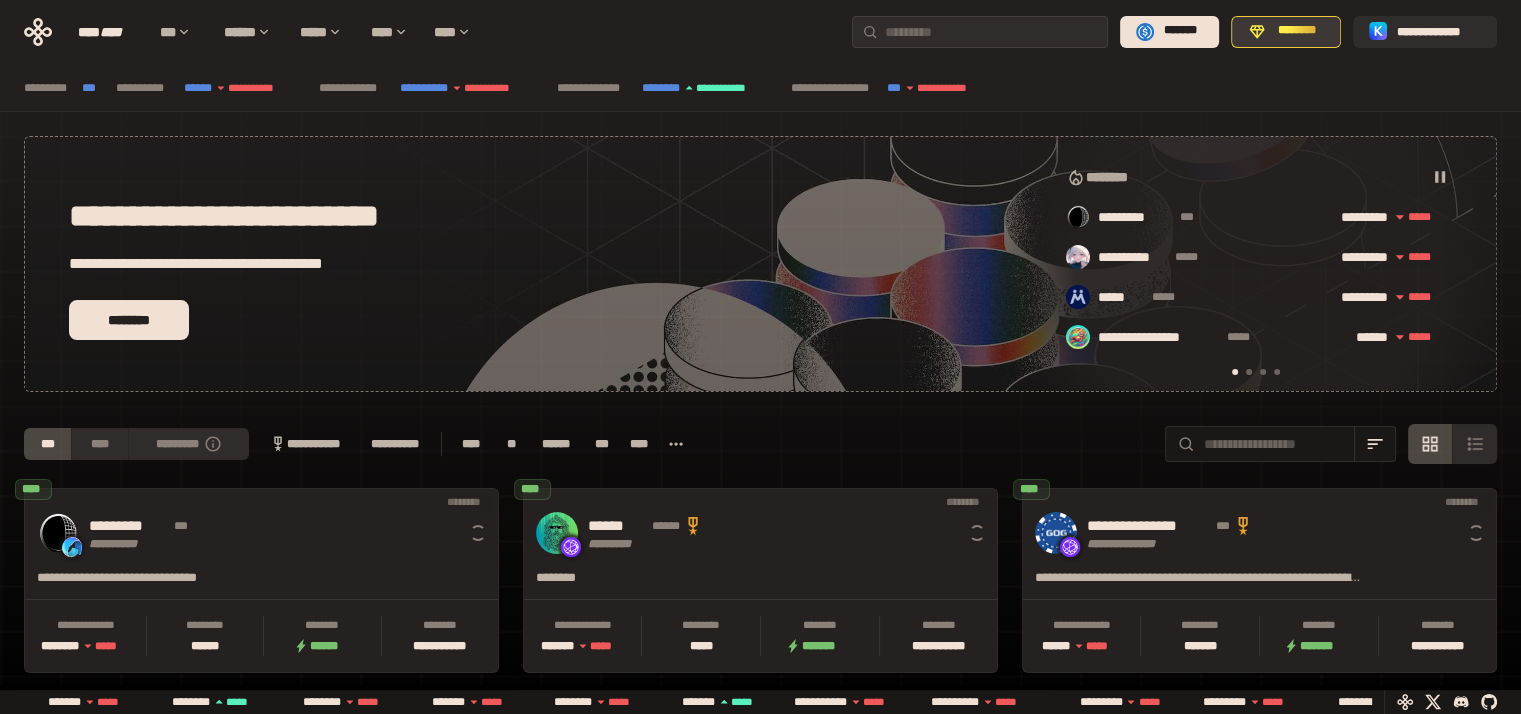 click 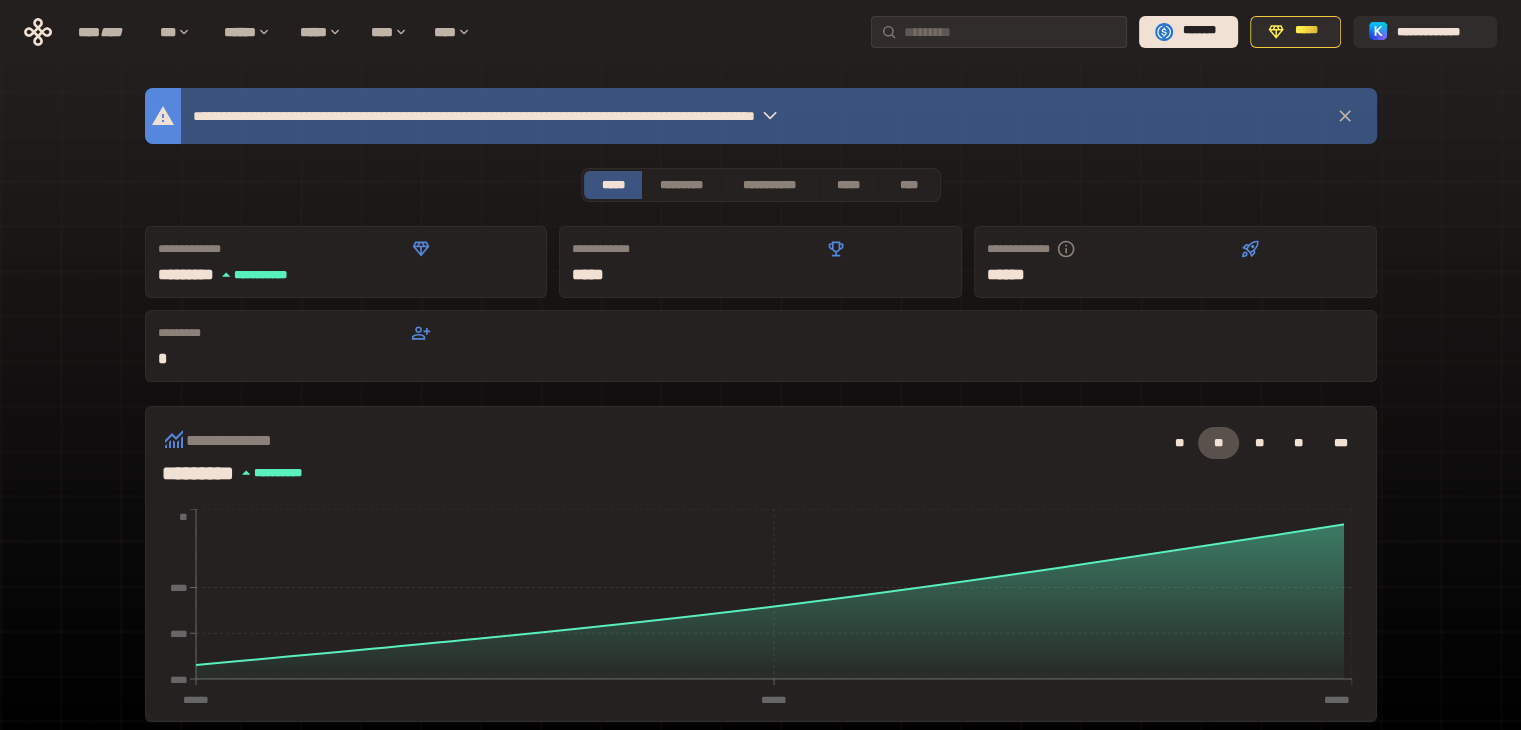 click 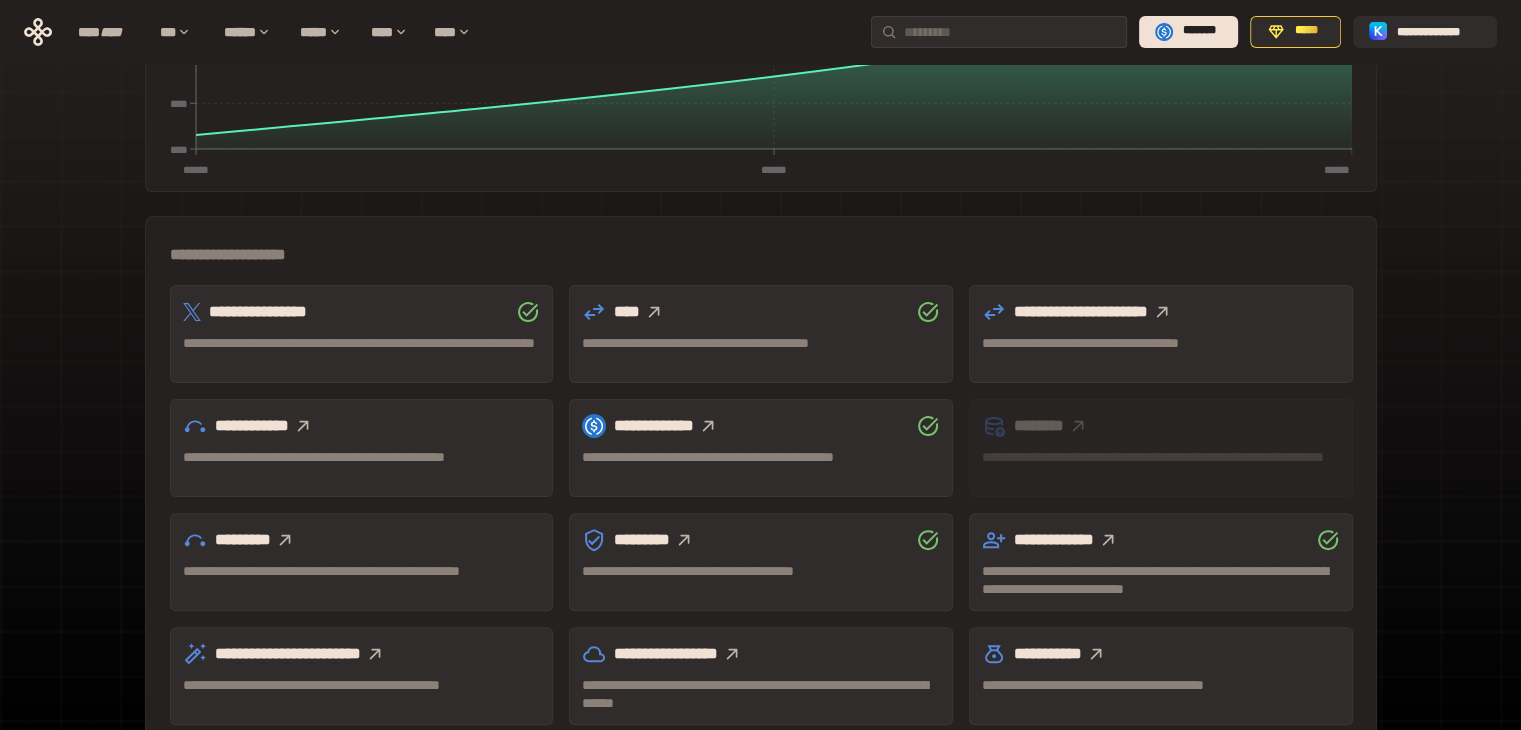 scroll, scrollTop: 475, scrollLeft: 0, axis: vertical 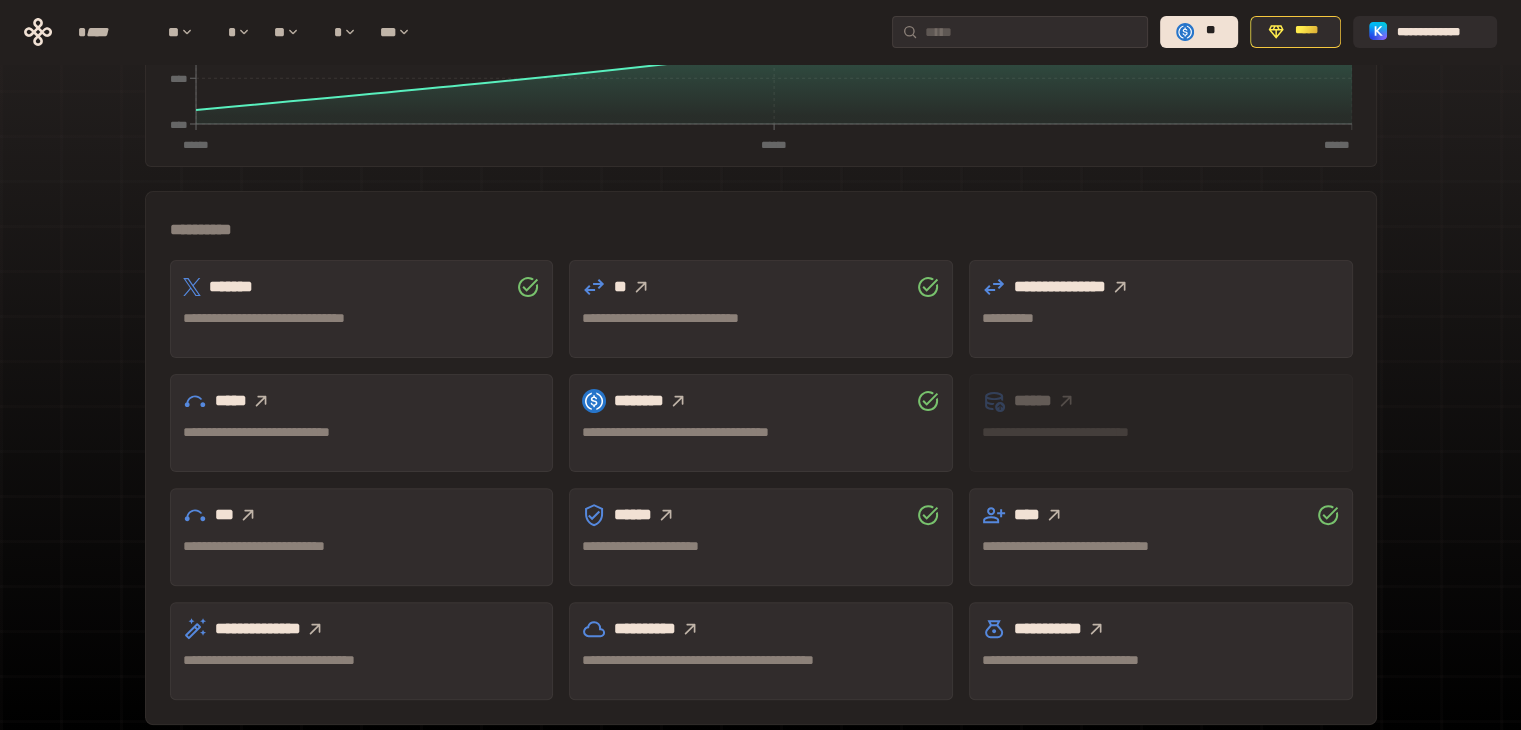 click 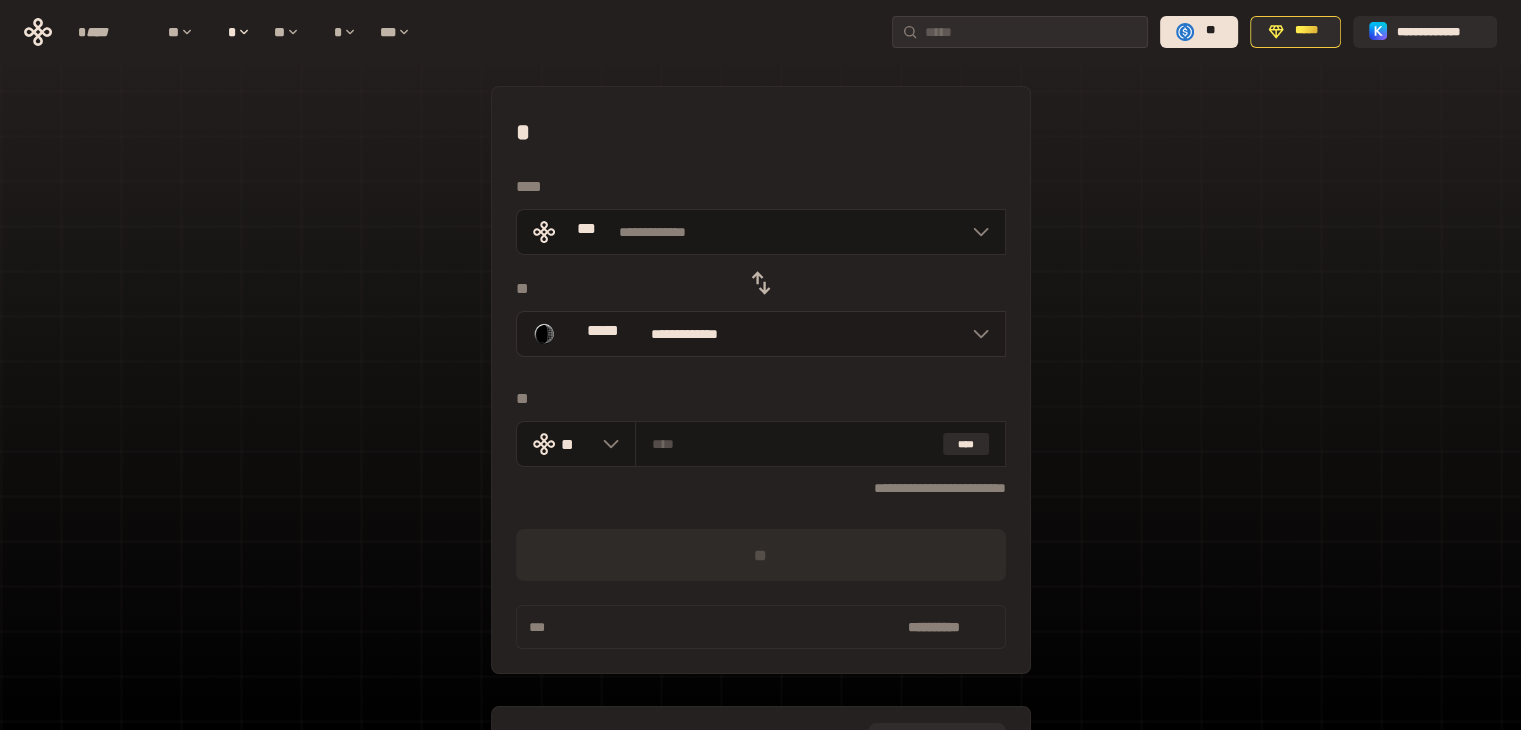 scroll, scrollTop: 0, scrollLeft: 0, axis: both 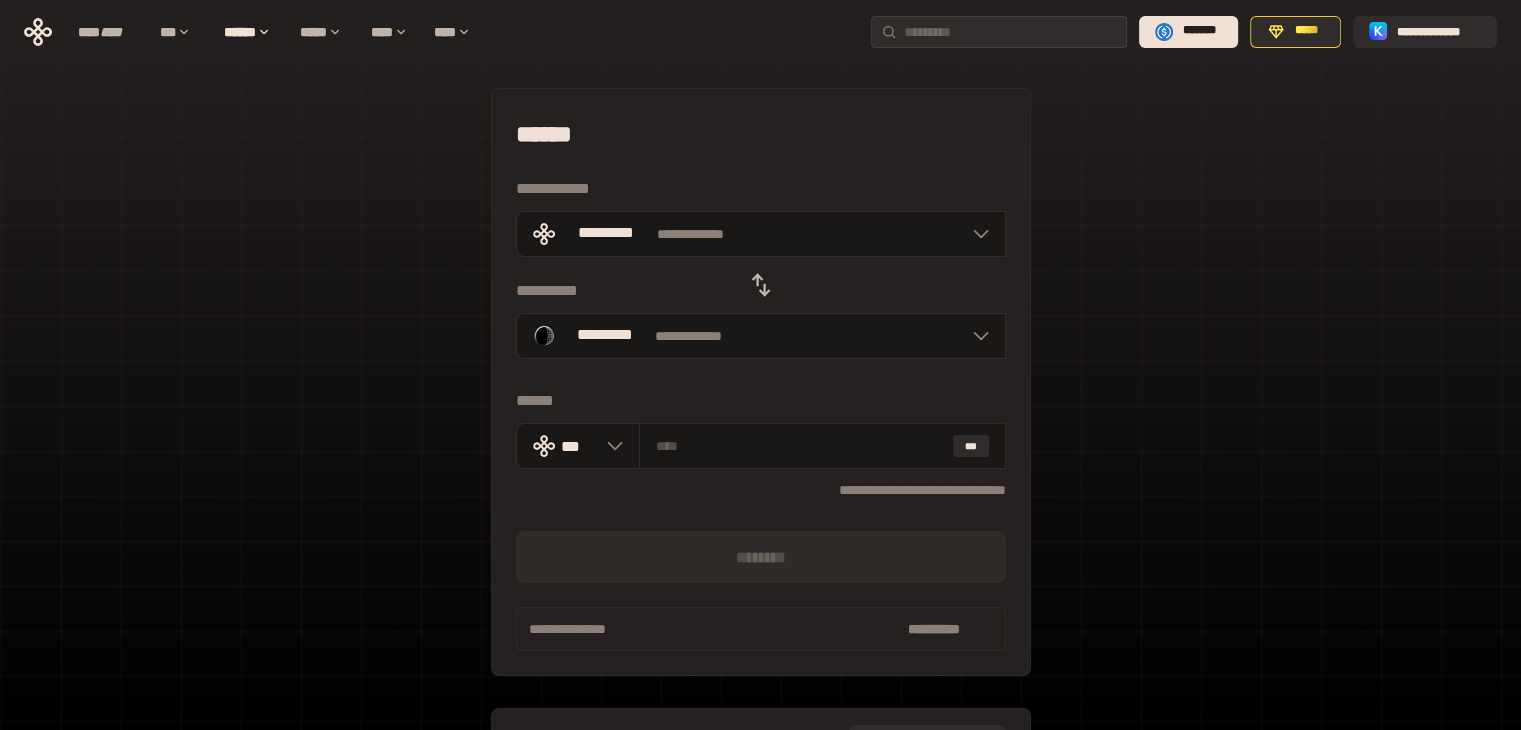 click on "******" at bounding box center [761, 134] 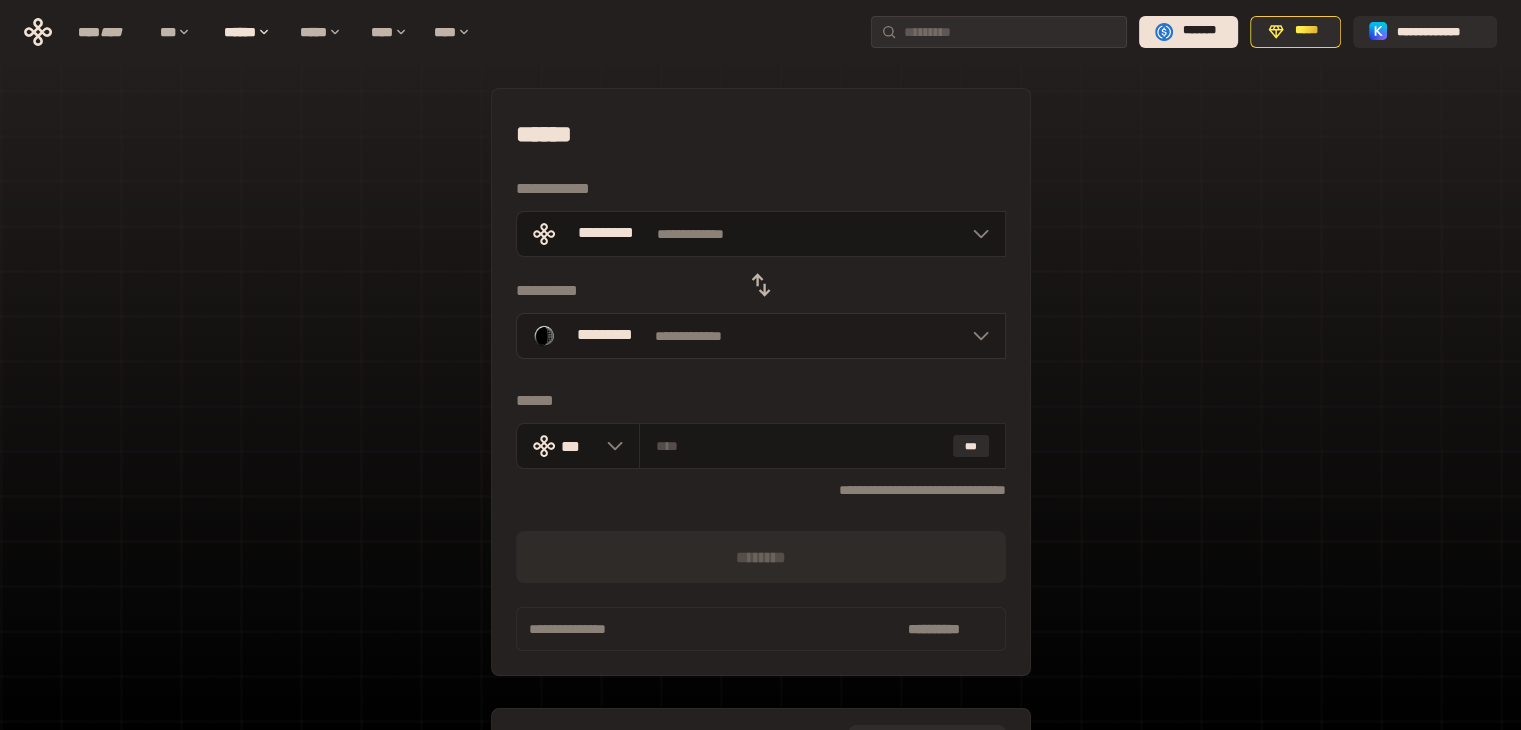 click on "**********" at bounding box center (761, 336) 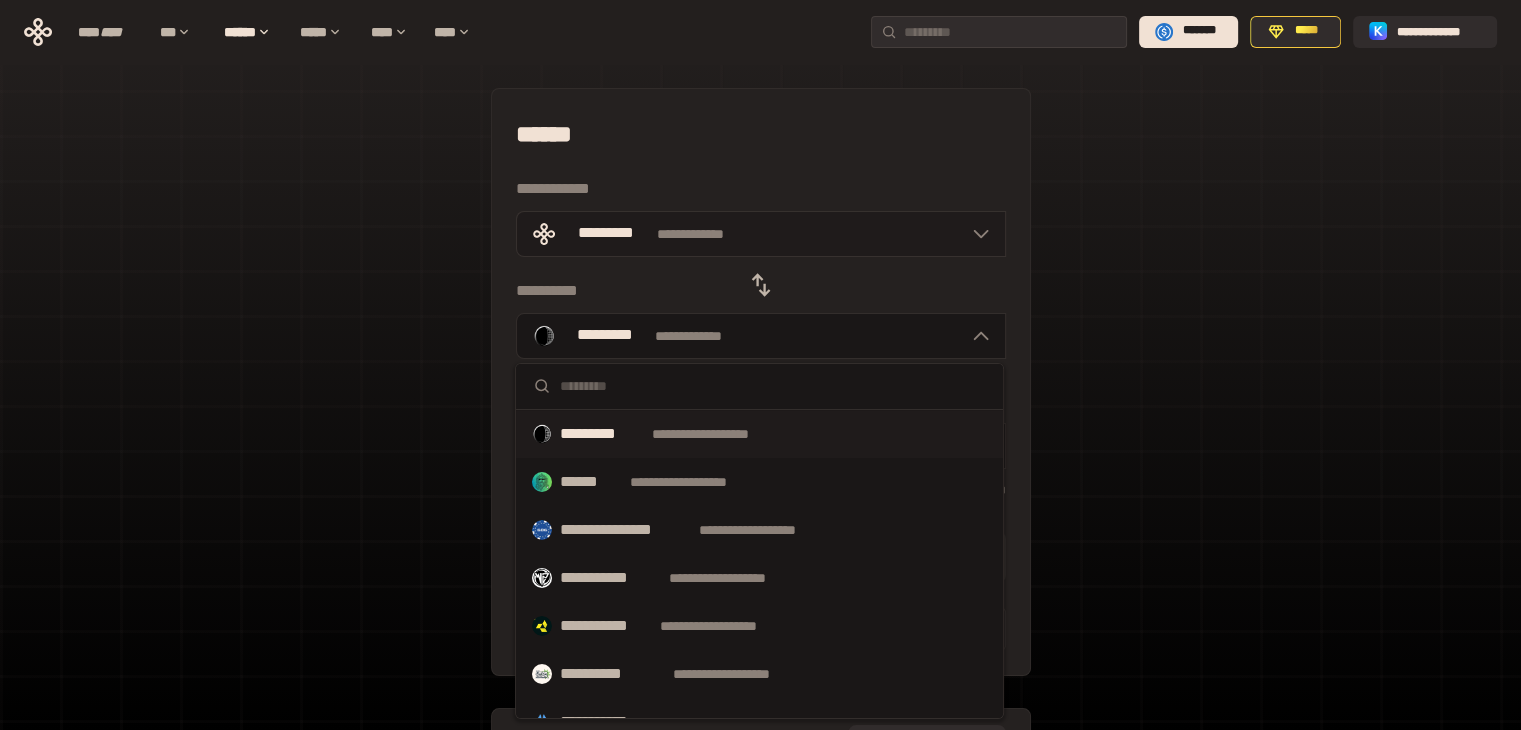 click on "**********" at bounding box center [761, 234] 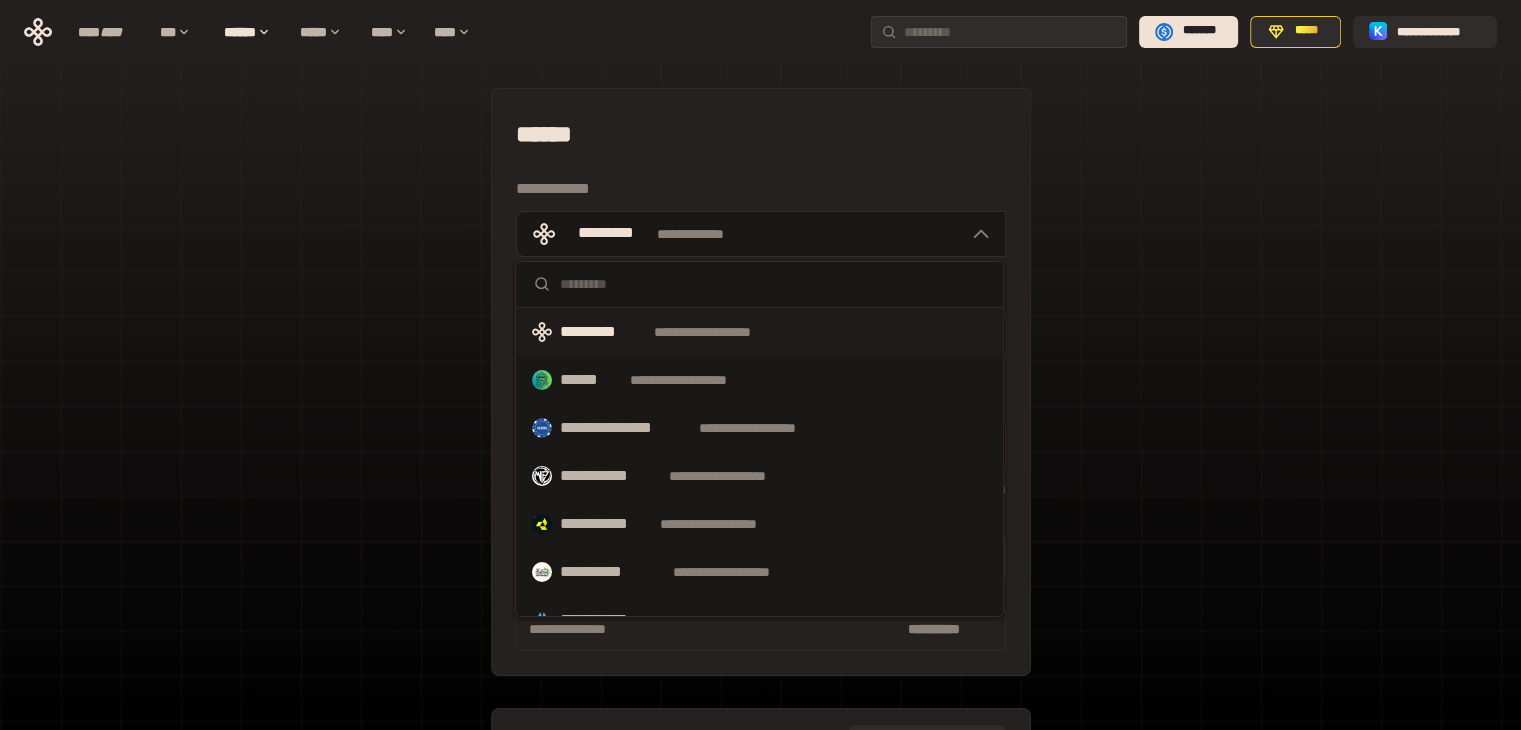 click on "**********" at bounding box center (760, 445) 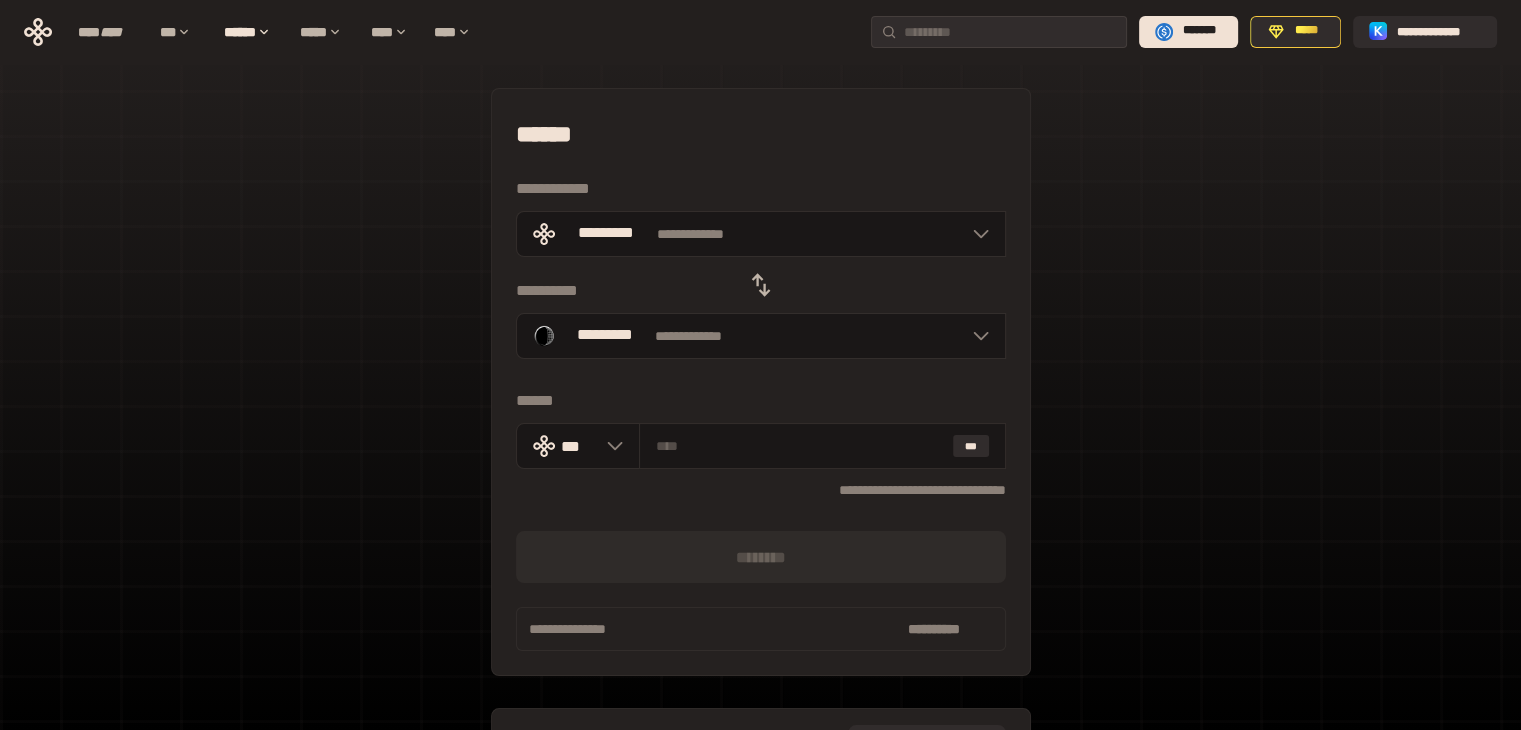 click on "******" at bounding box center (761, 401) 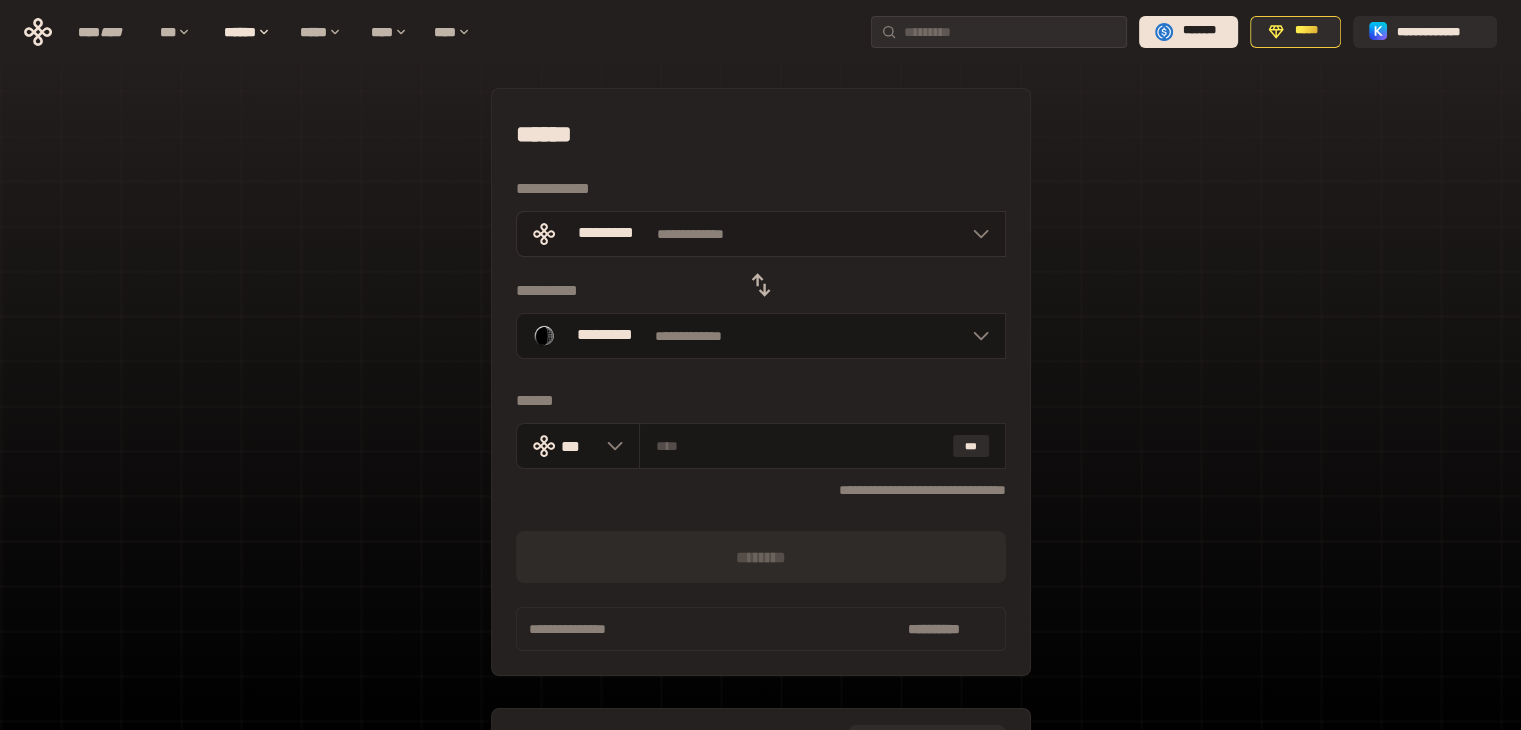 click on "*********" at bounding box center [606, 233] 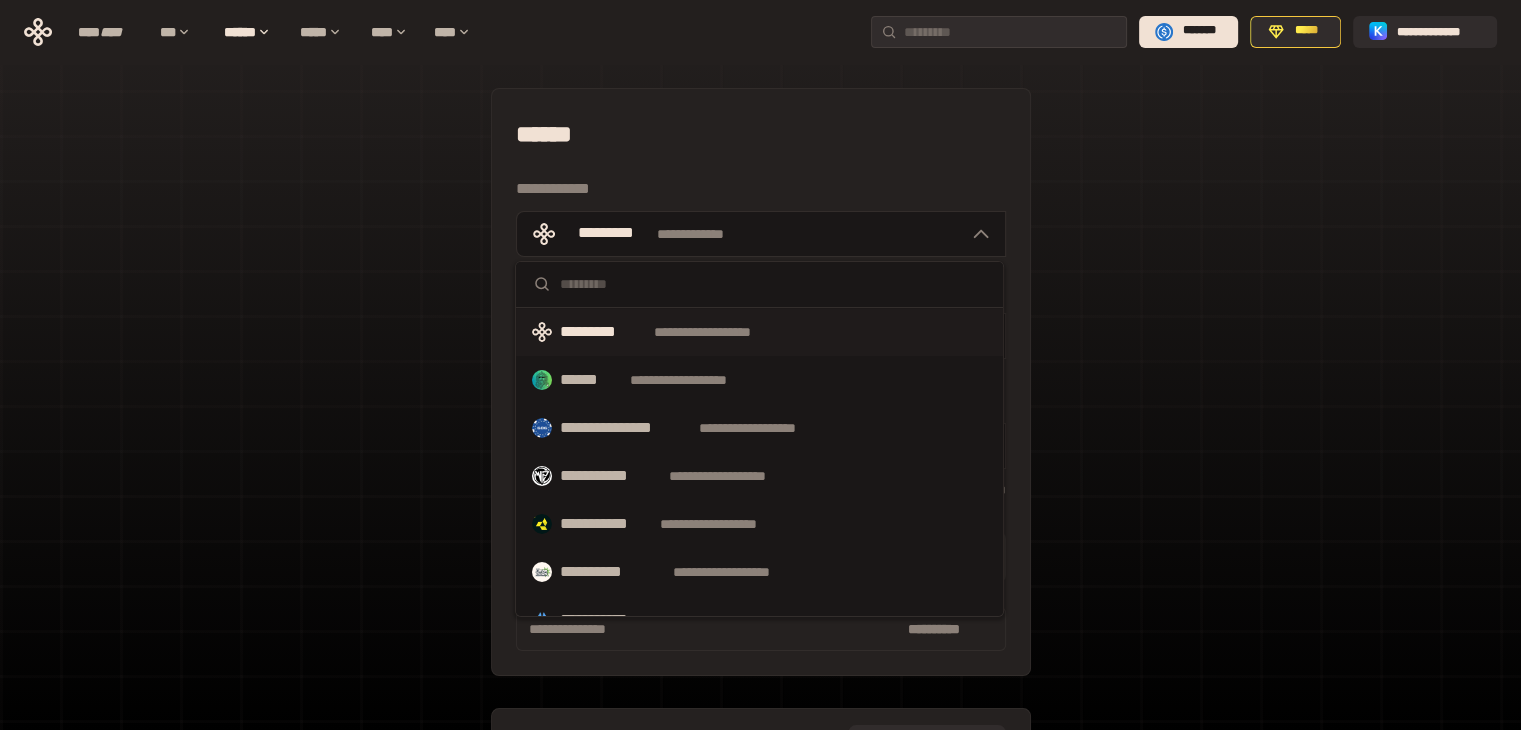 drag, startPoint x: 963, startPoint y: 113, endPoint x: 948, endPoint y: 120, distance: 16.552946 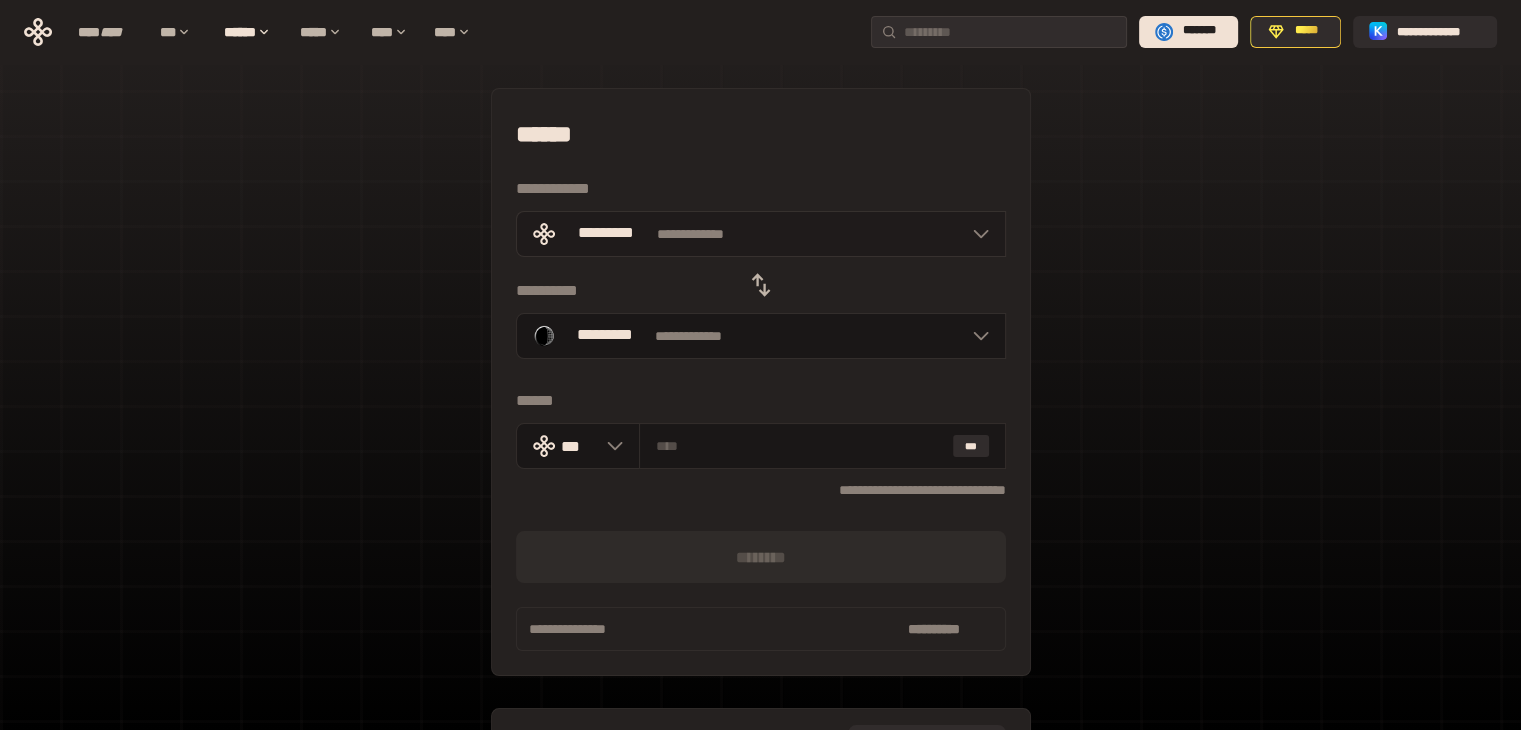 click on "*********" at bounding box center [606, 233] 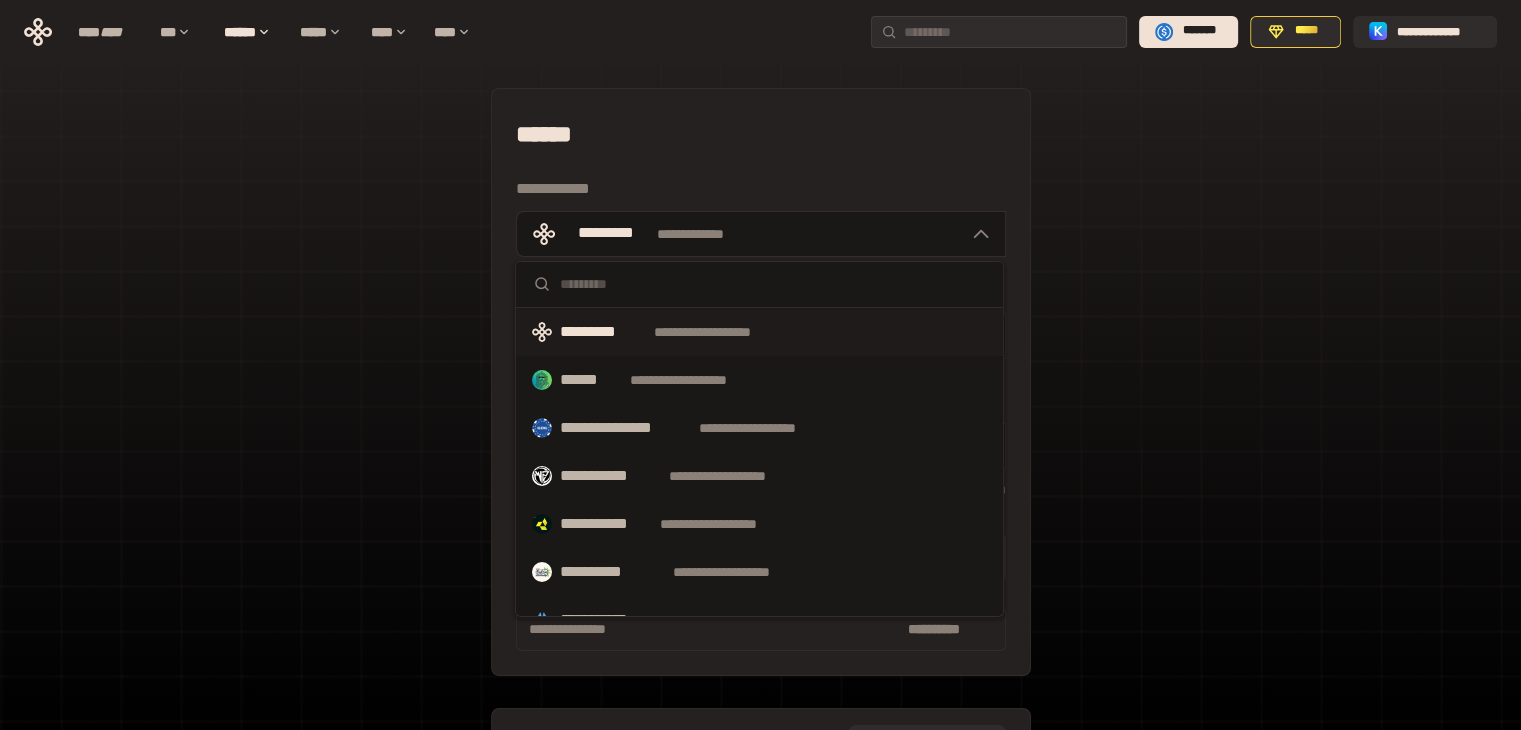 click at bounding box center (773, 284) 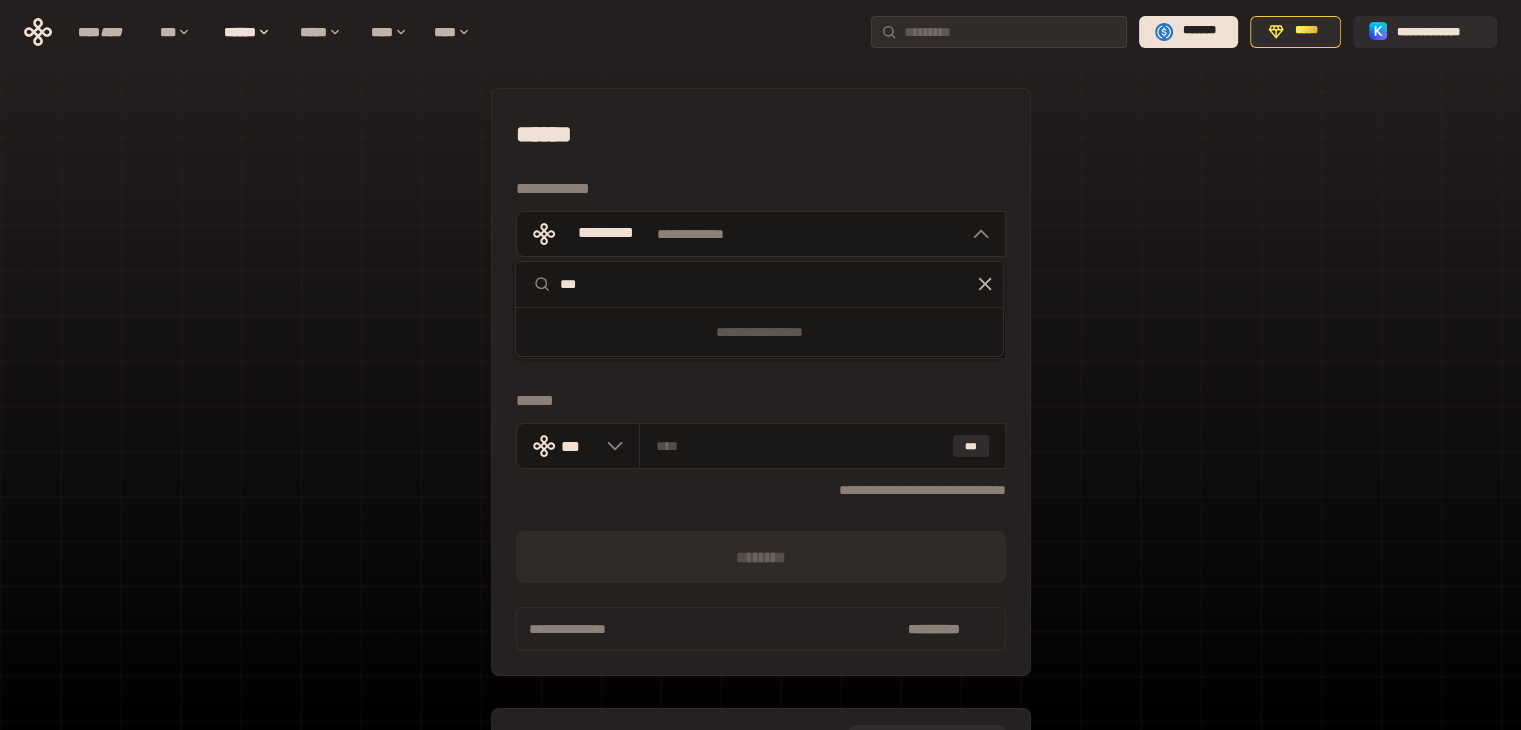 type on "***" 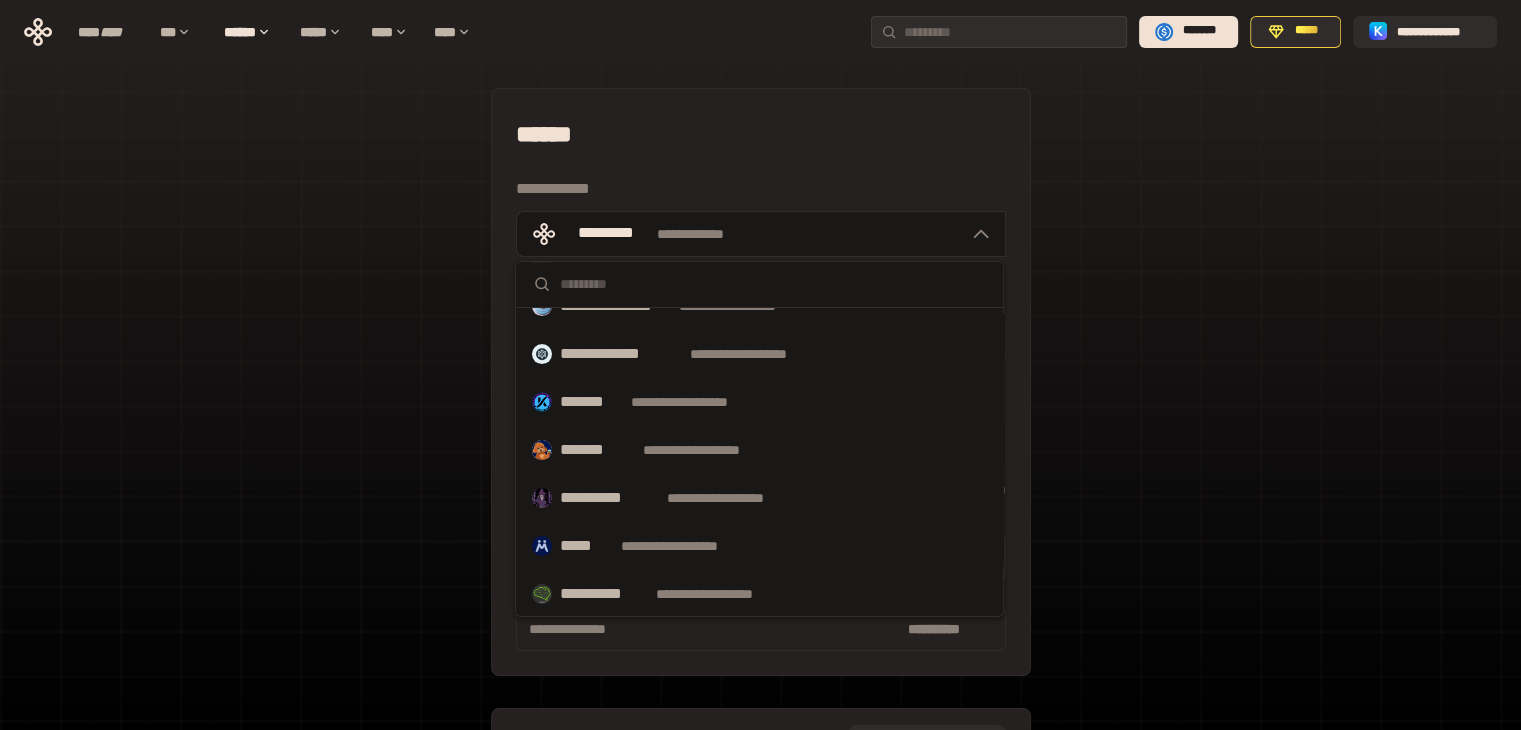 scroll, scrollTop: 800, scrollLeft: 0, axis: vertical 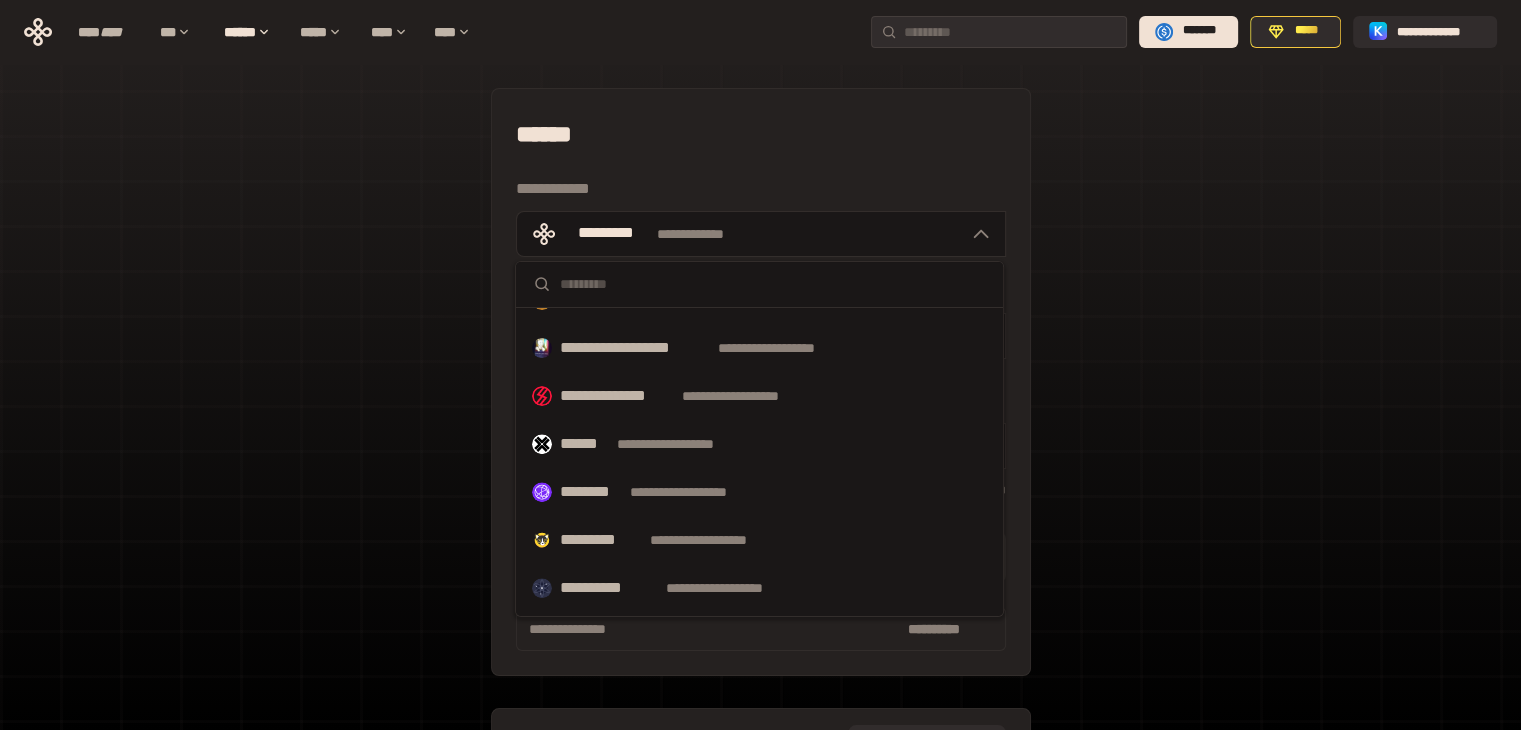 click on "**********" at bounding box center (760, 445) 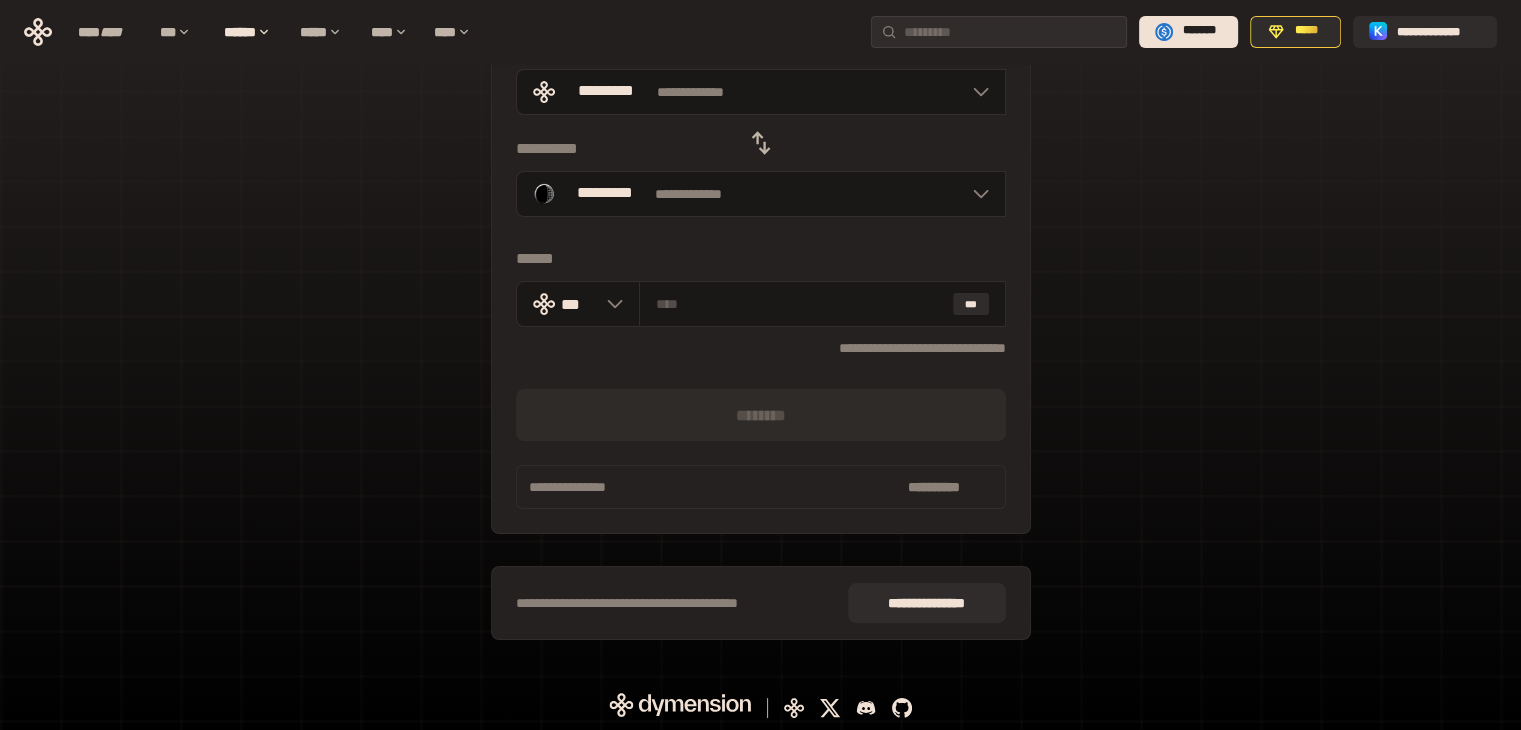 scroll, scrollTop: 143, scrollLeft: 0, axis: vertical 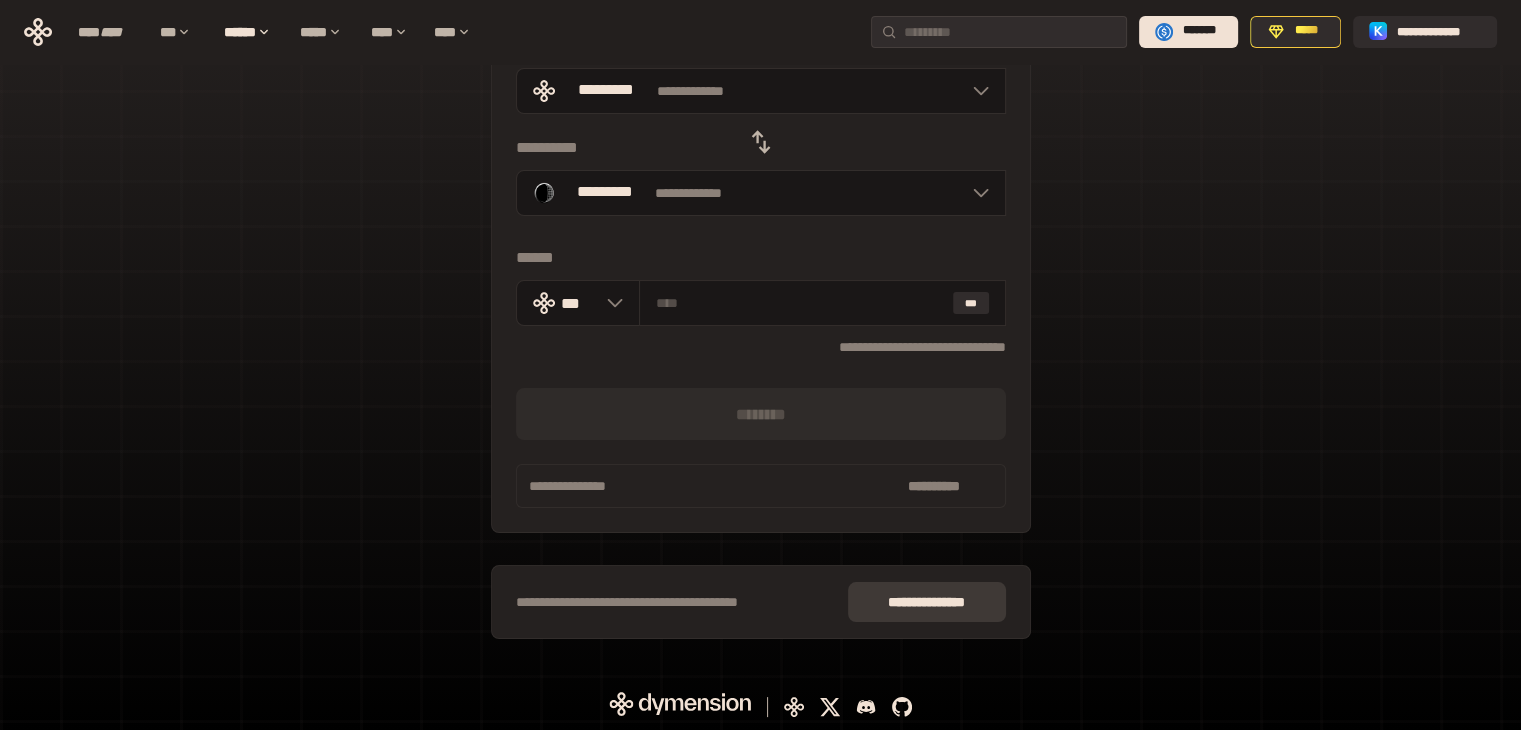 click on "**** **** * ***" at bounding box center [927, 602] 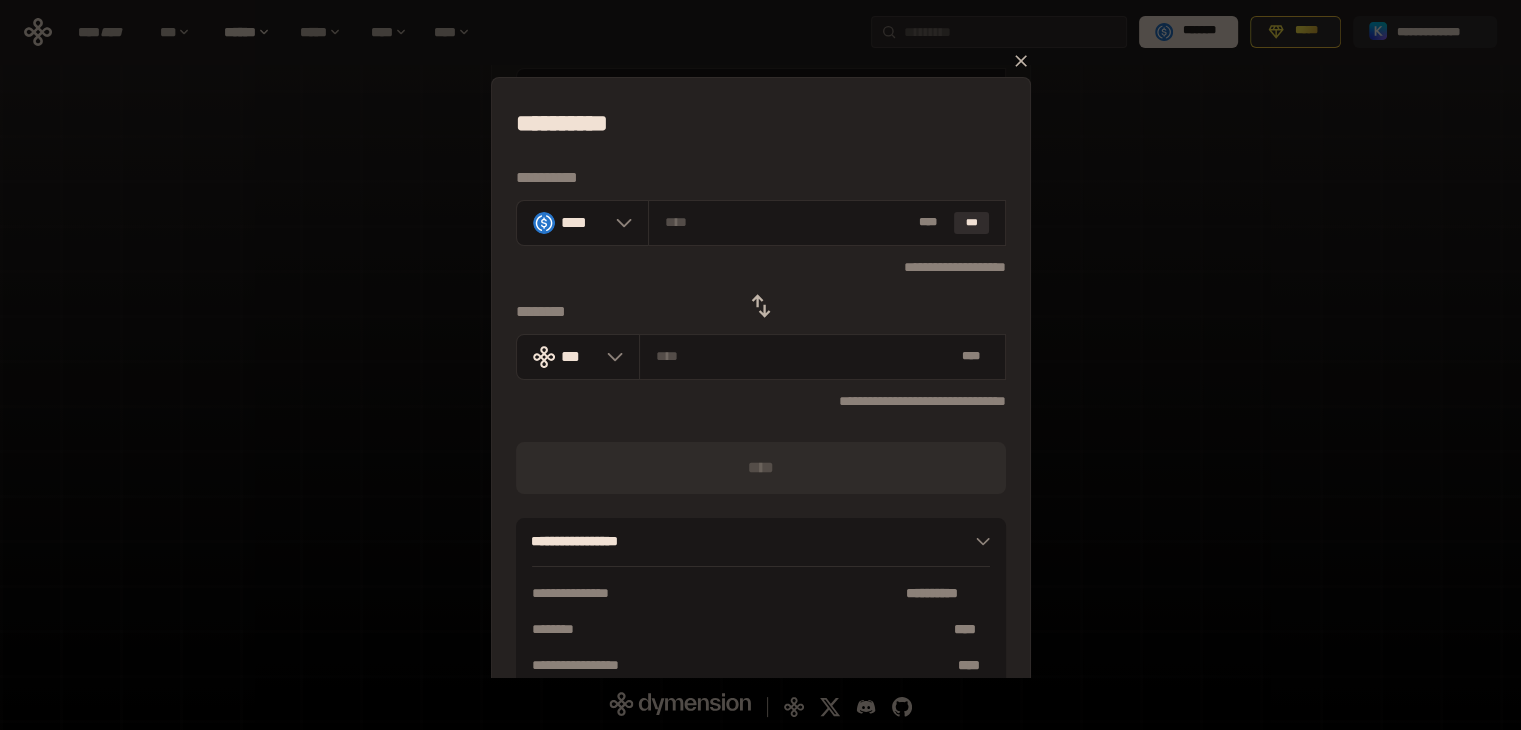 drag, startPoint x: 172, startPoint y: 52, endPoint x: 198, endPoint y: 77, distance: 36.069378 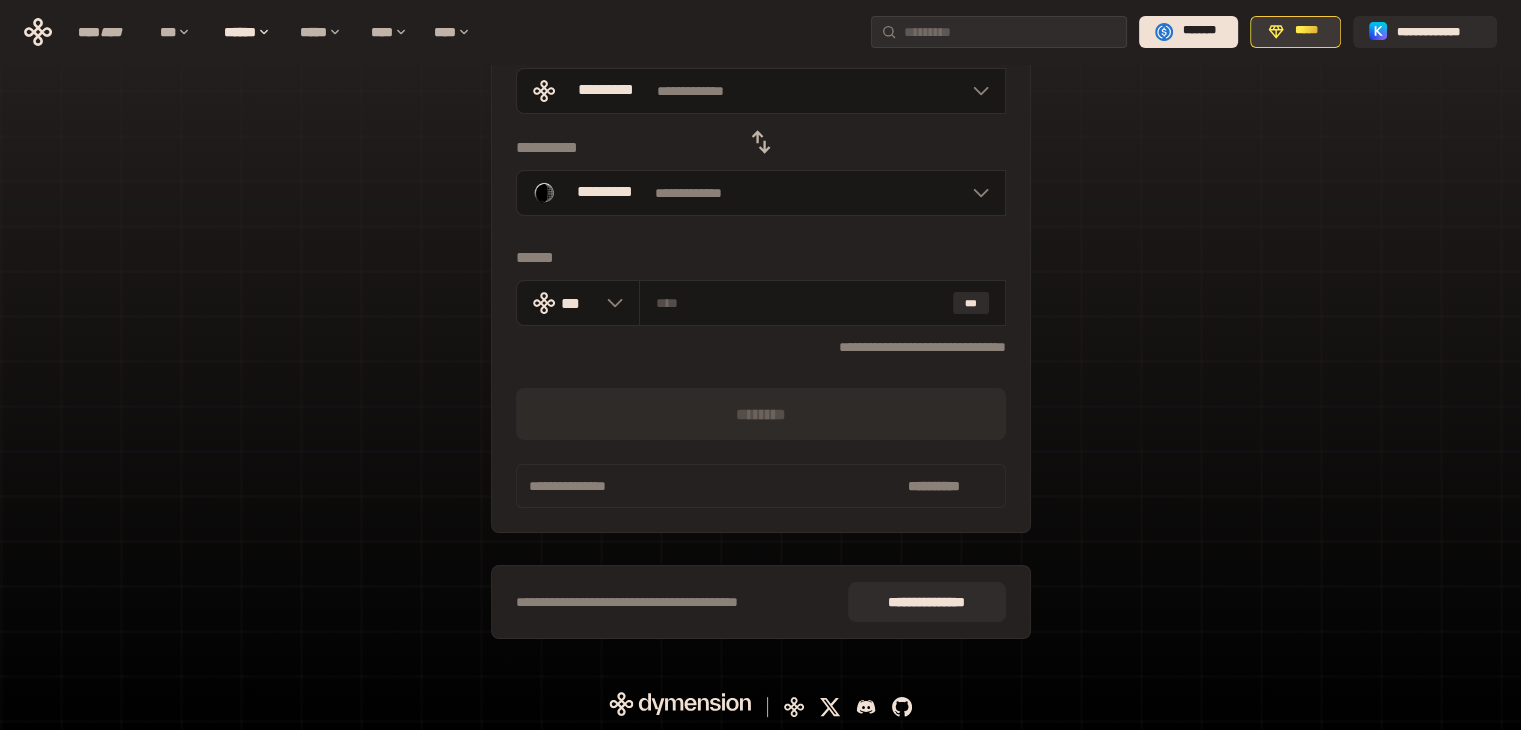 click on "*****" at bounding box center [1306, 31] 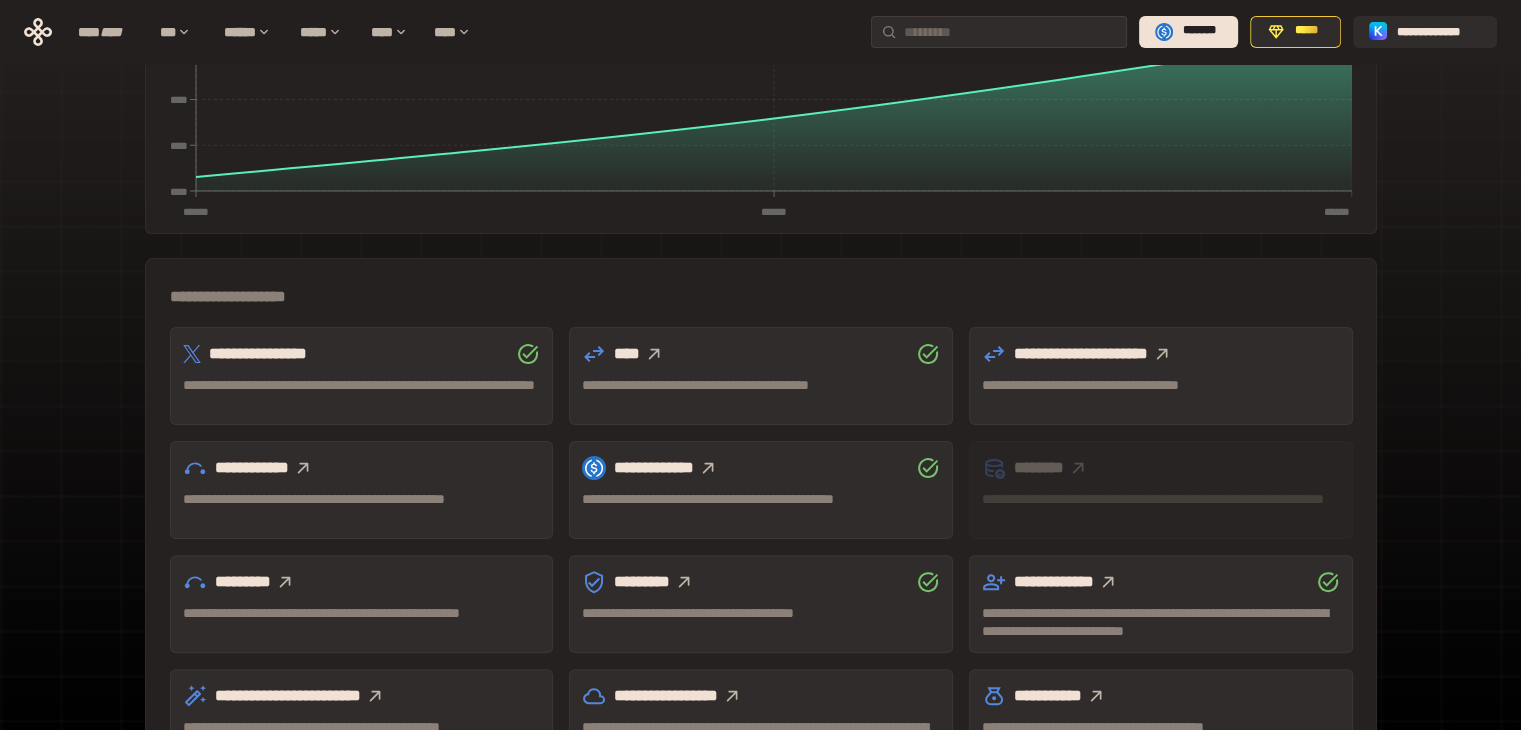 scroll, scrollTop: 475, scrollLeft: 0, axis: vertical 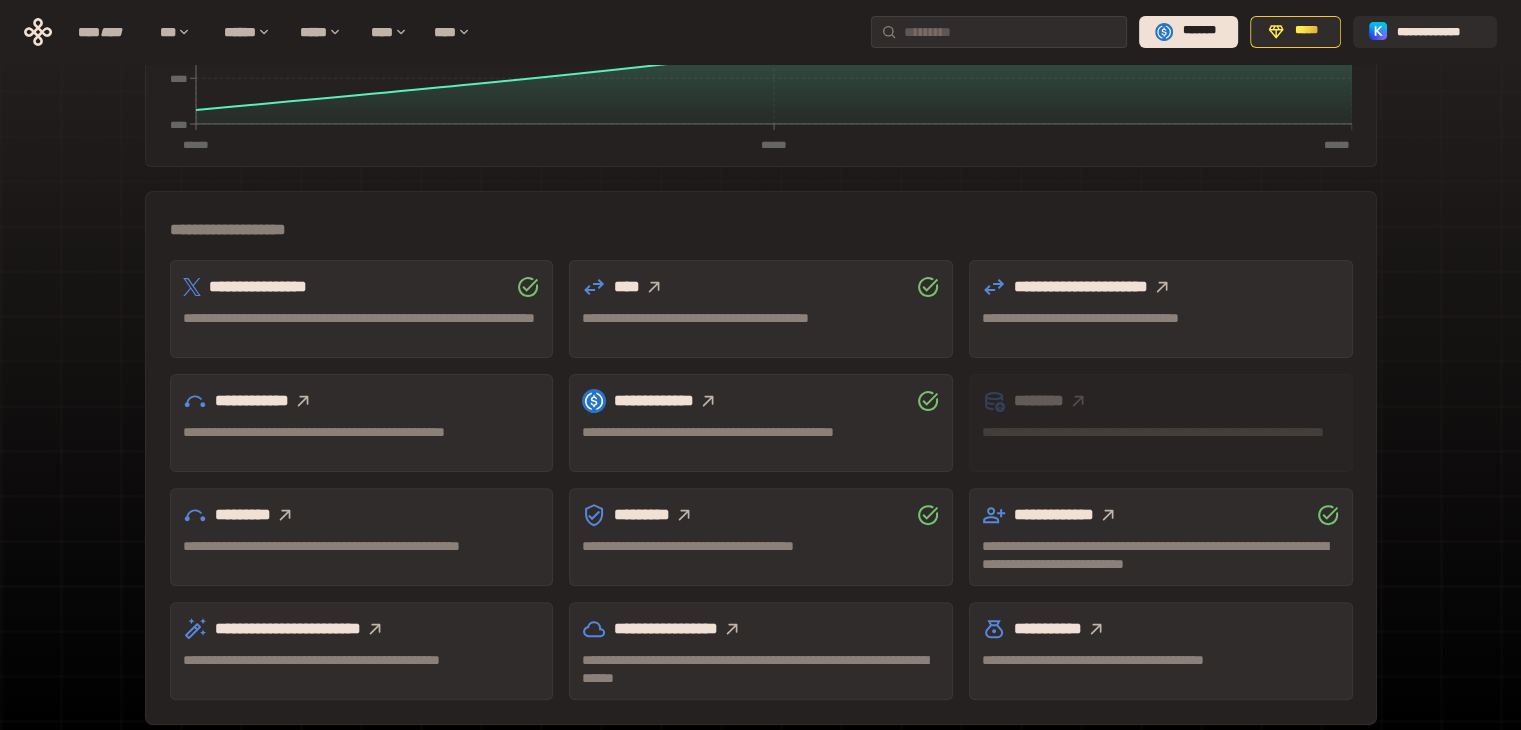 click at bounding box center [285, 515] 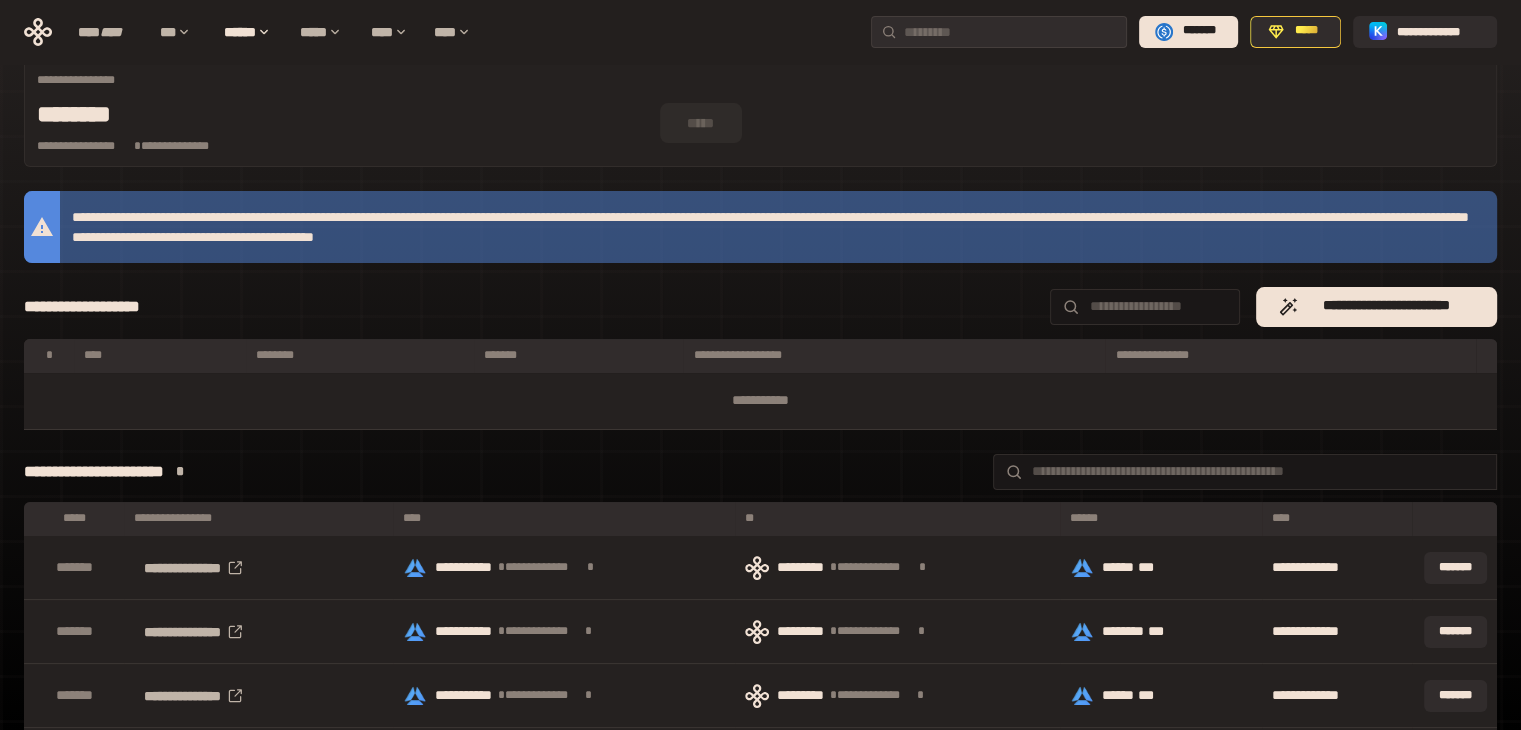 scroll, scrollTop: 200, scrollLeft: 0, axis: vertical 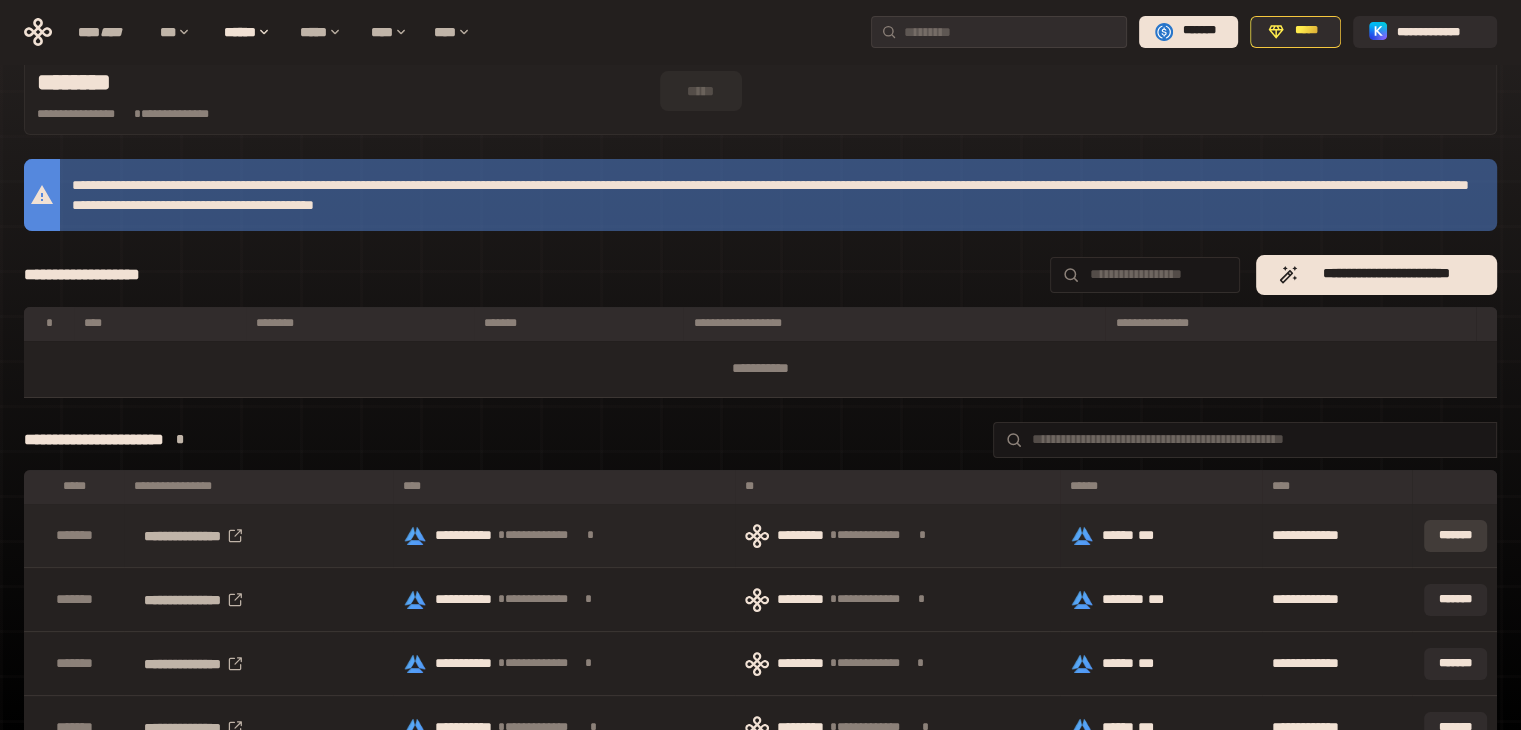 click on "*******" at bounding box center [1455, 536] 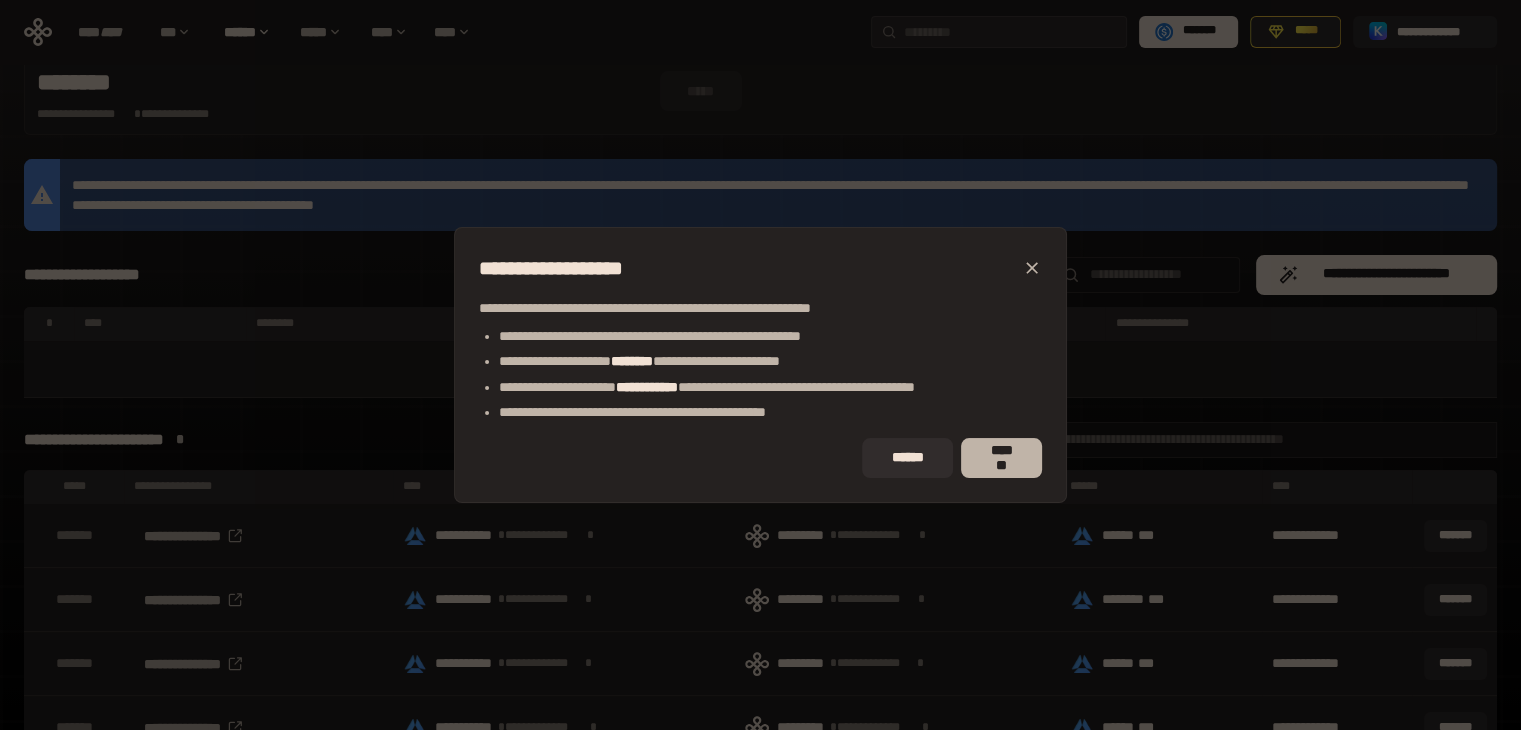click on "*******" at bounding box center (1001, 458) 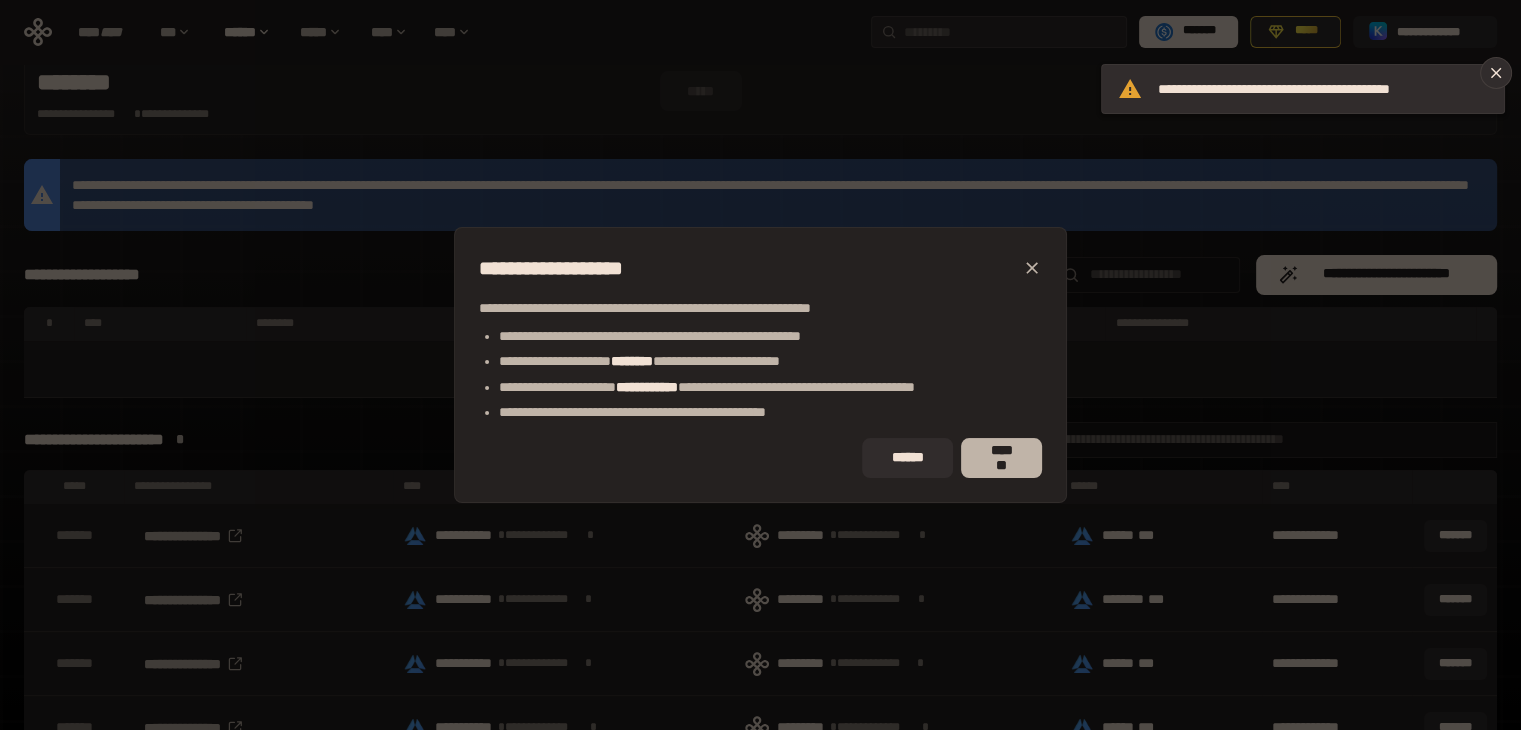 click on "*******" at bounding box center (1001, 458) 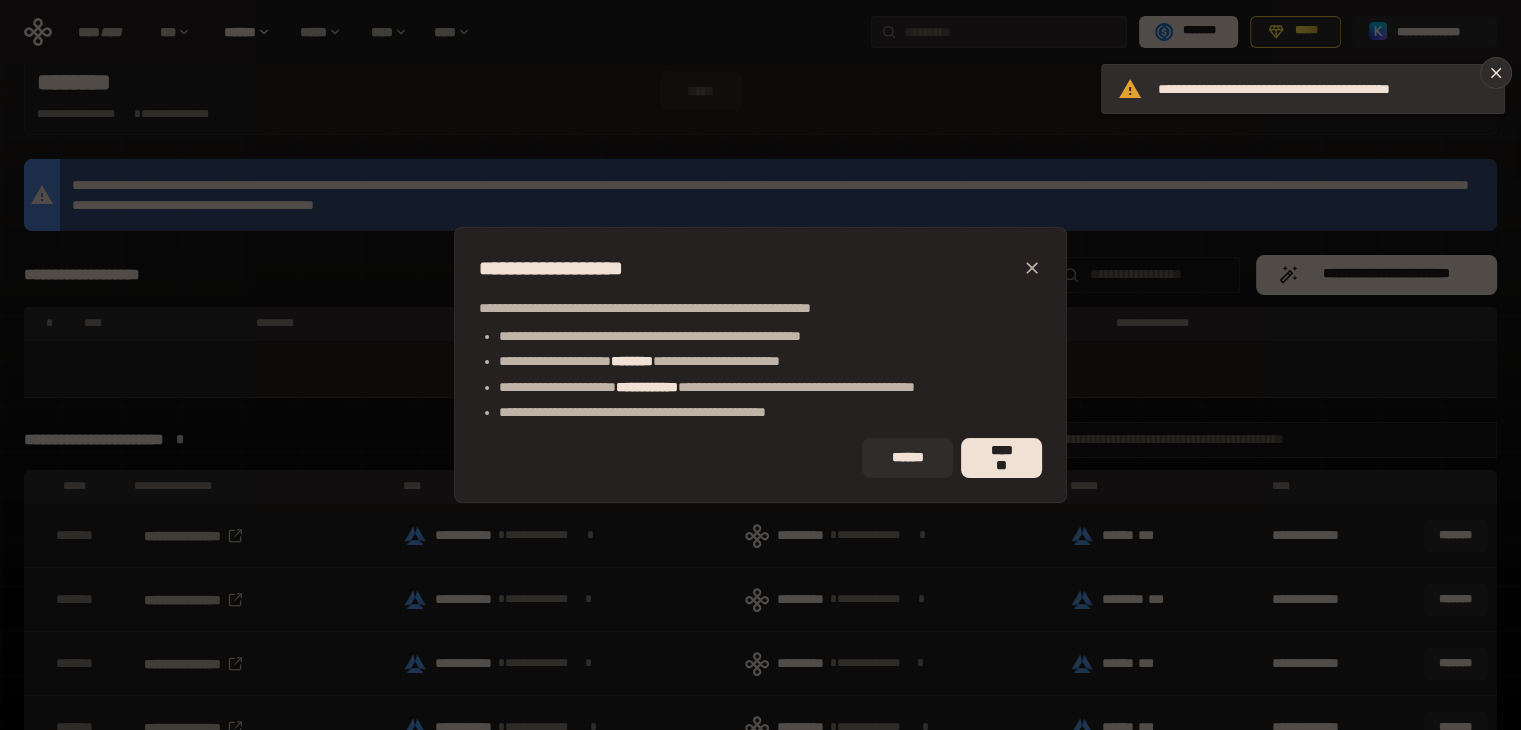 click 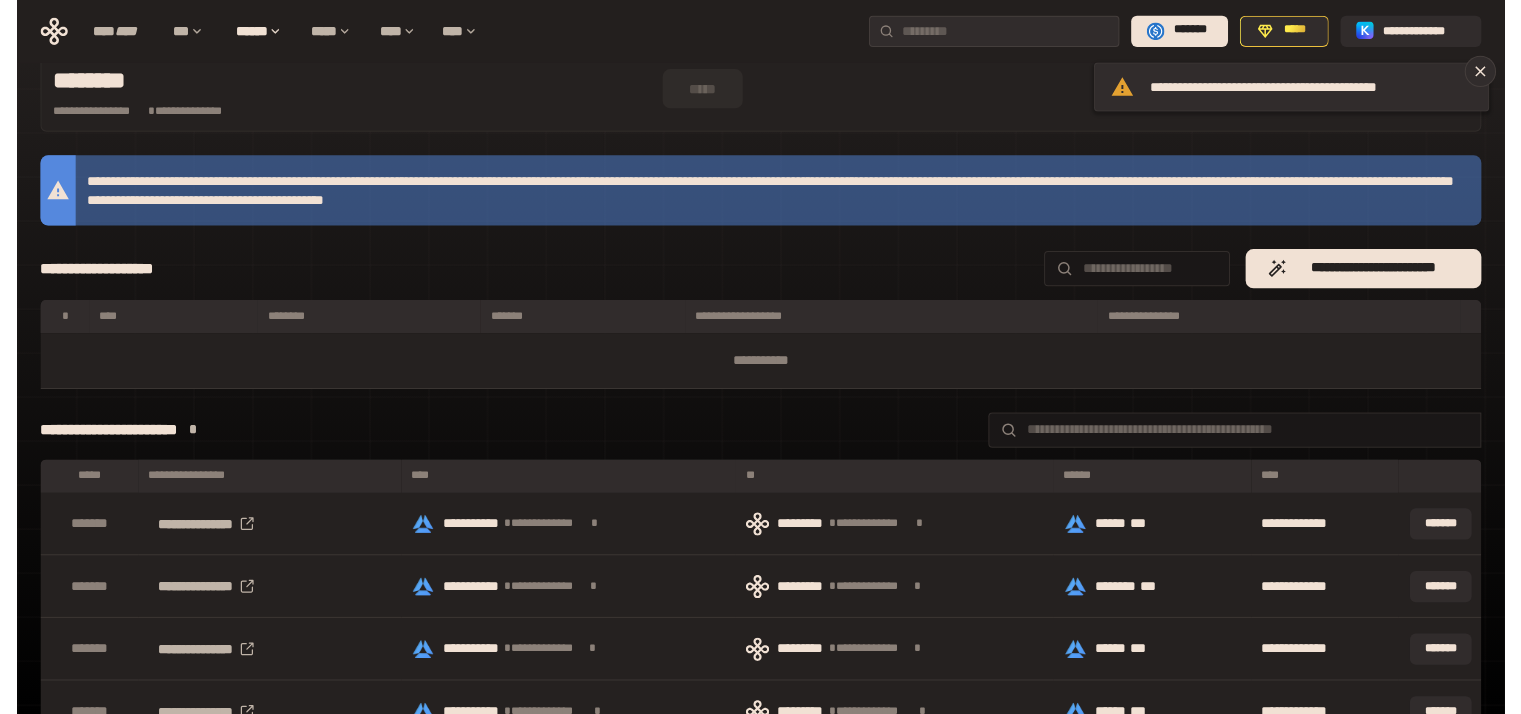 scroll, scrollTop: 0, scrollLeft: 0, axis: both 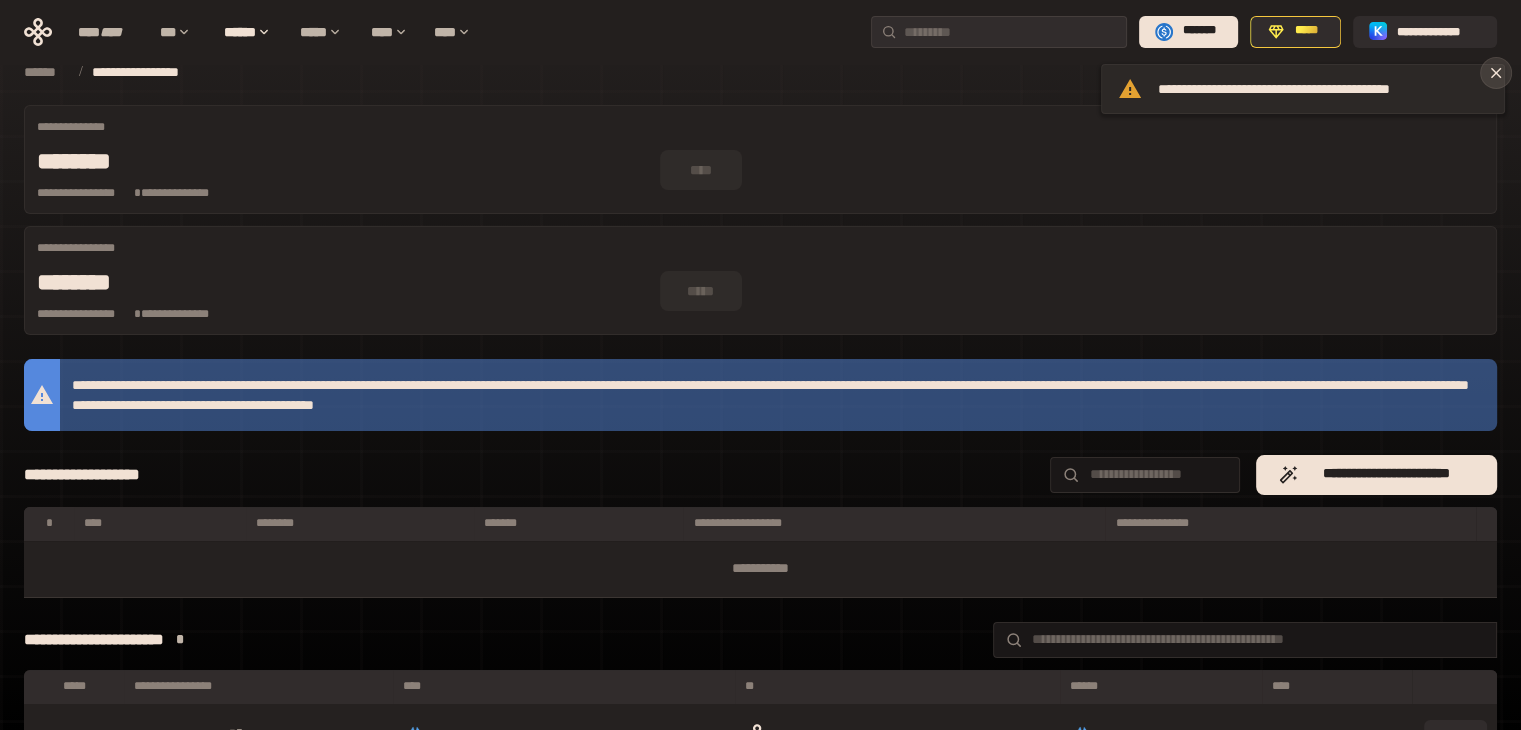 click 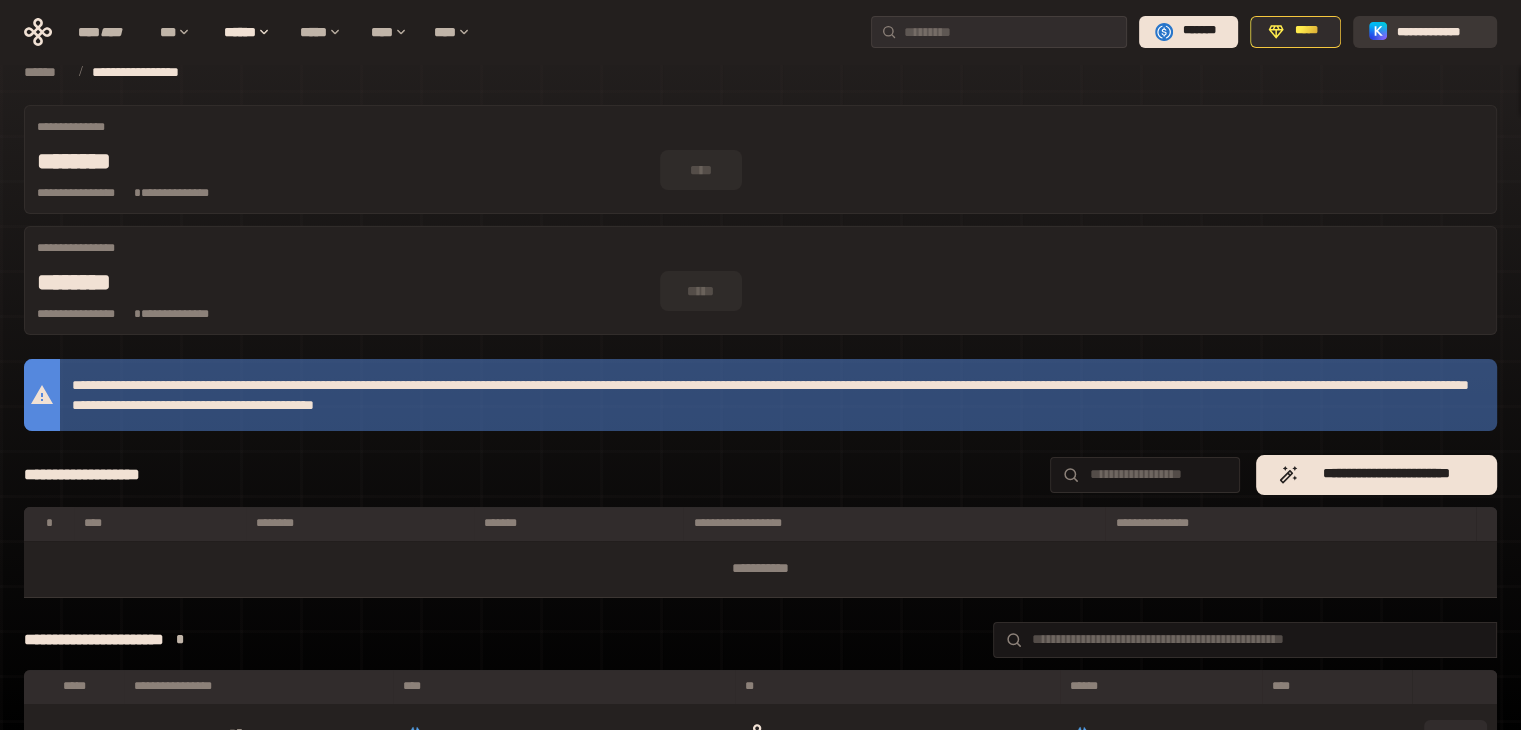 click on "**********" at bounding box center [1439, 31] 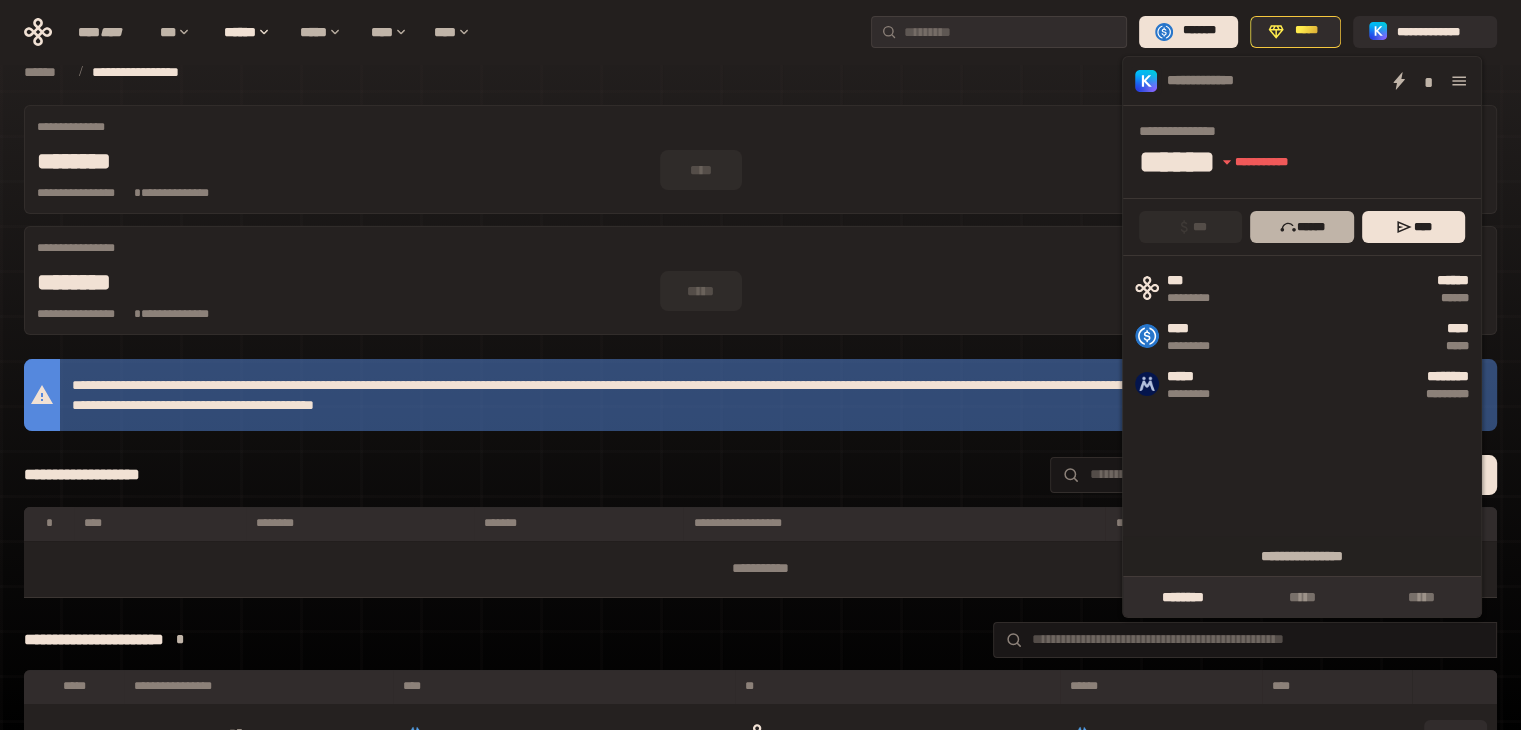 click on "******" at bounding box center (1301, 227) 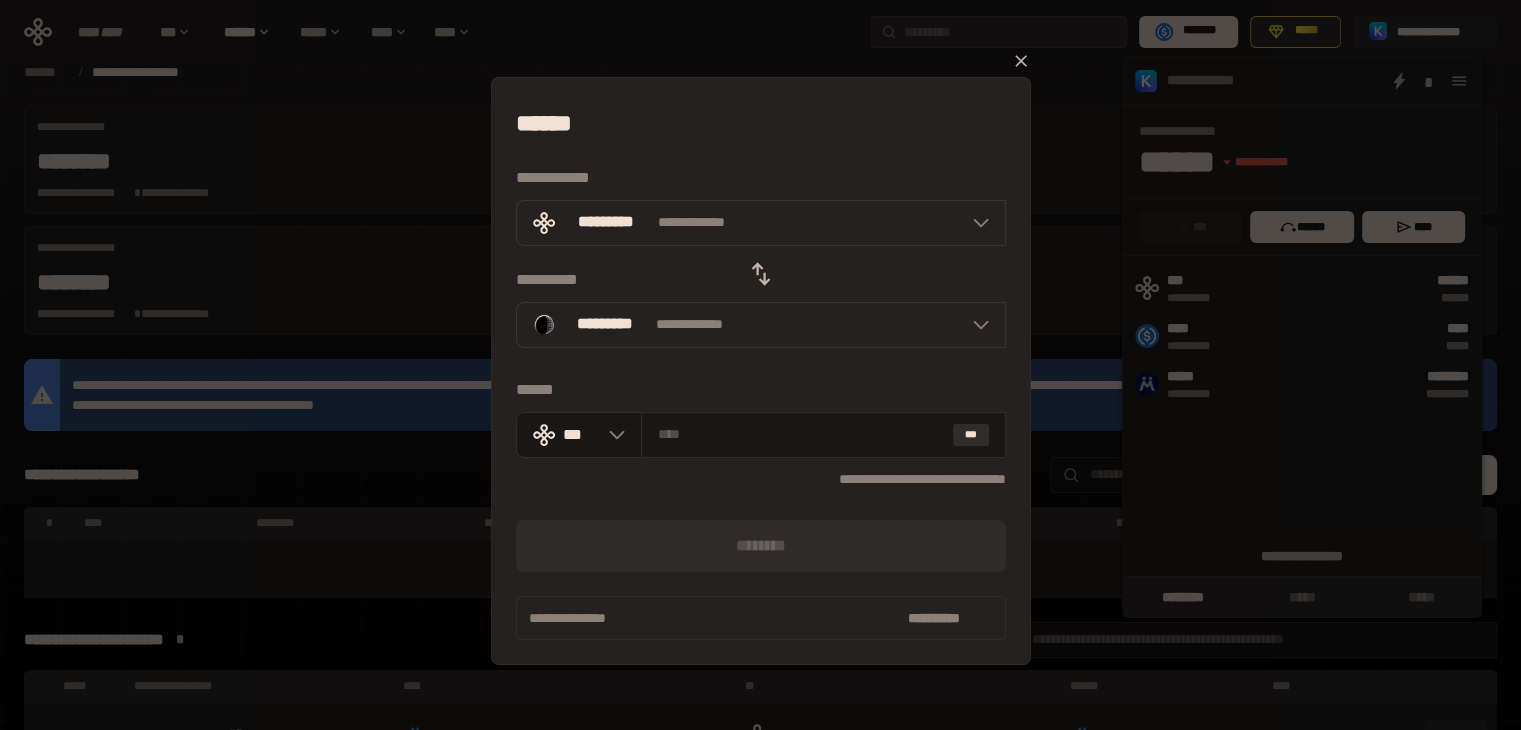 click 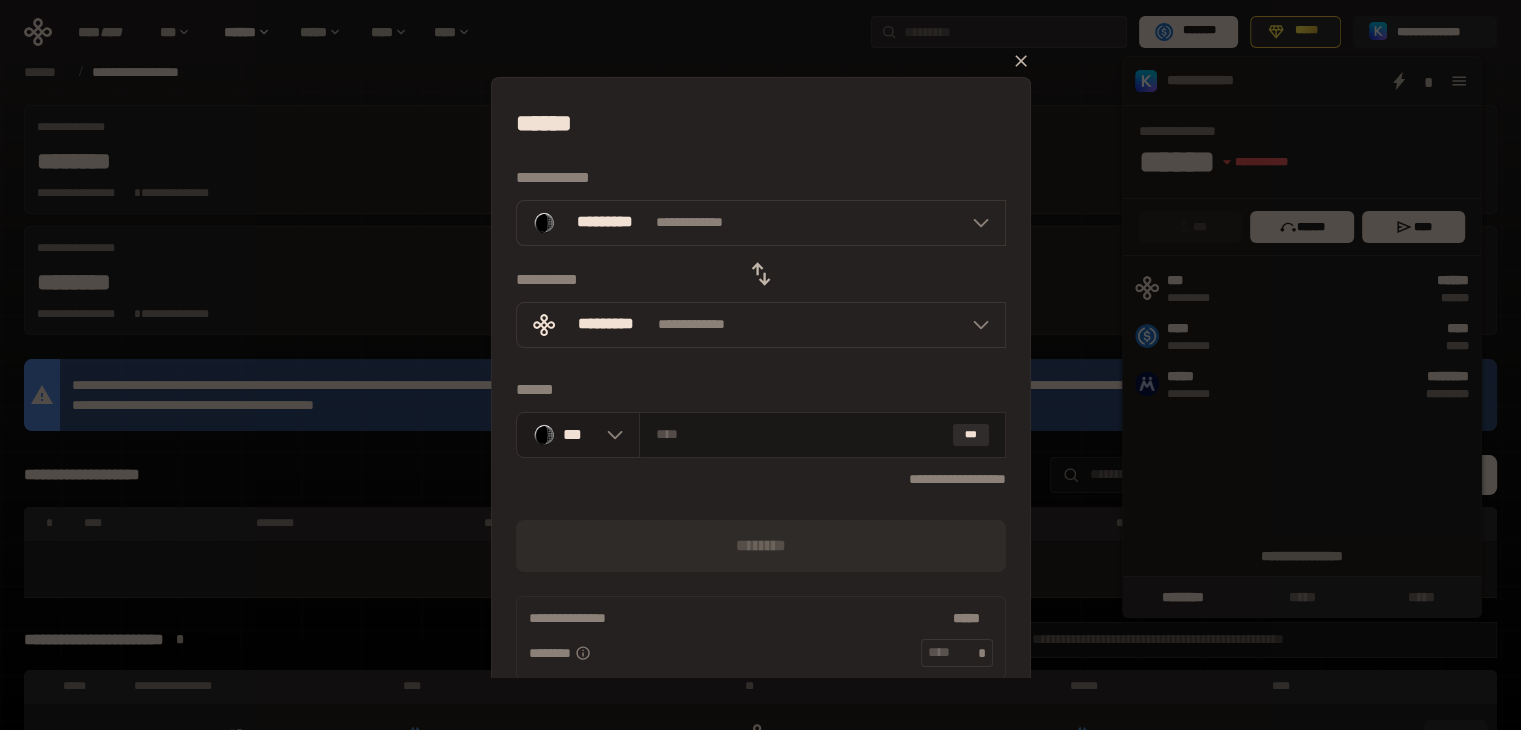 click 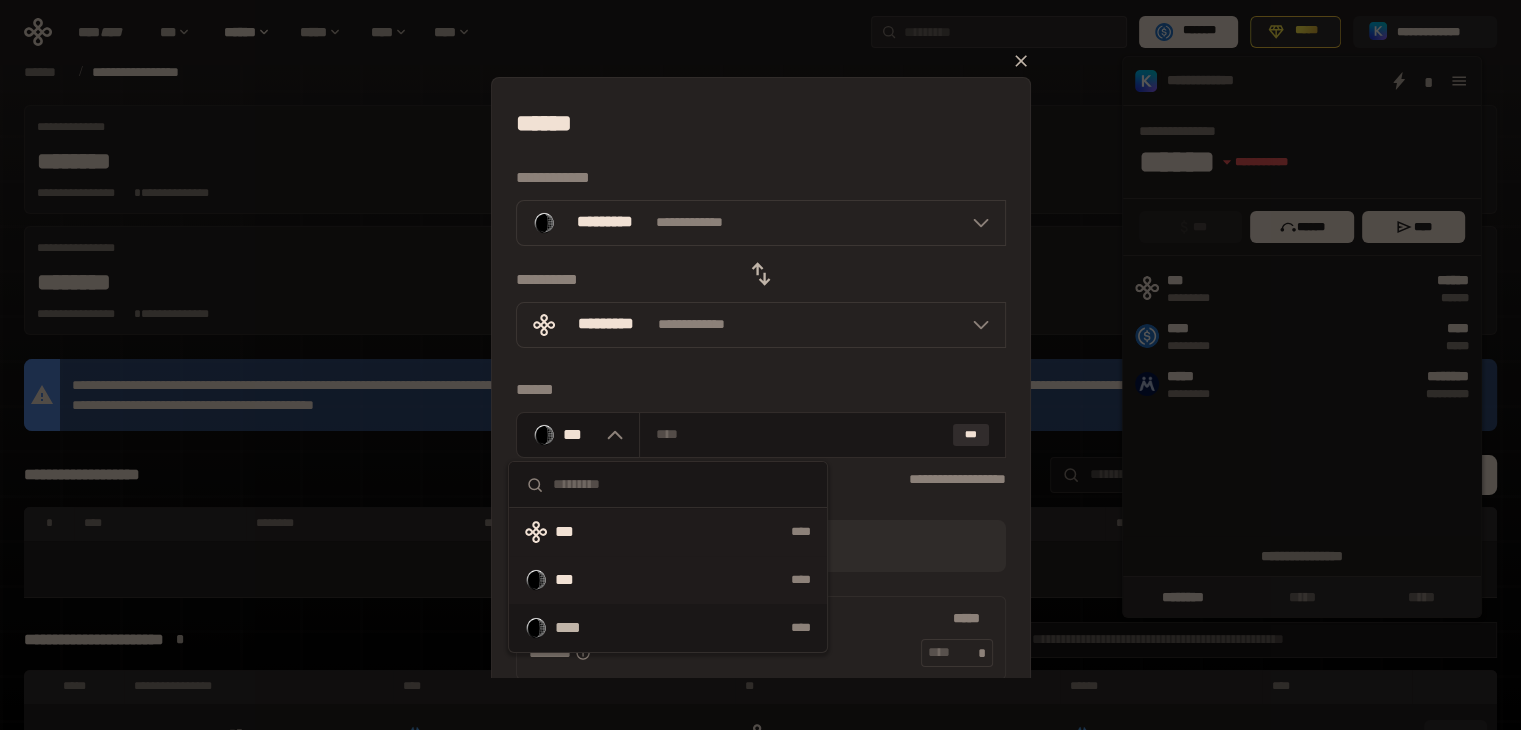 click on "****" at bounding box center [713, 532] 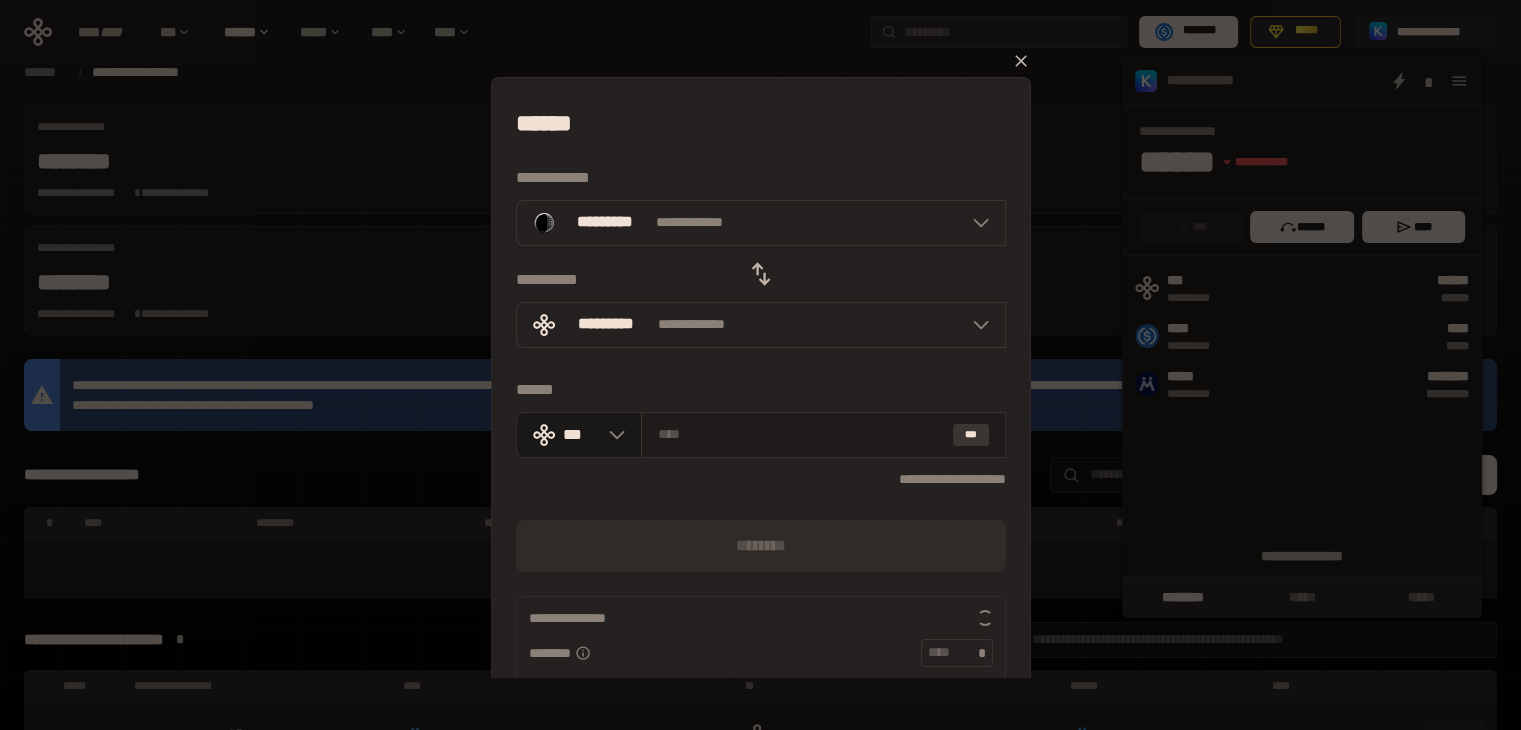 click on "***" at bounding box center (971, 435) 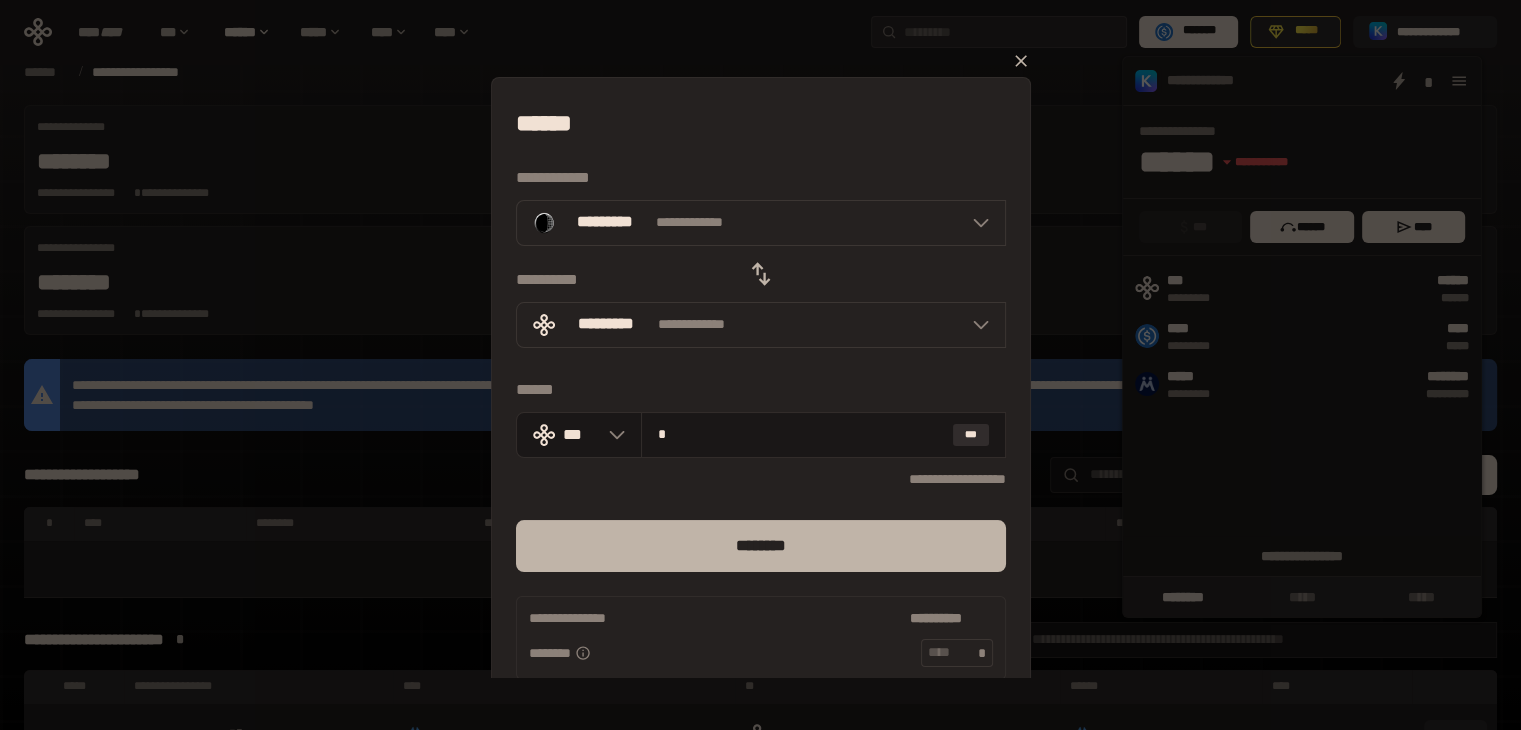 click on "********" at bounding box center (761, 546) 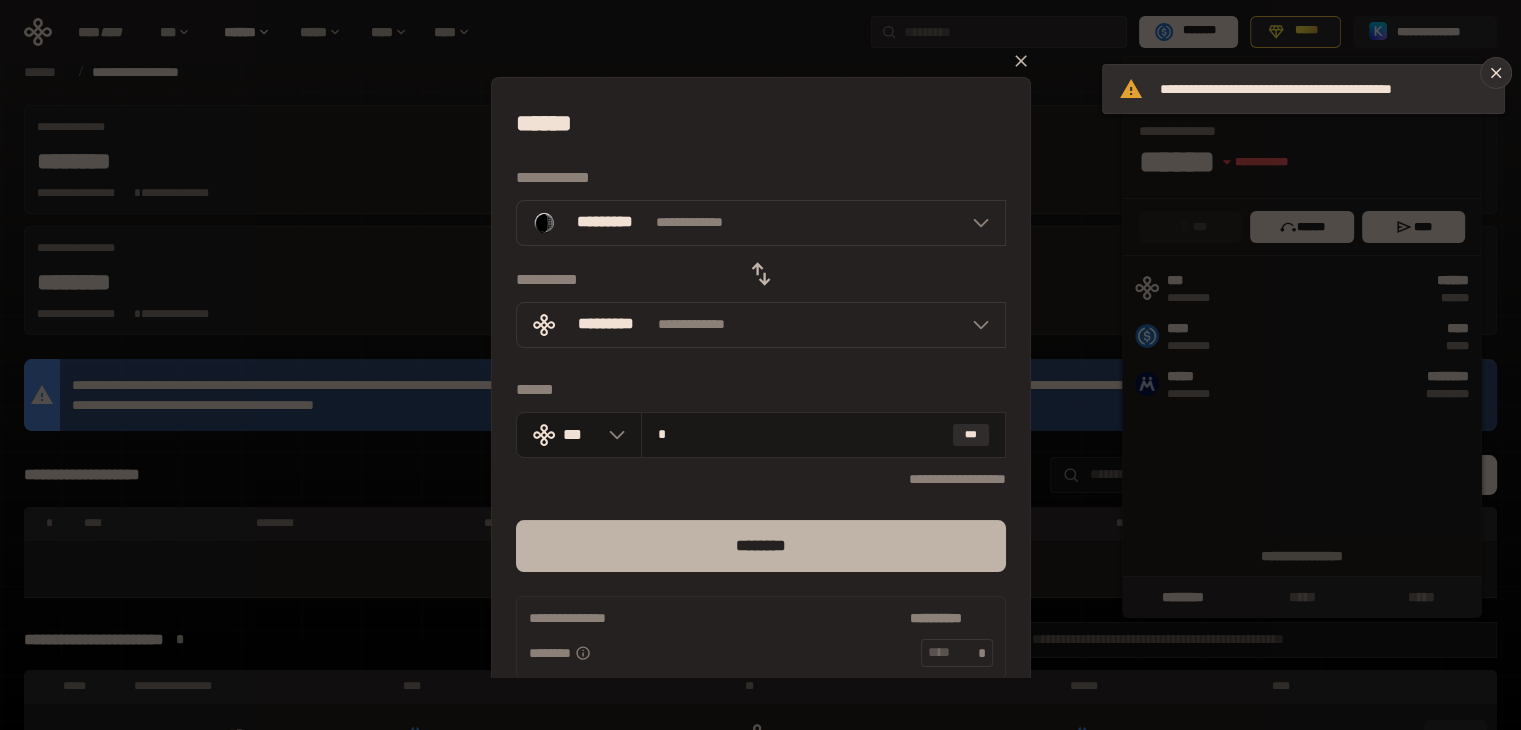 click on "********" at bounding box center (761, 546) 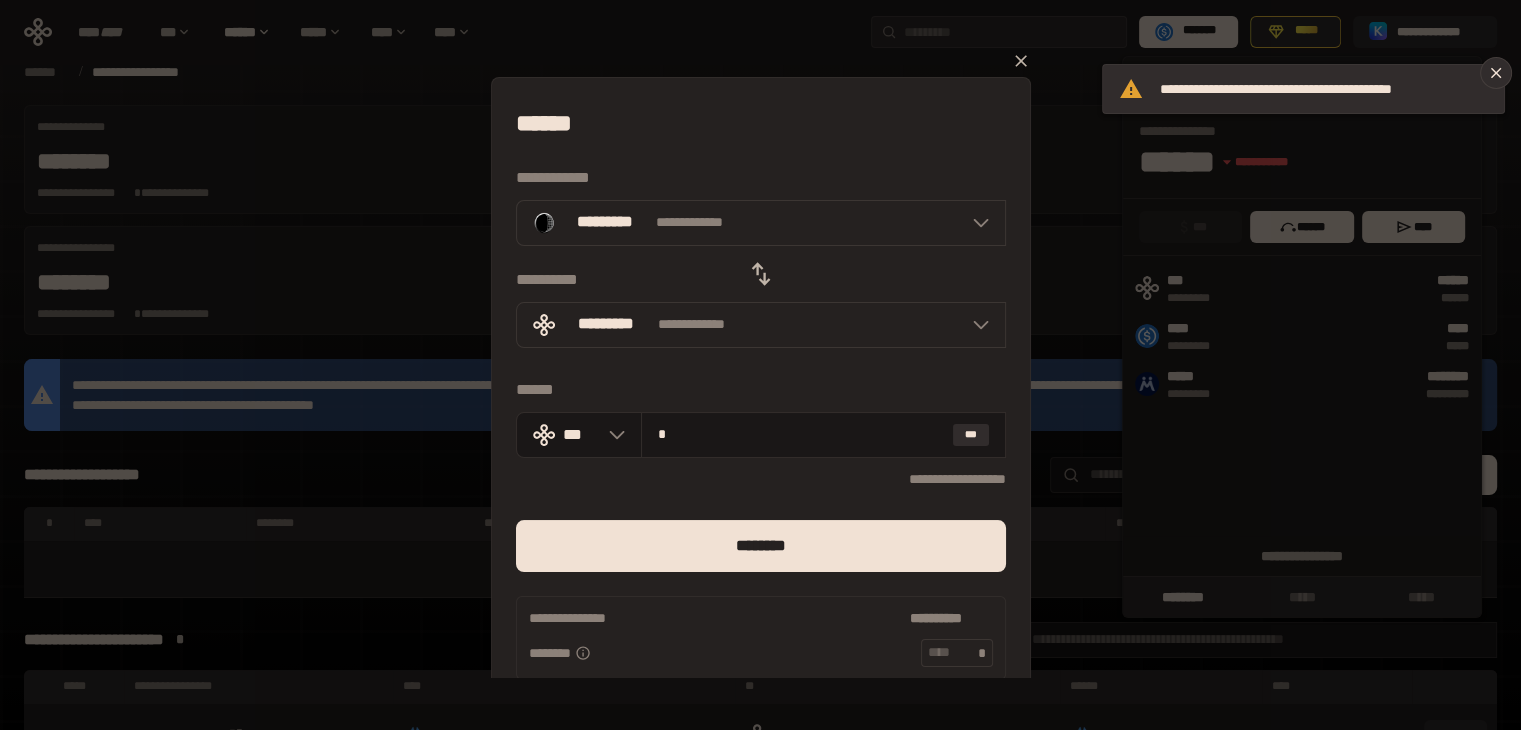 click on "**********" at bounding box center (761, 413) 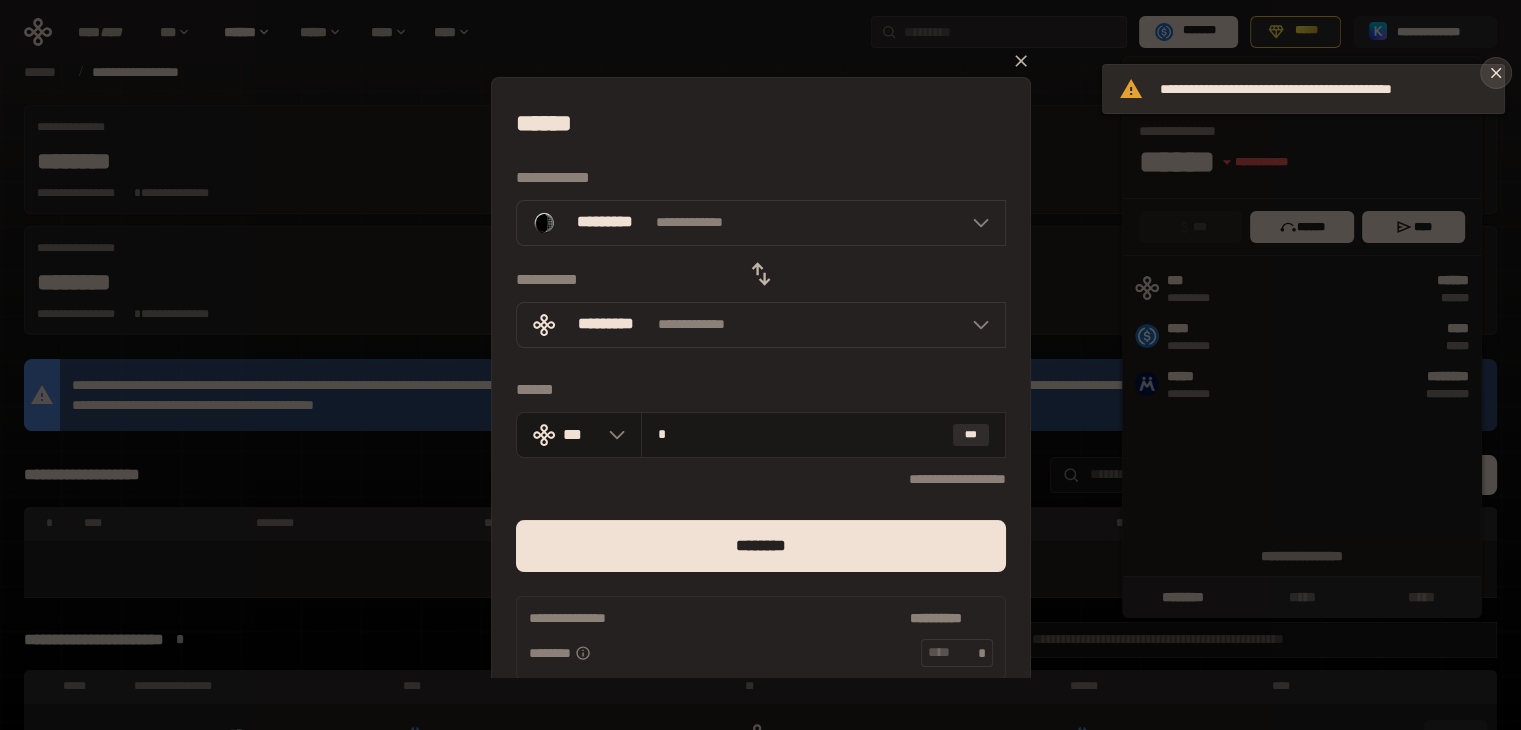 click 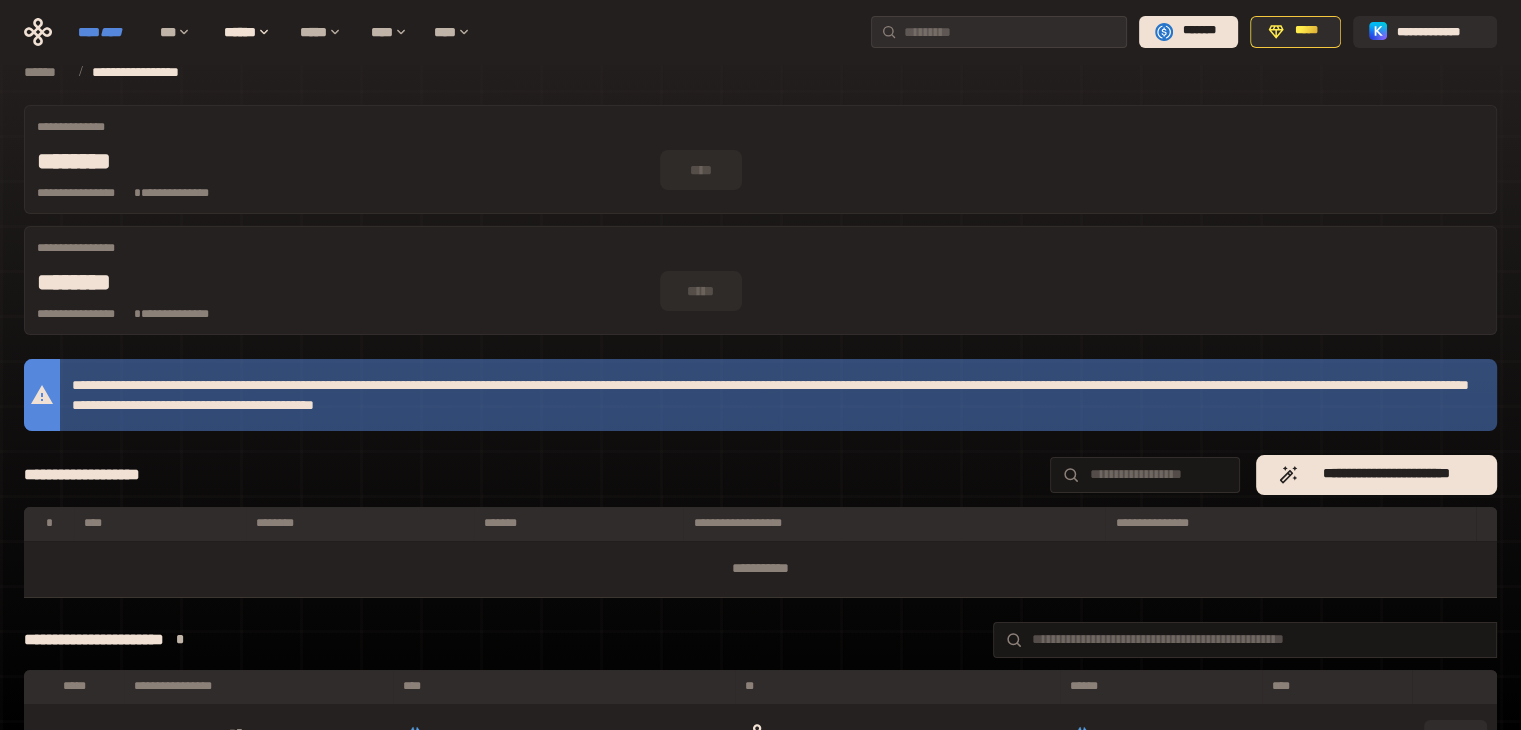 click on "****" at bounding box center [111, 32] 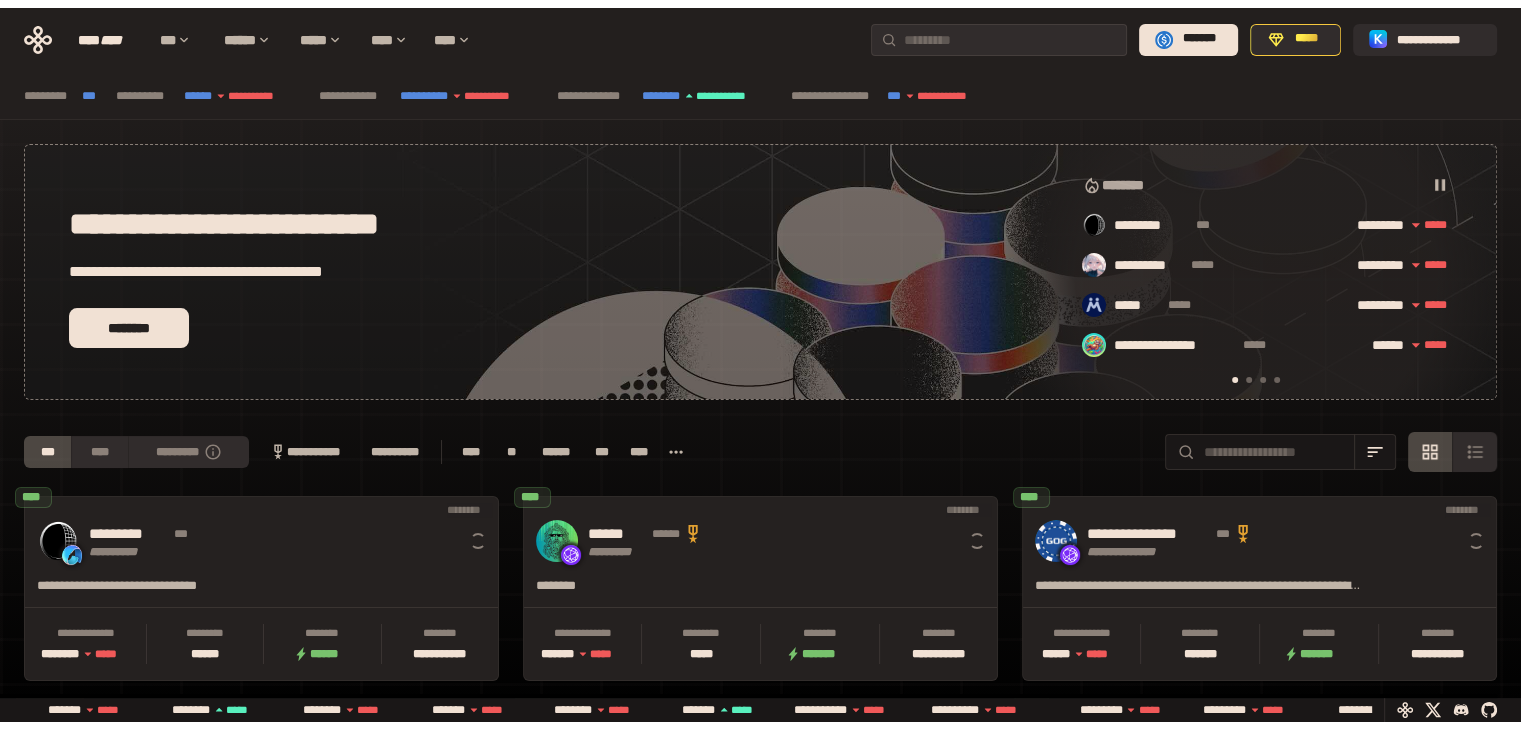 scroll, scrollTop: 0, scrollLeft: 16, axis: horizontal 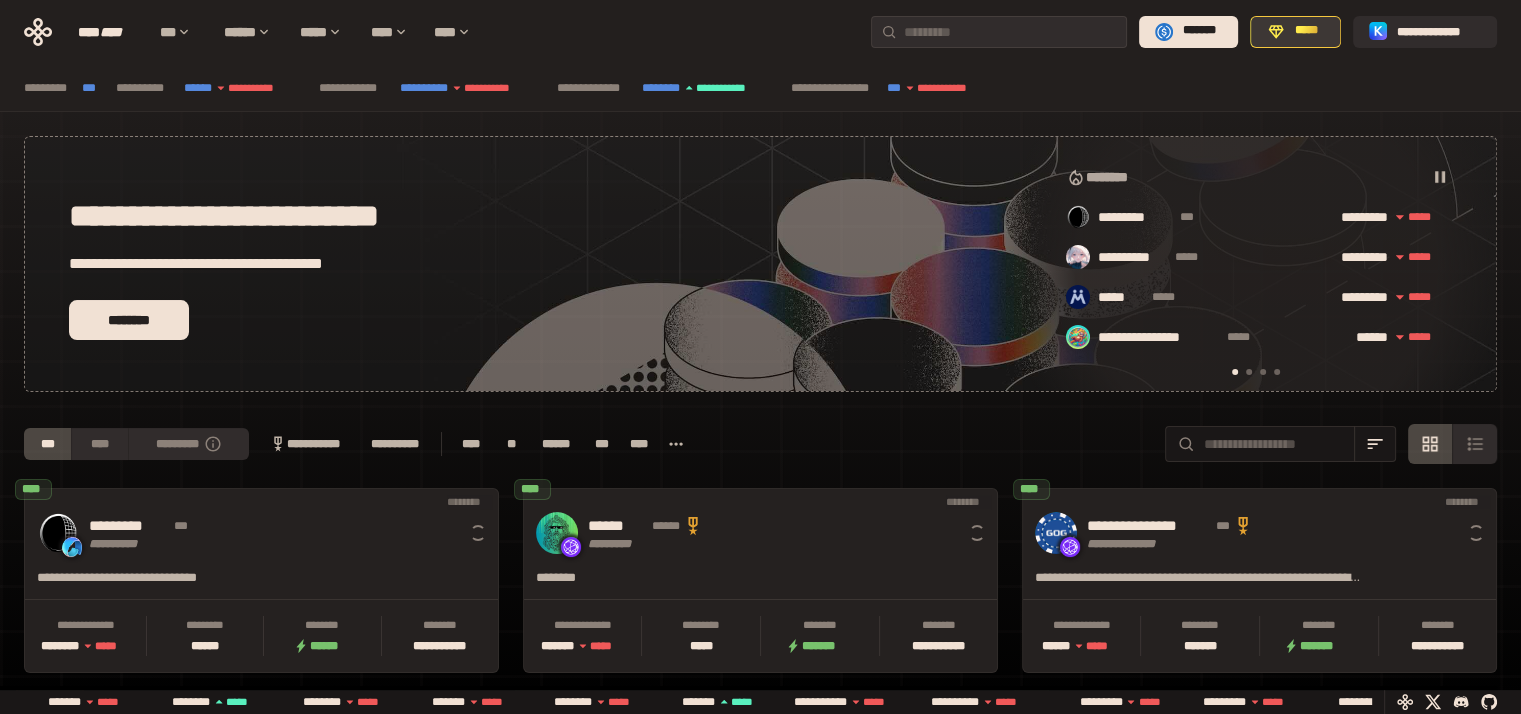 click on "*****" at bounding box center (1306, 31) 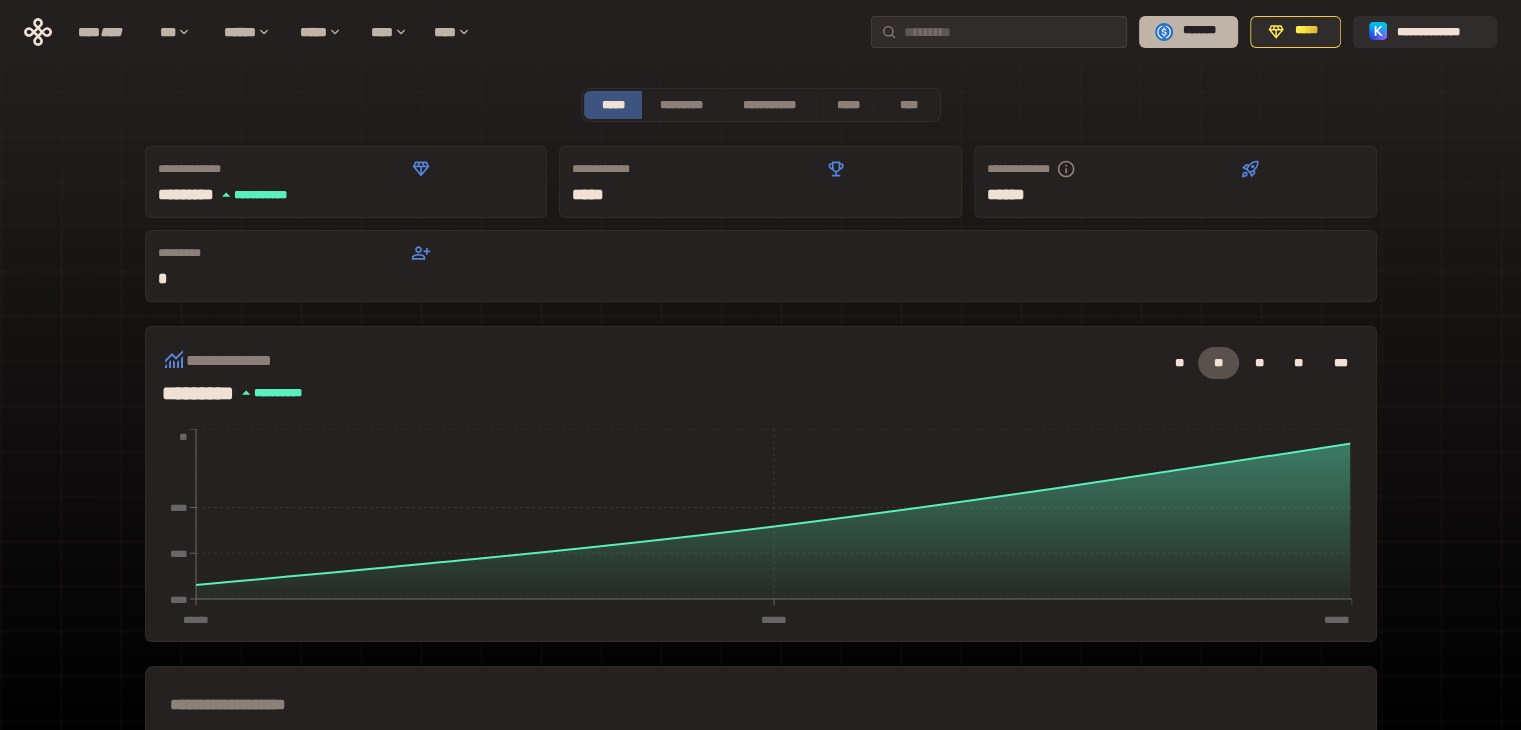 click on "*******" at bounding box center [1199, 31] 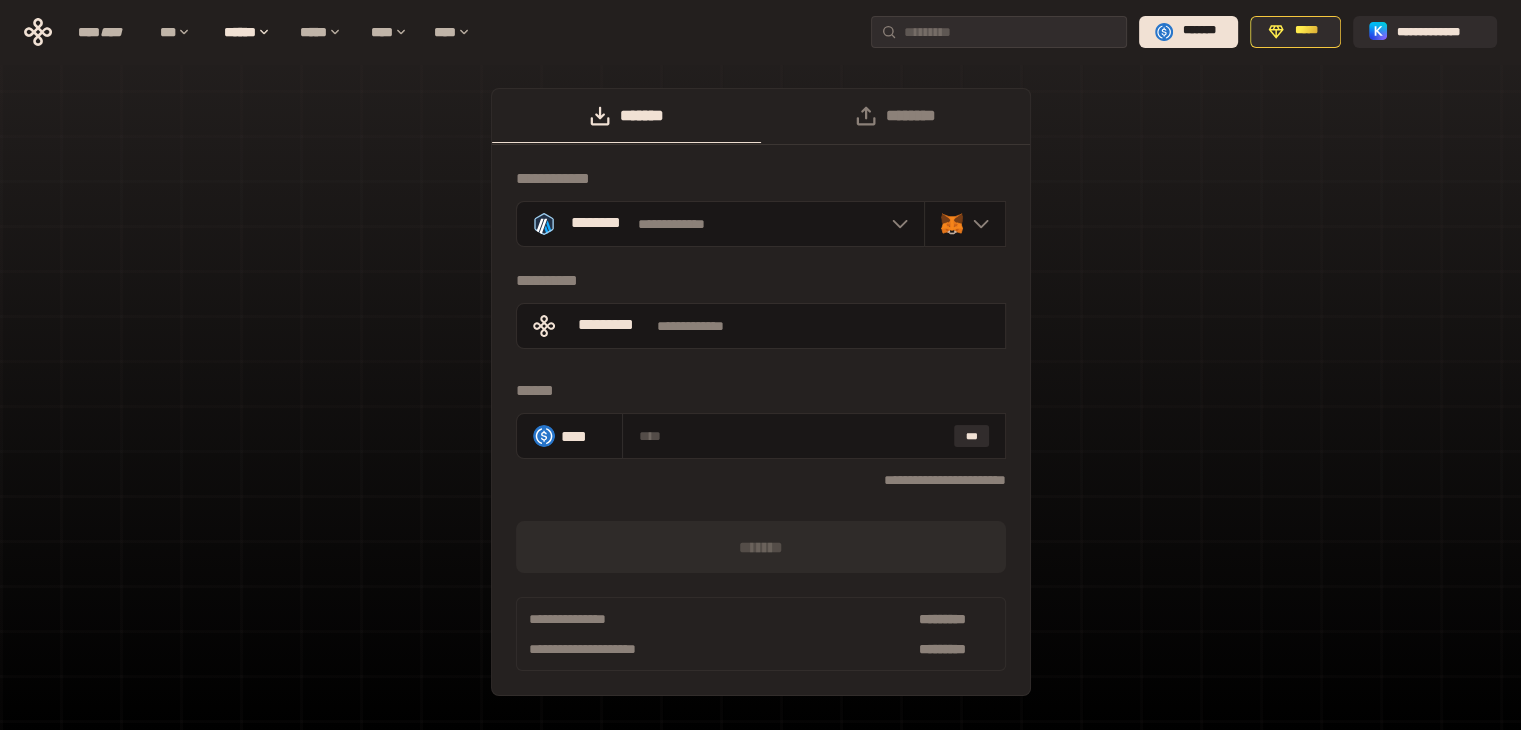 click on "**********" at bounding box center [760, 402] 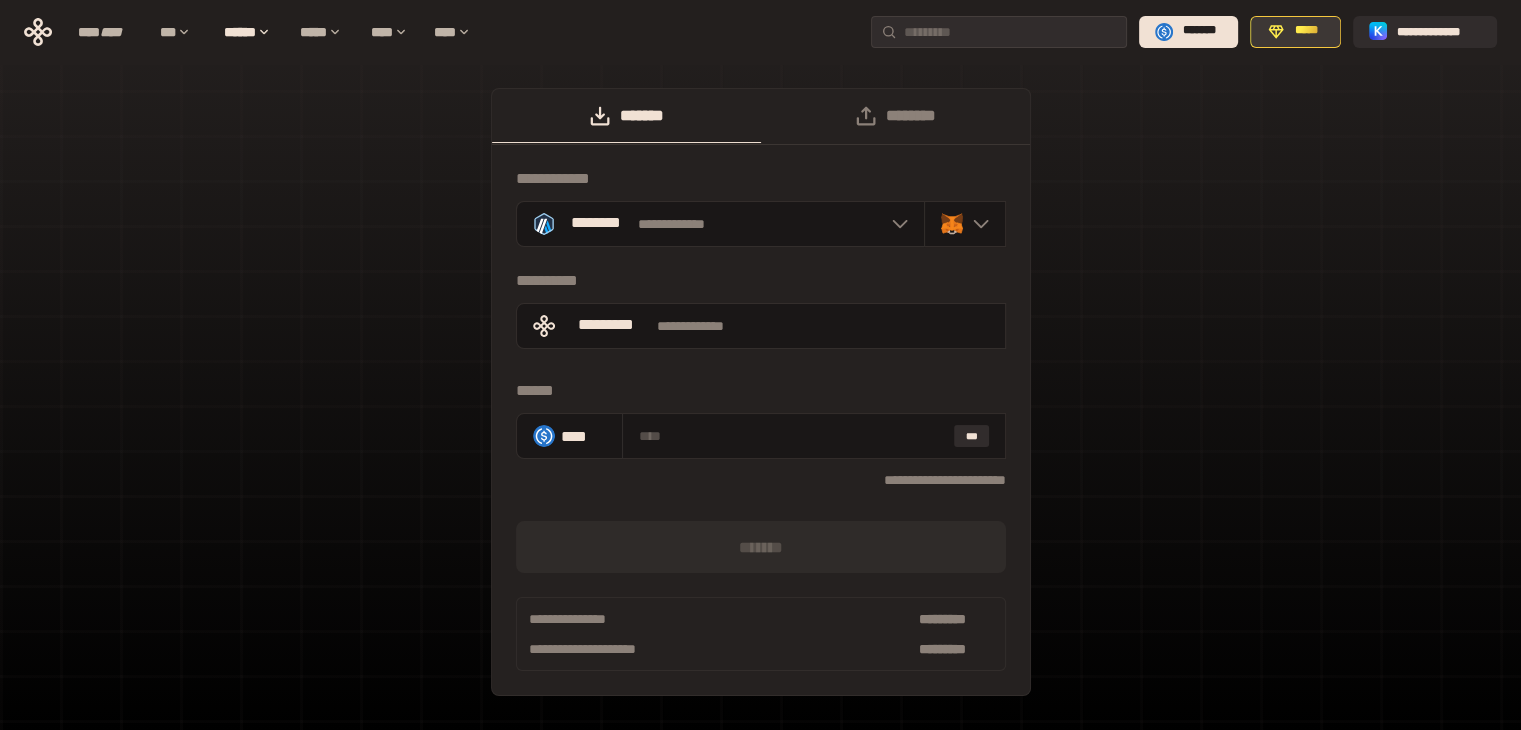 click on "*****" at bounding box center (1295, 32) 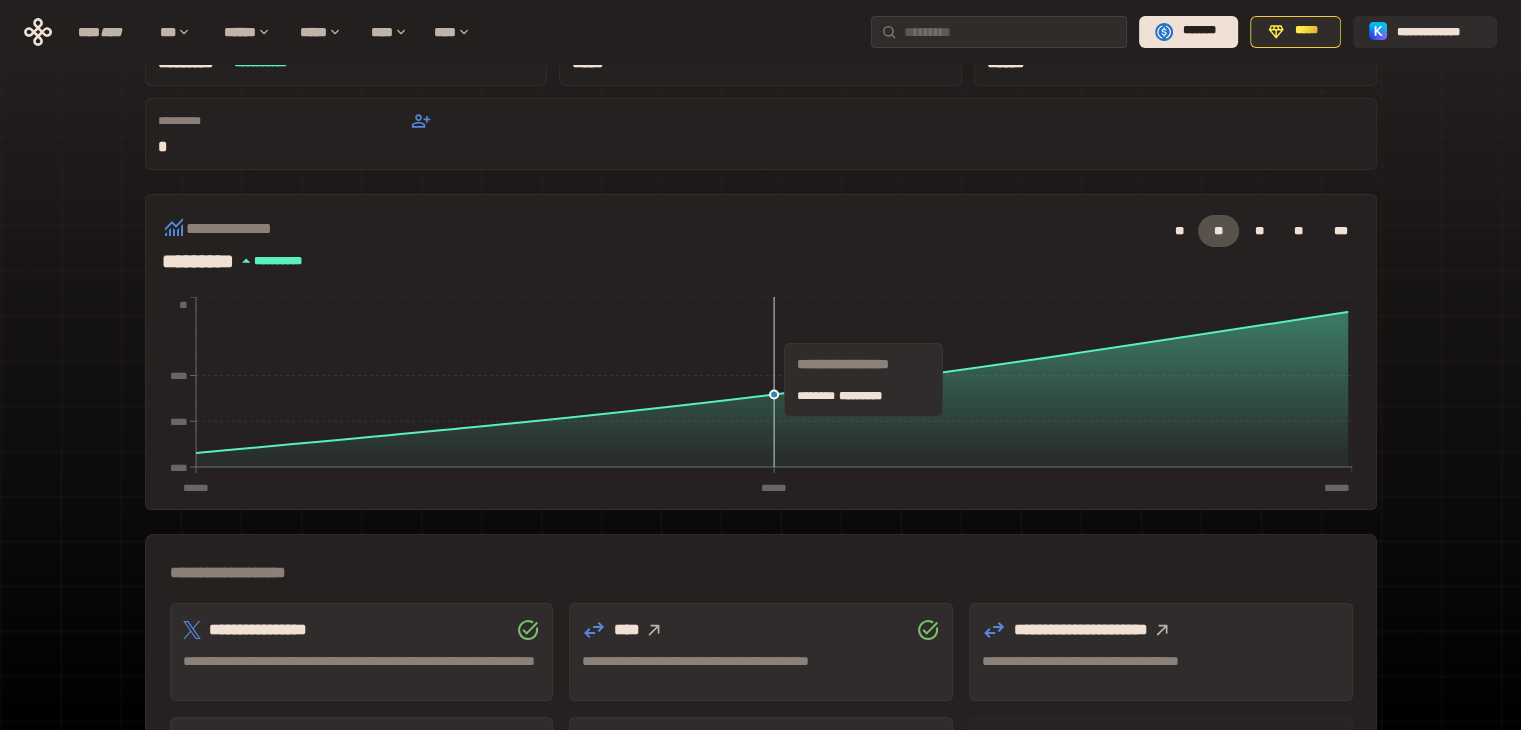 scroll, scrollTop: 475, scrollLeft: 0, axis: vertical 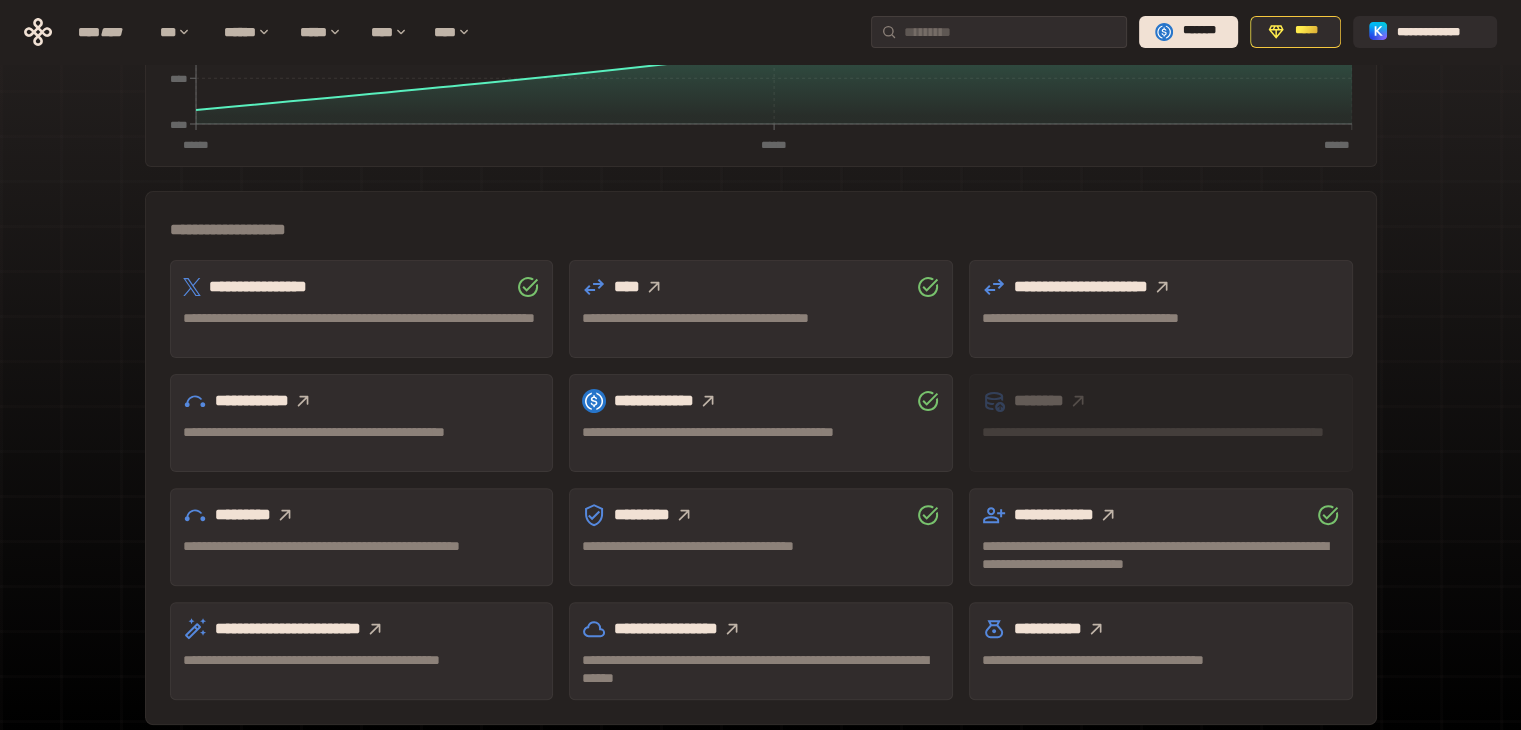 click 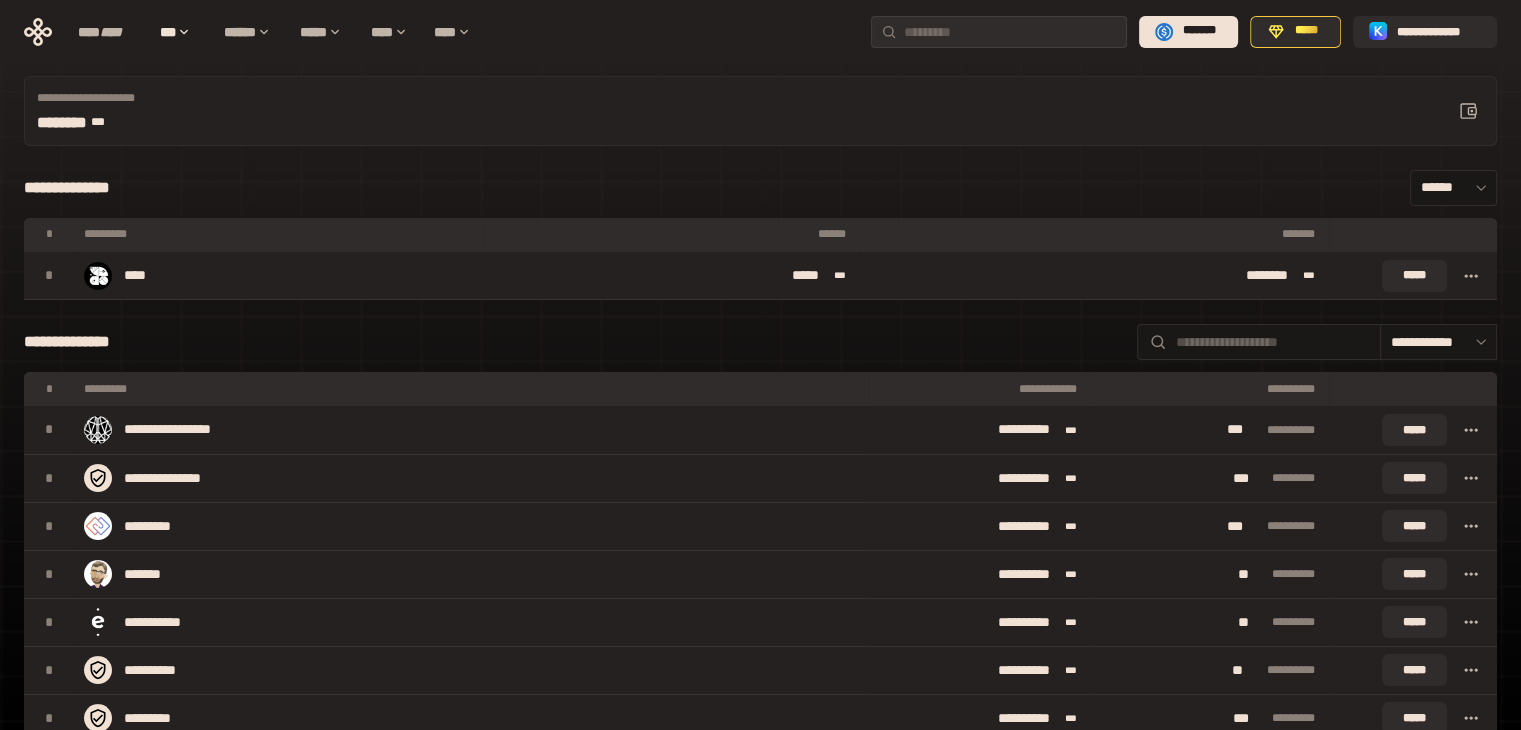 scroll, scrollTop: 200, scrollLeft: 0, axis: vertical 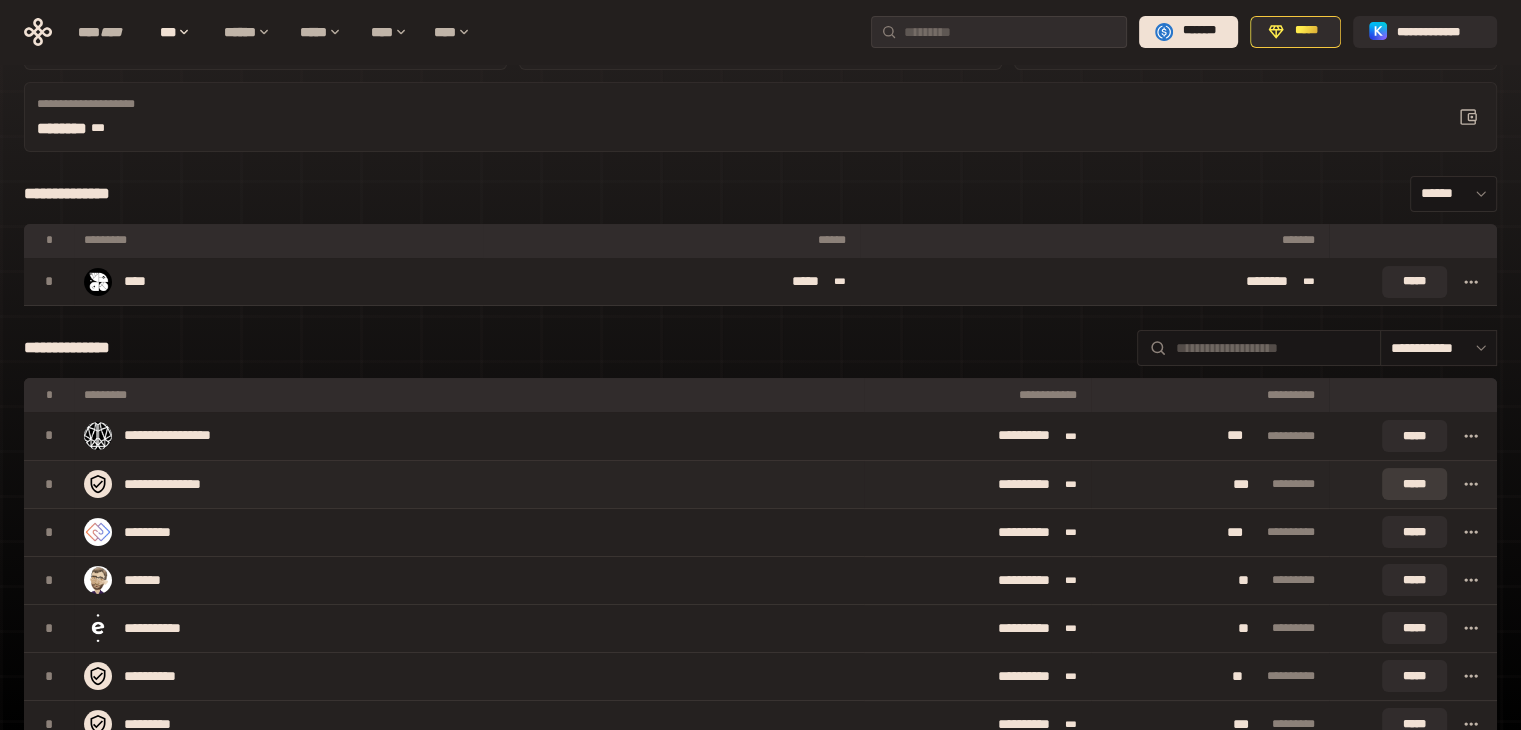 click on "*****" at bounding box center [1414, 484] 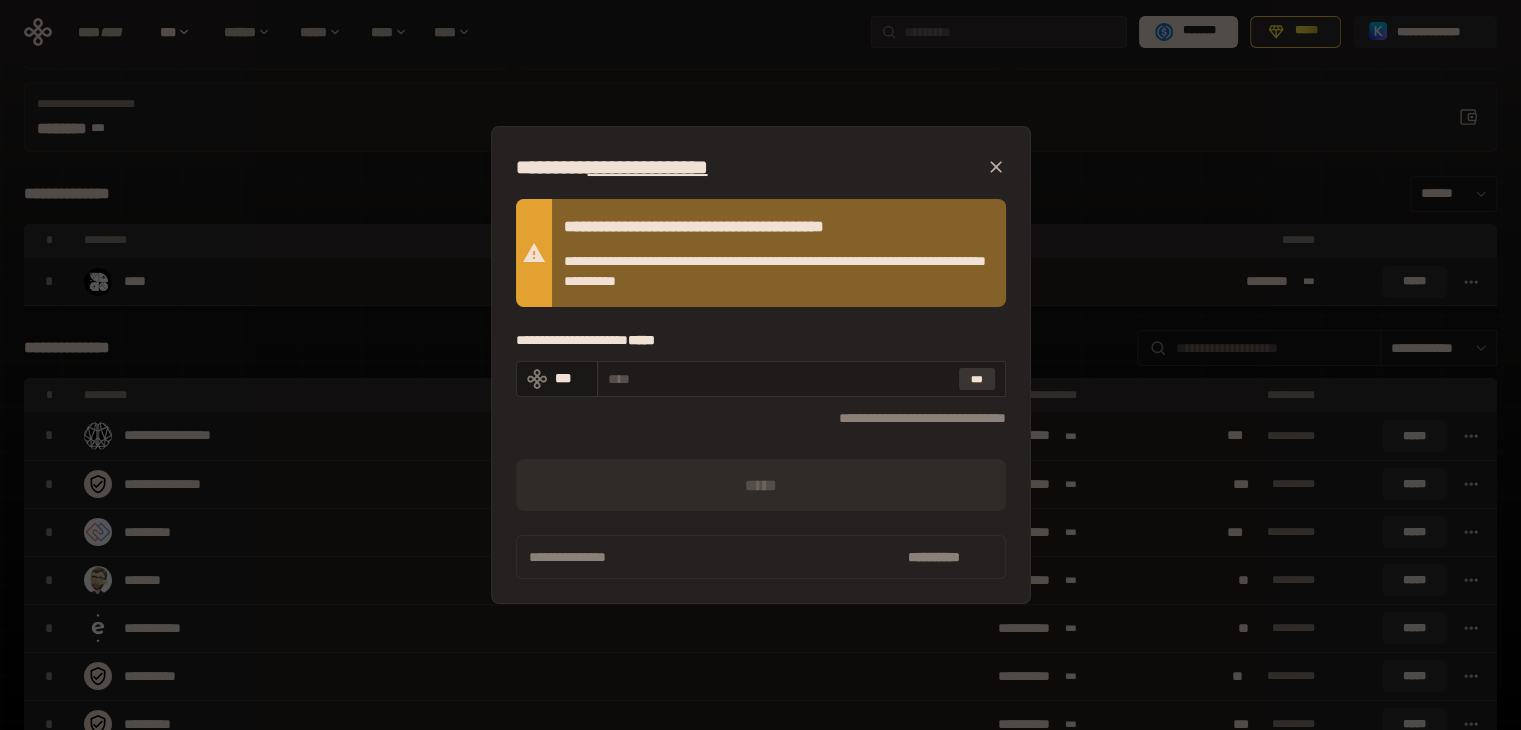 click on "***" at bounding box center [977, 379] 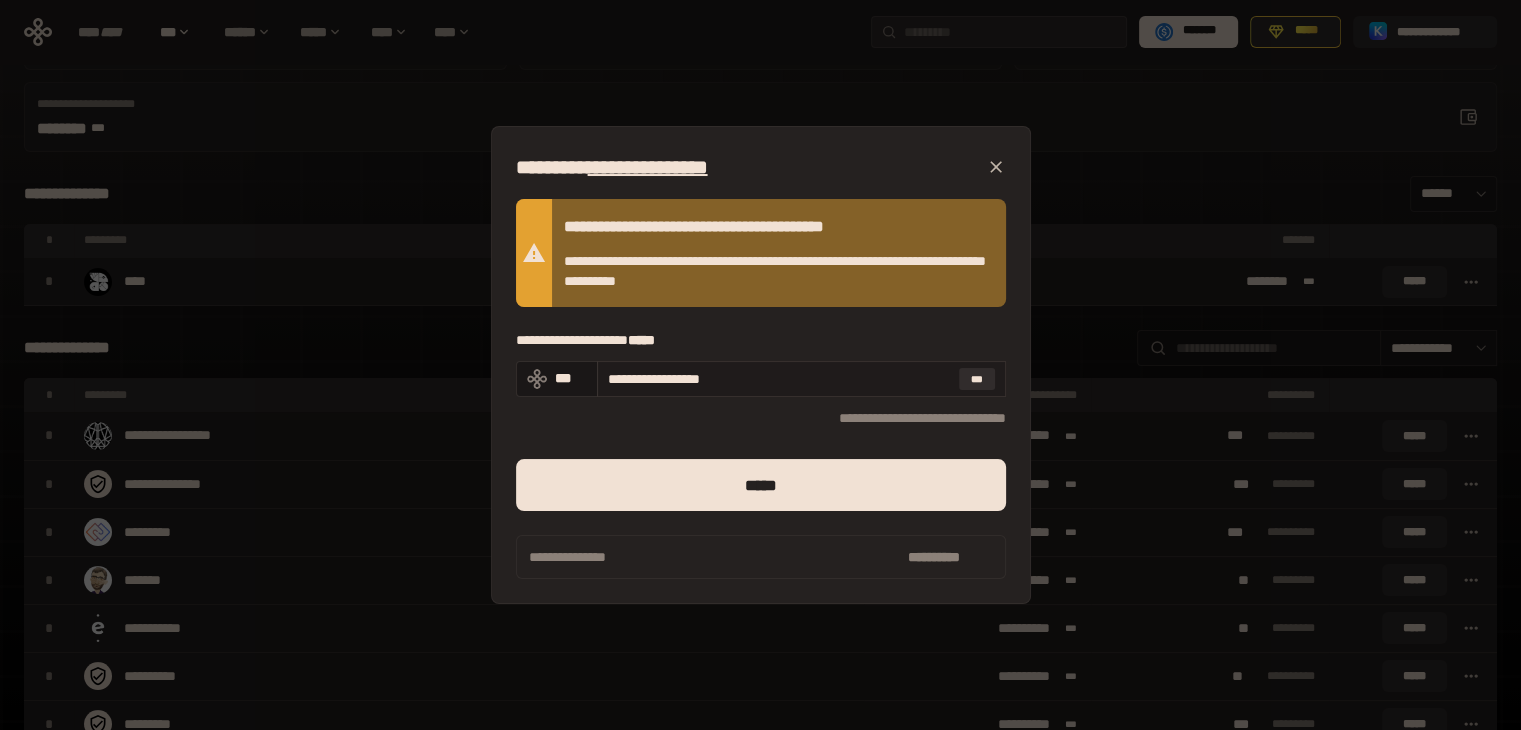 drag, startPoint x: 772, startPoint y: 376, endPoint x: 628, endPoint y: 373, distance: 144.03125 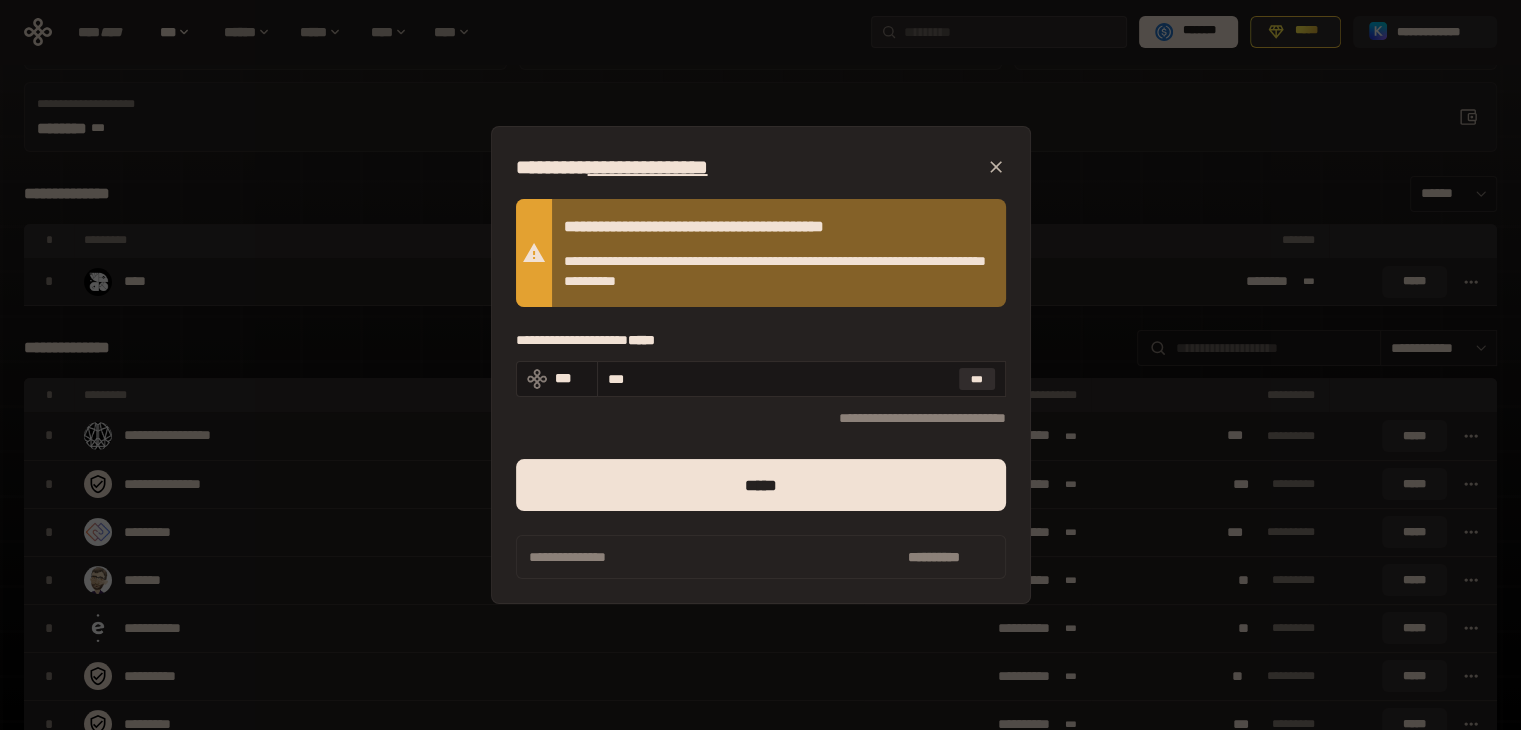 type on "***" 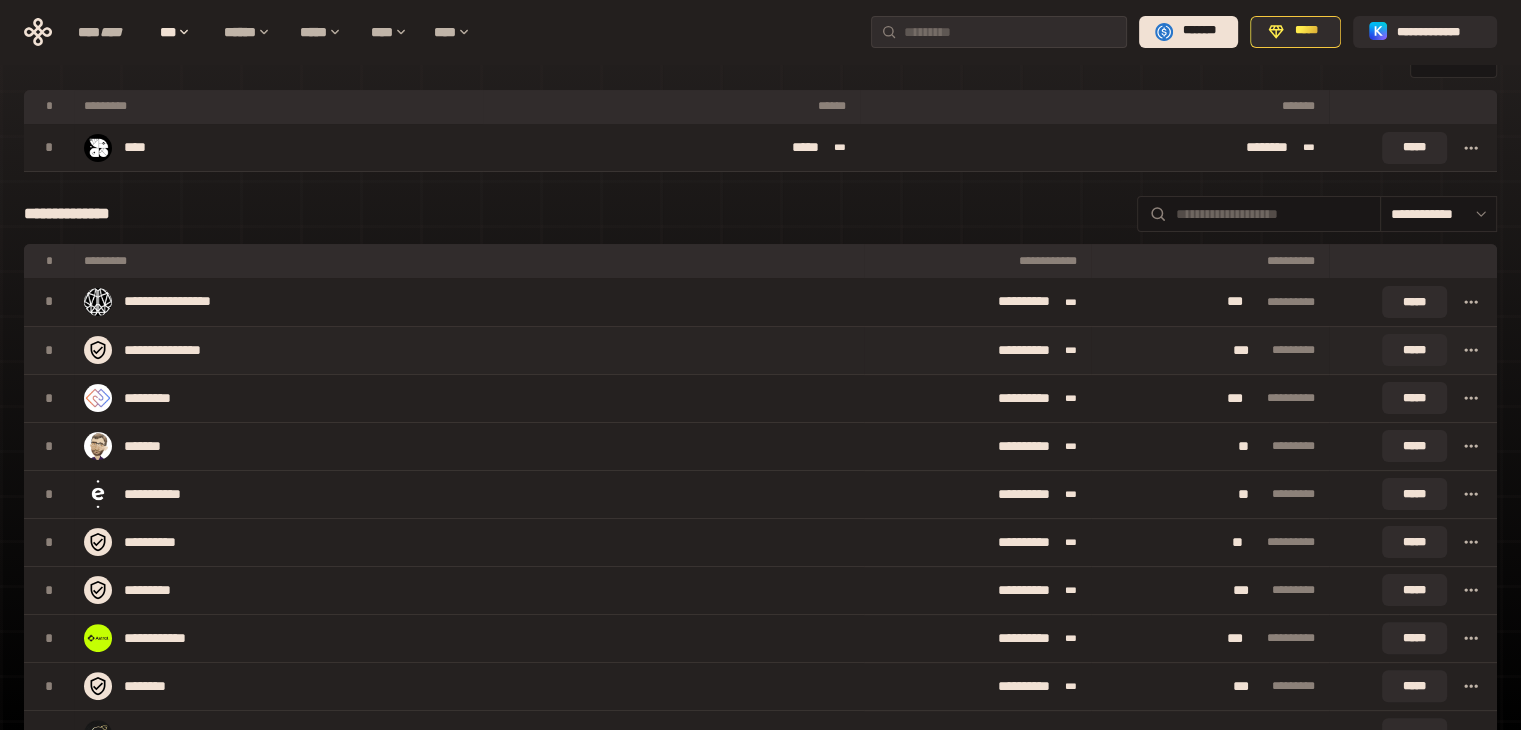 scroll, scrollTop: 300, scrollLeft: 0, axis: vertical 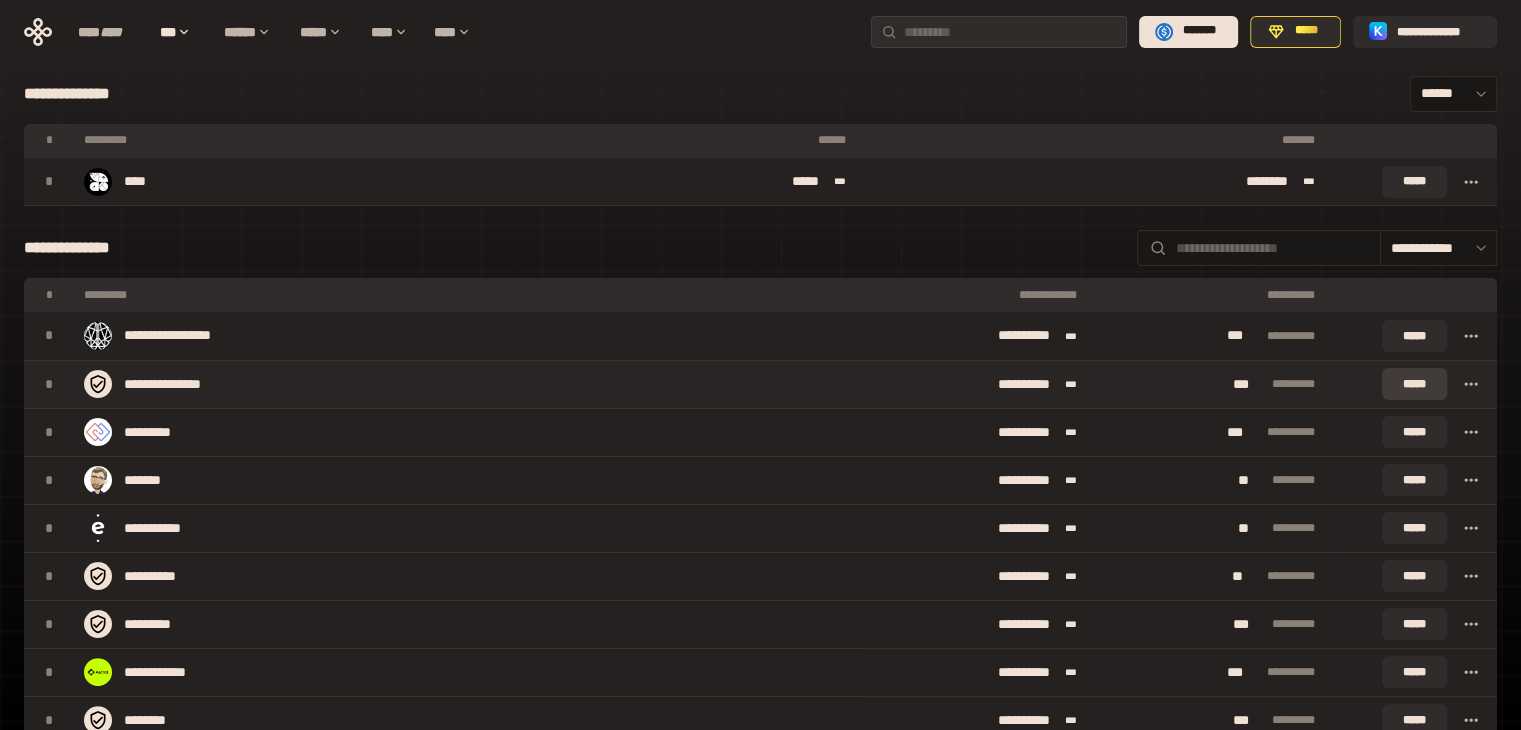 click on "*****" at bounding box center [1414, 384] 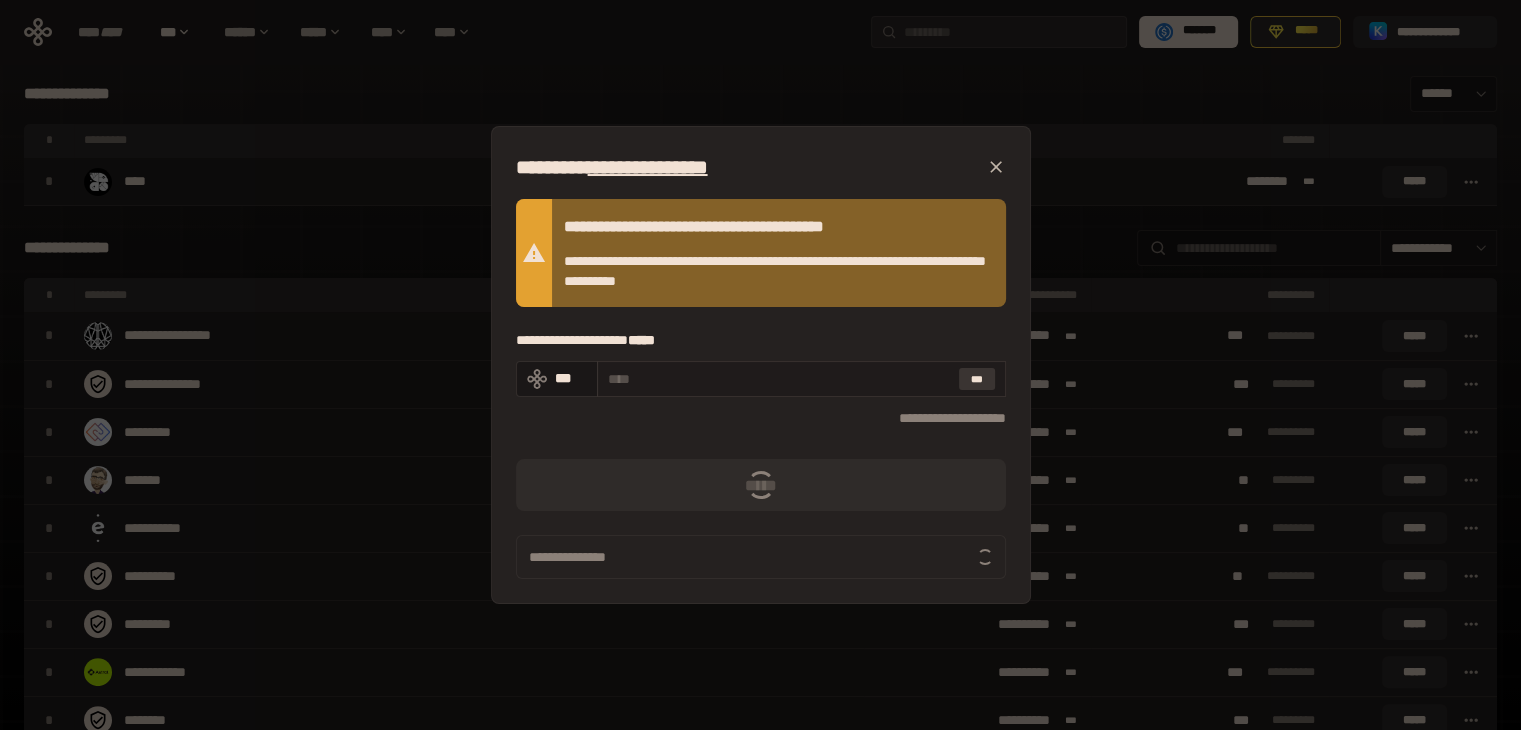 click on "***" at bounding box center (977, 379) 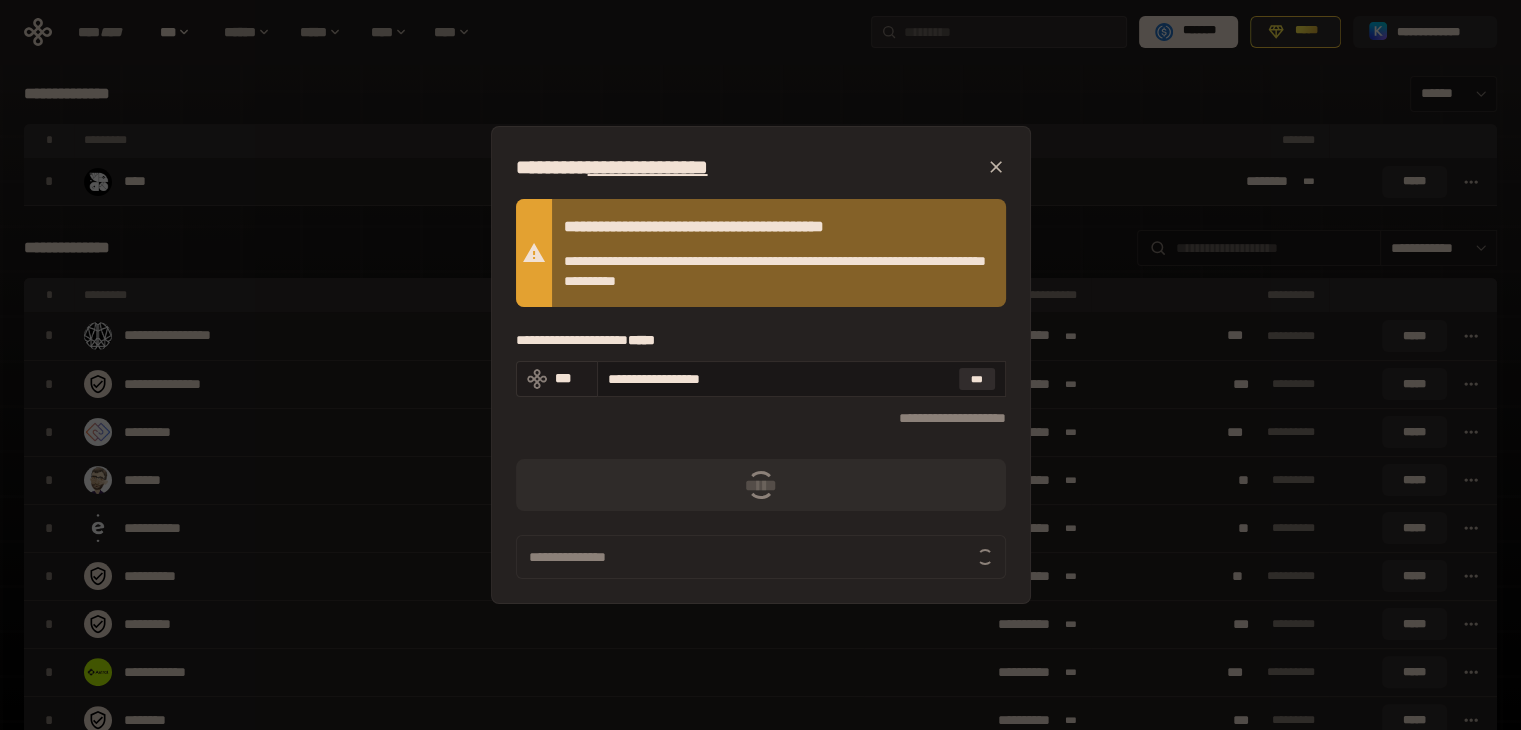 drag, startPoint x: 784, startPoint y: 387, endPoint x: 591, endPoint y: 378, distance: 193.20973 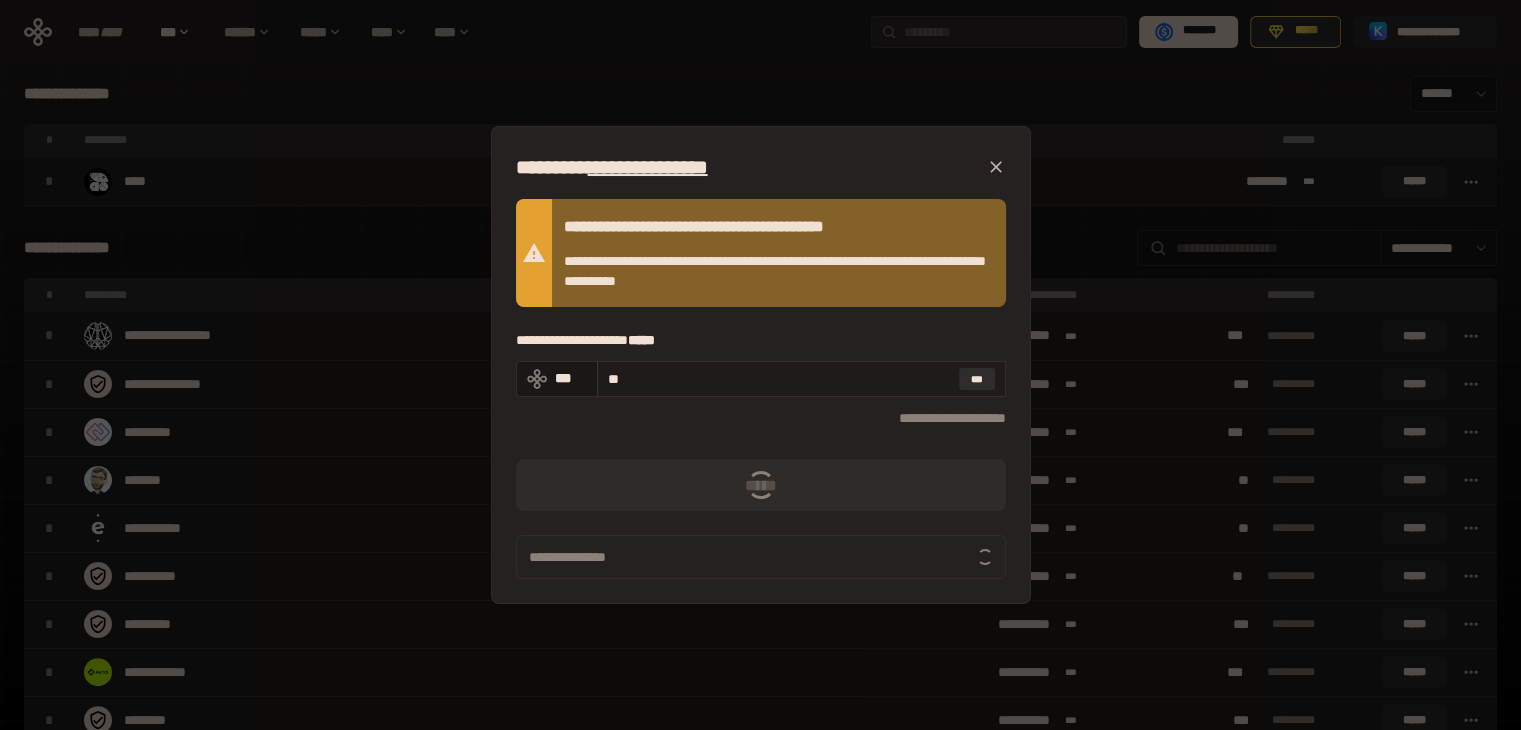 drag, startPoint x: 644, startPoint y: 377, endPoint x: 597, endPoint y: 371, distance: 47.38143 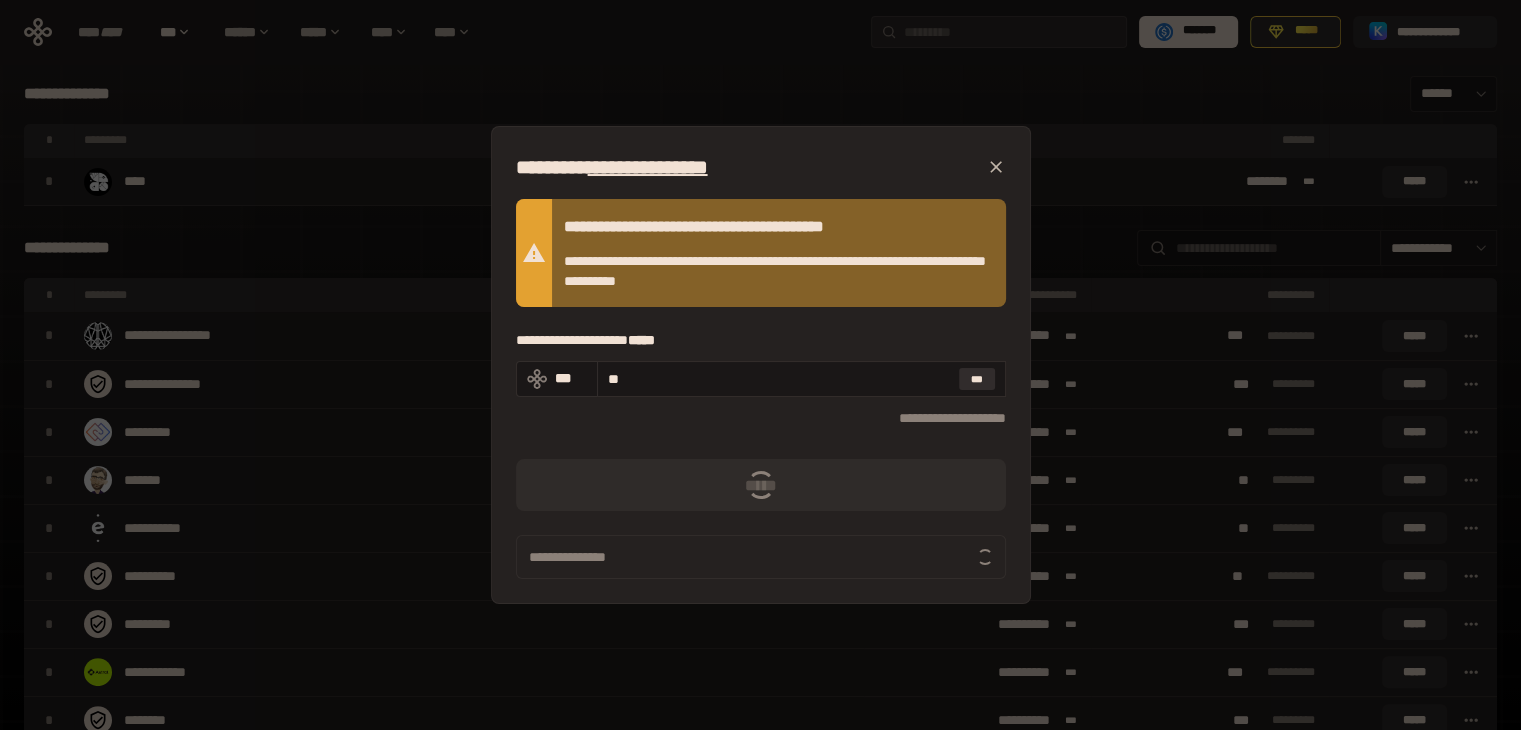type on "**" 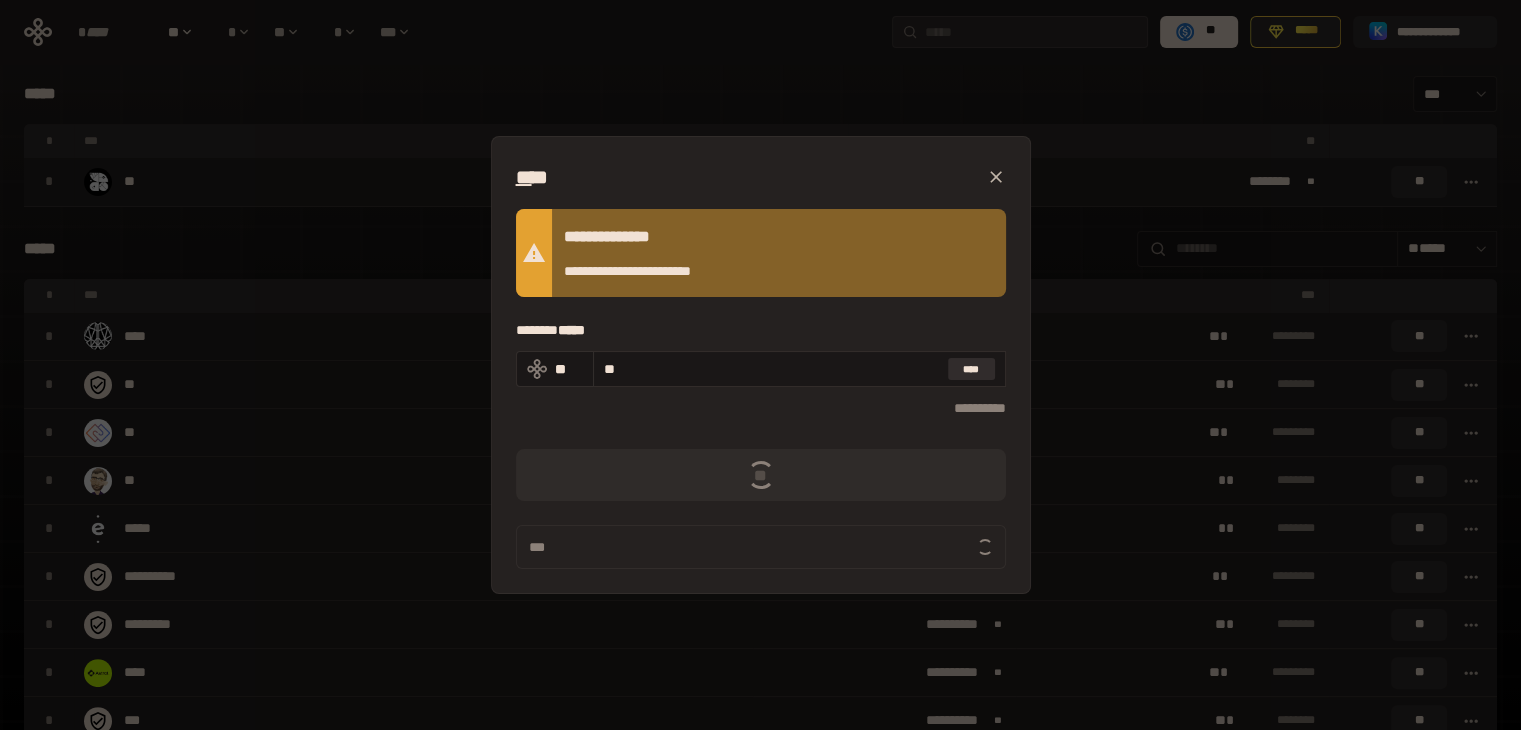 scroll, scrollTop: 300, scrollLeft: 0, axis: vertical 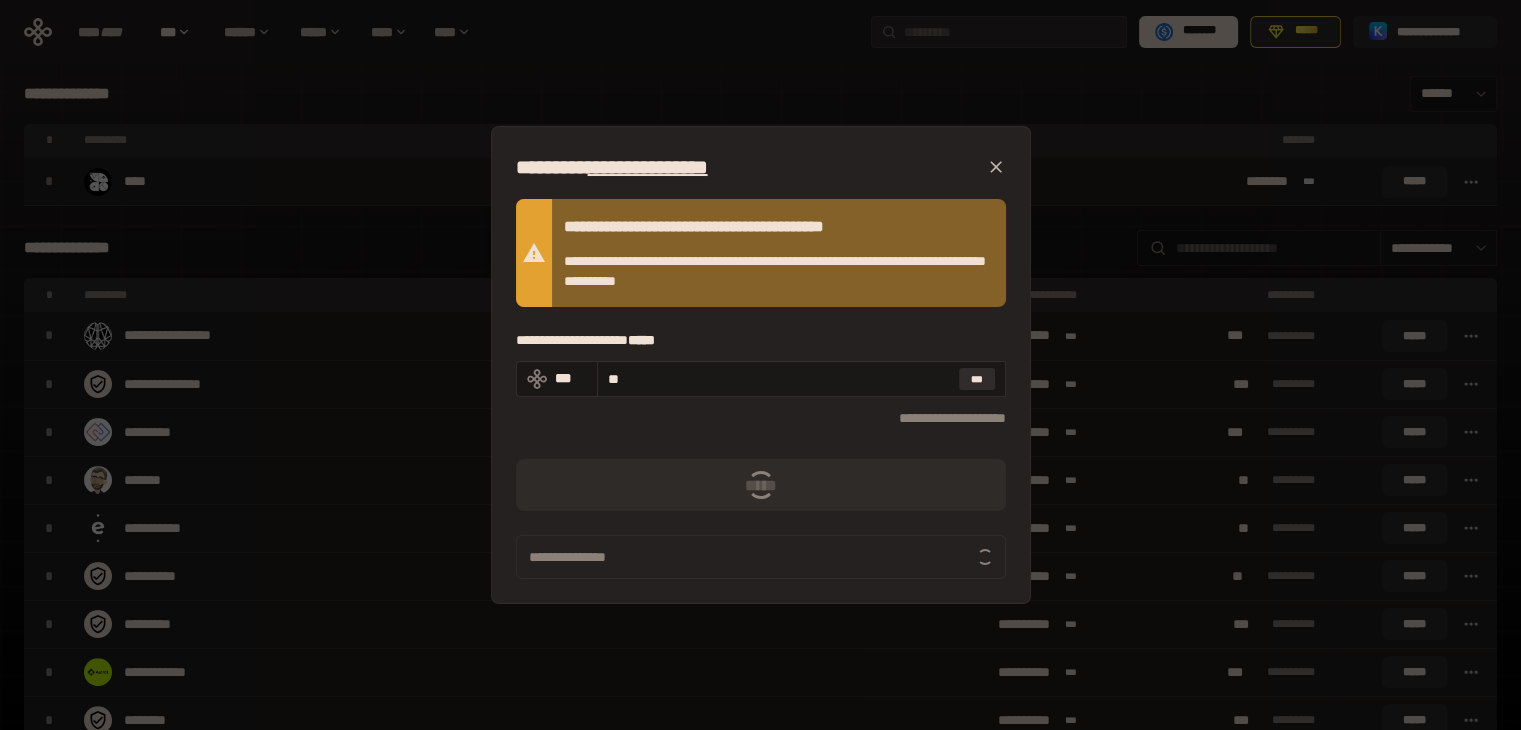 click on "**********" at bounding box center (761, 167) 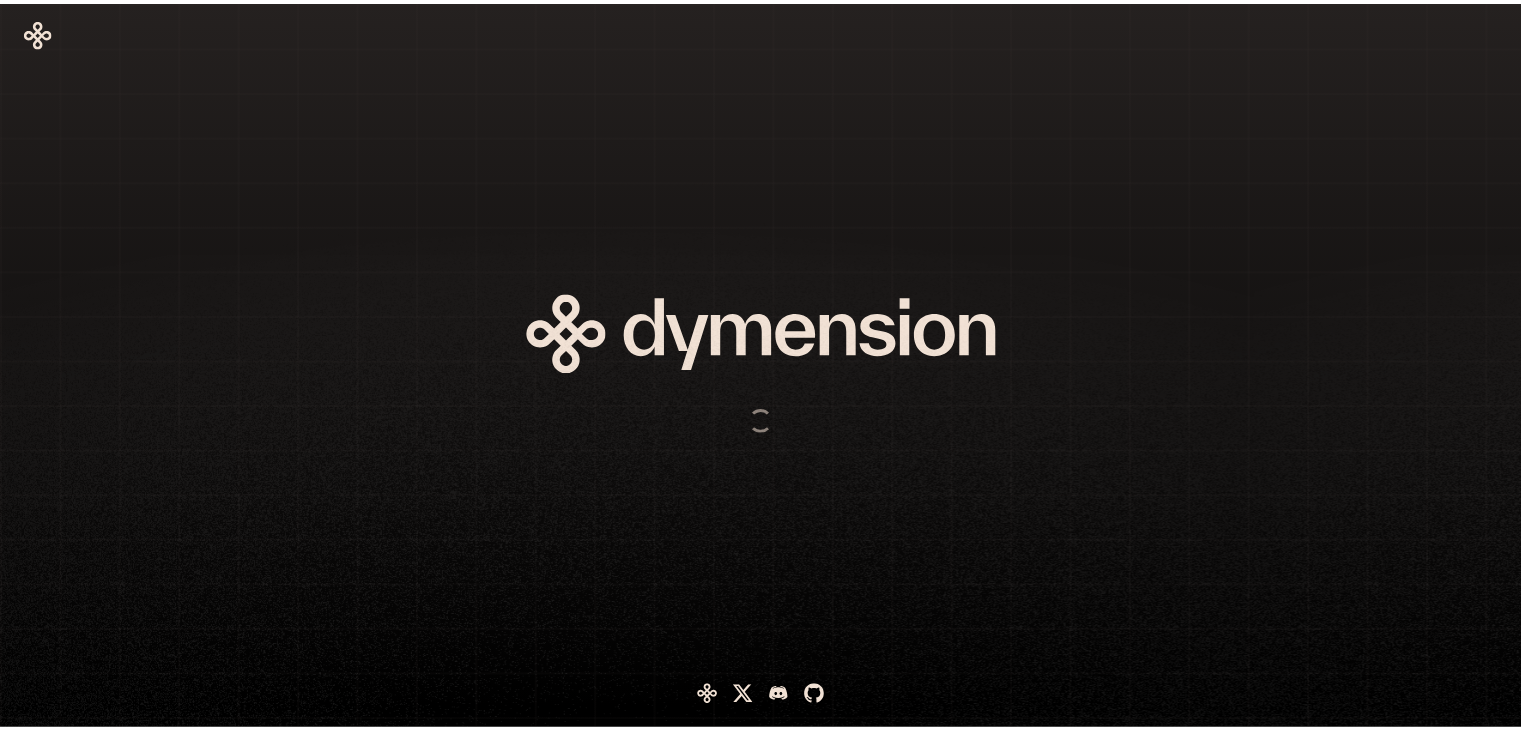 scroll, scrollTop: 0, scrollLeft: 0, axis: both 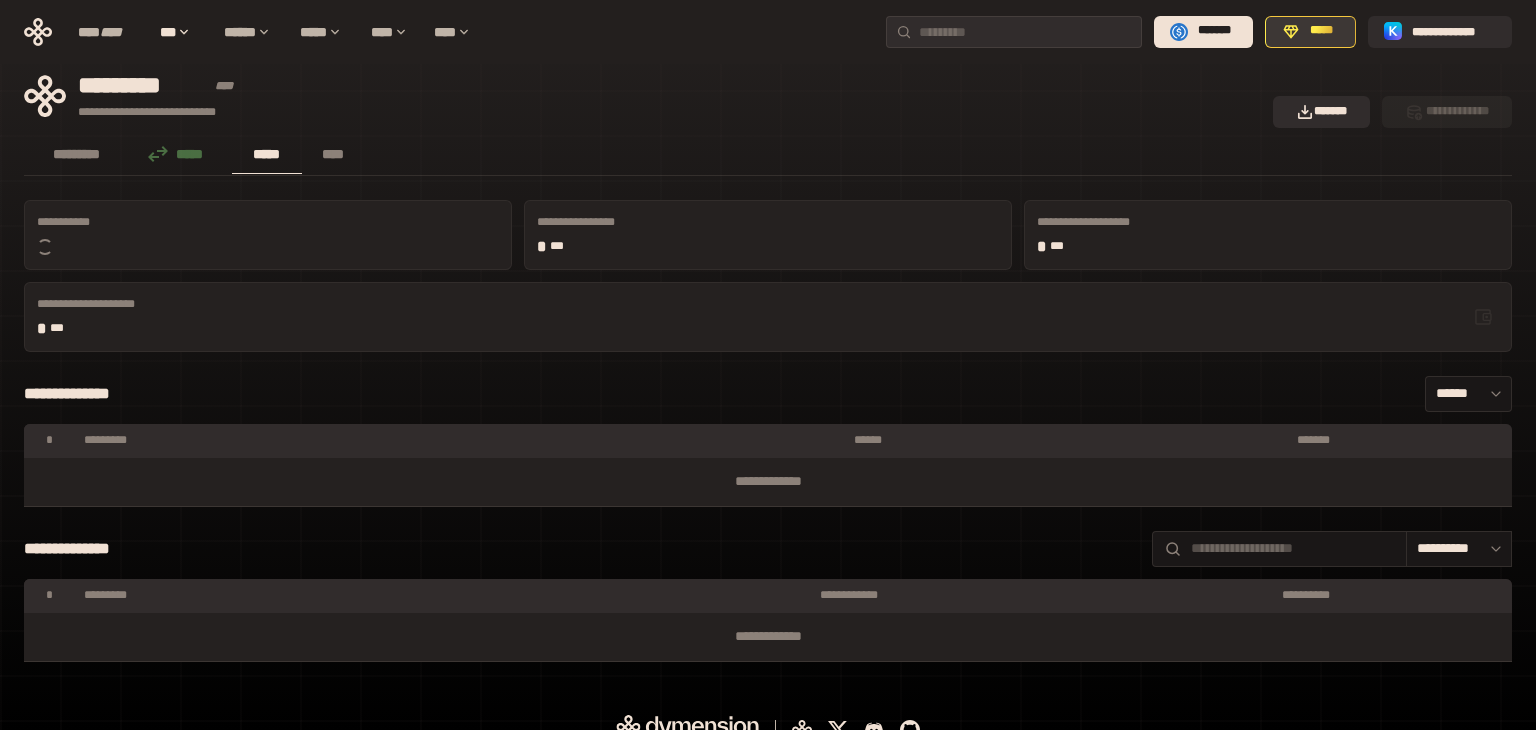 click on "*****" at bounding box center (1321, 31) 